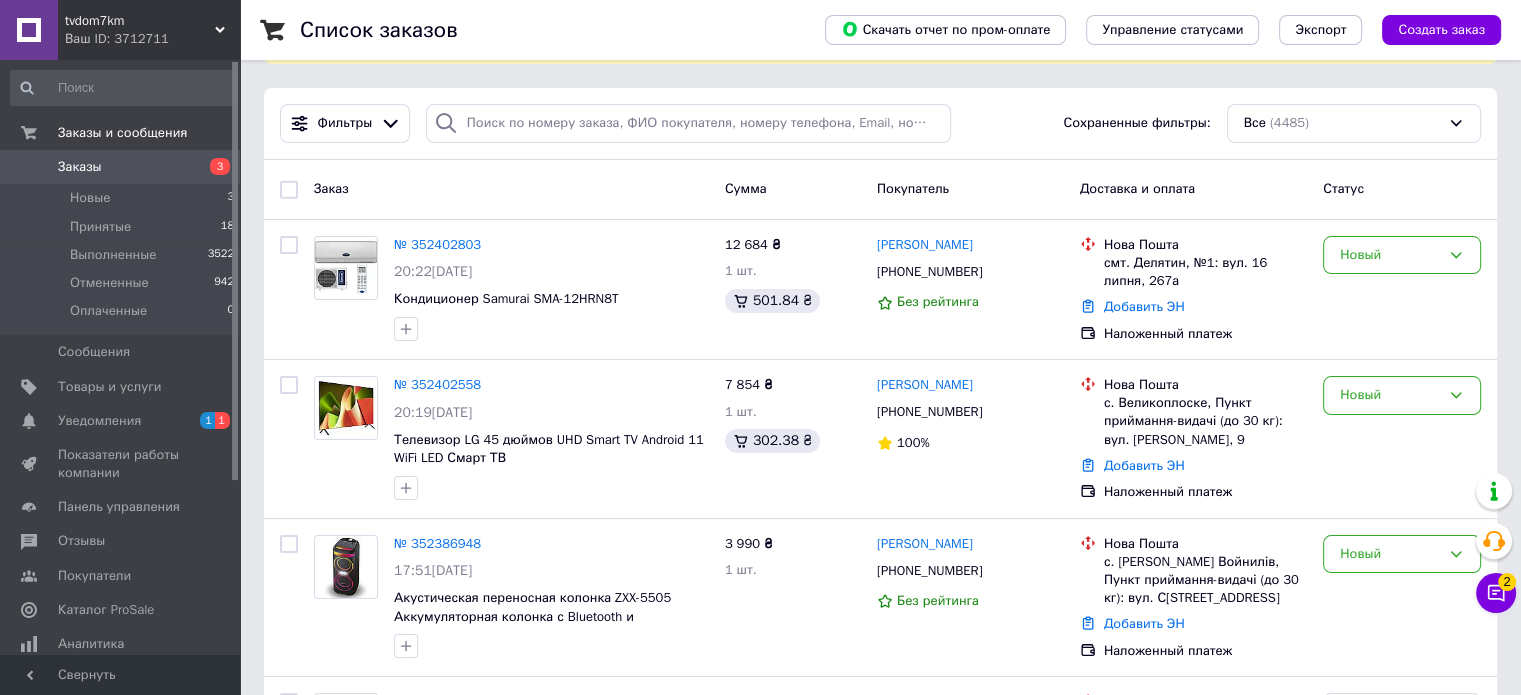 scroll, scrollTop: 17, scrollLeft: 0, axis: vertical 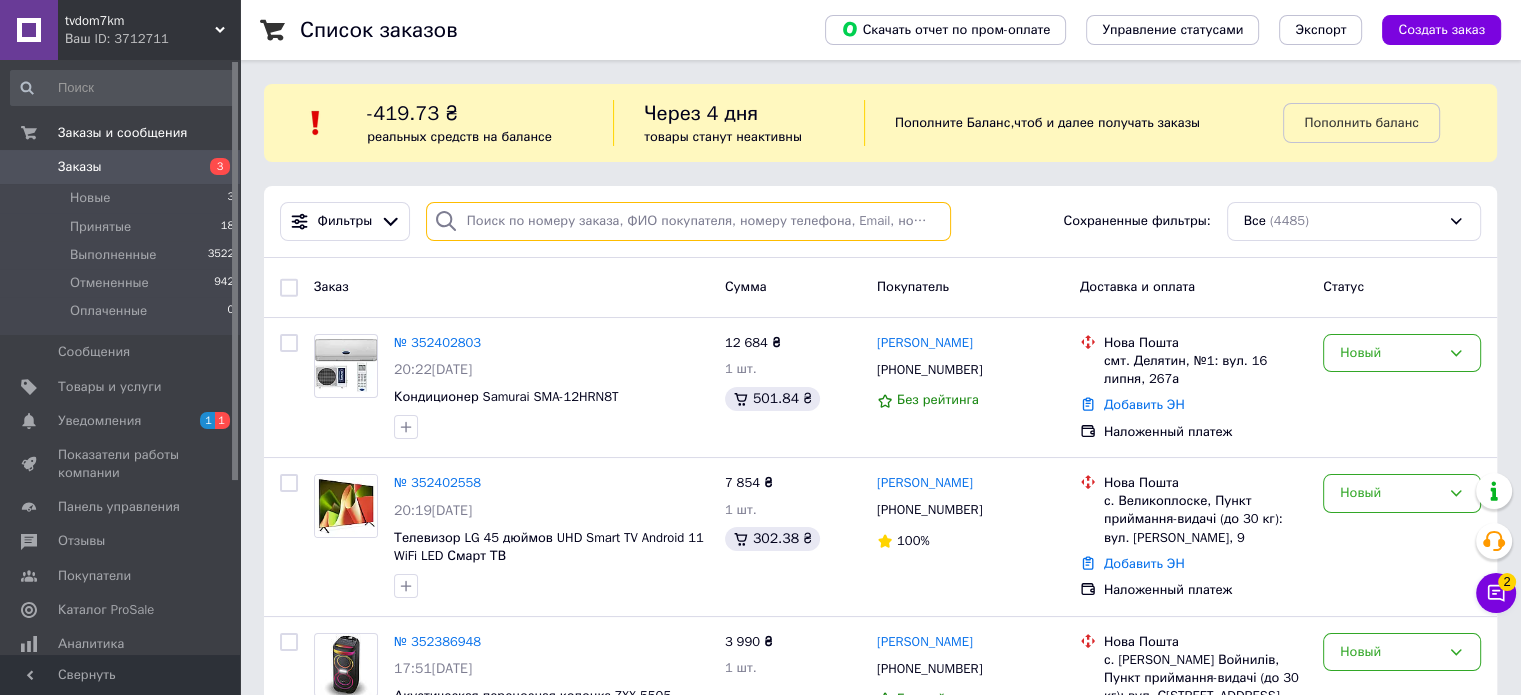 click at bounding box center (688, 221) 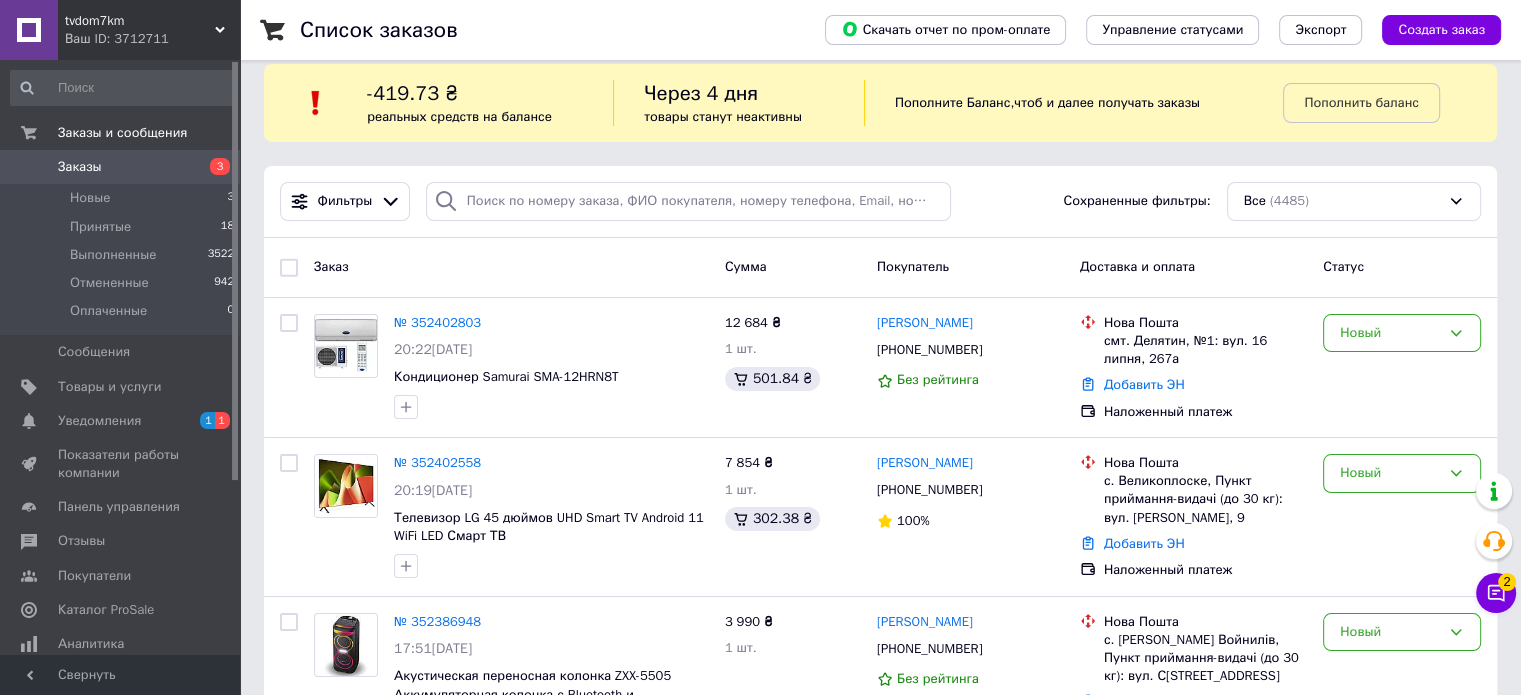 scroll, scrollTop: 18, scrollLeft: 0, axis: vertical 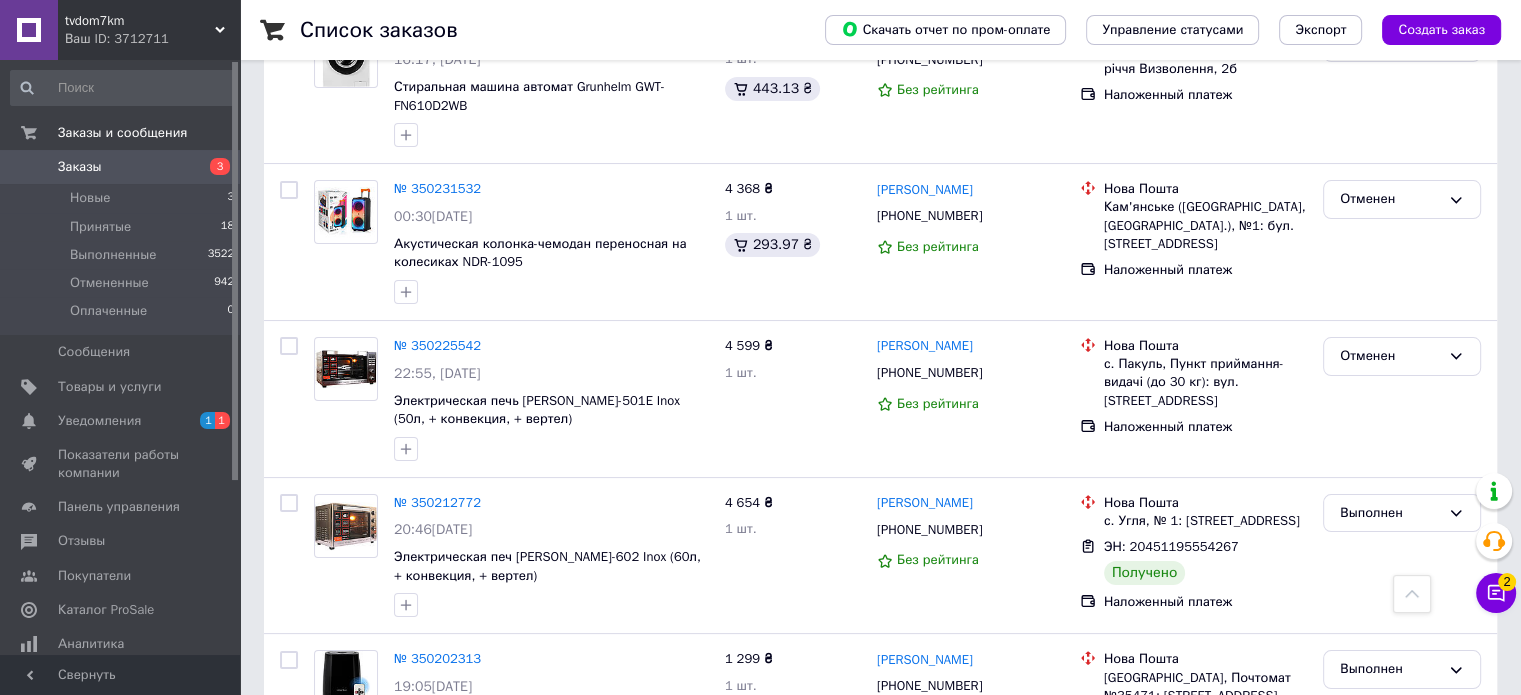 drag, startPoint x: 826, startPoint y: 216, endPoint x: 804, endPoint y: 24, distance: 193.2563 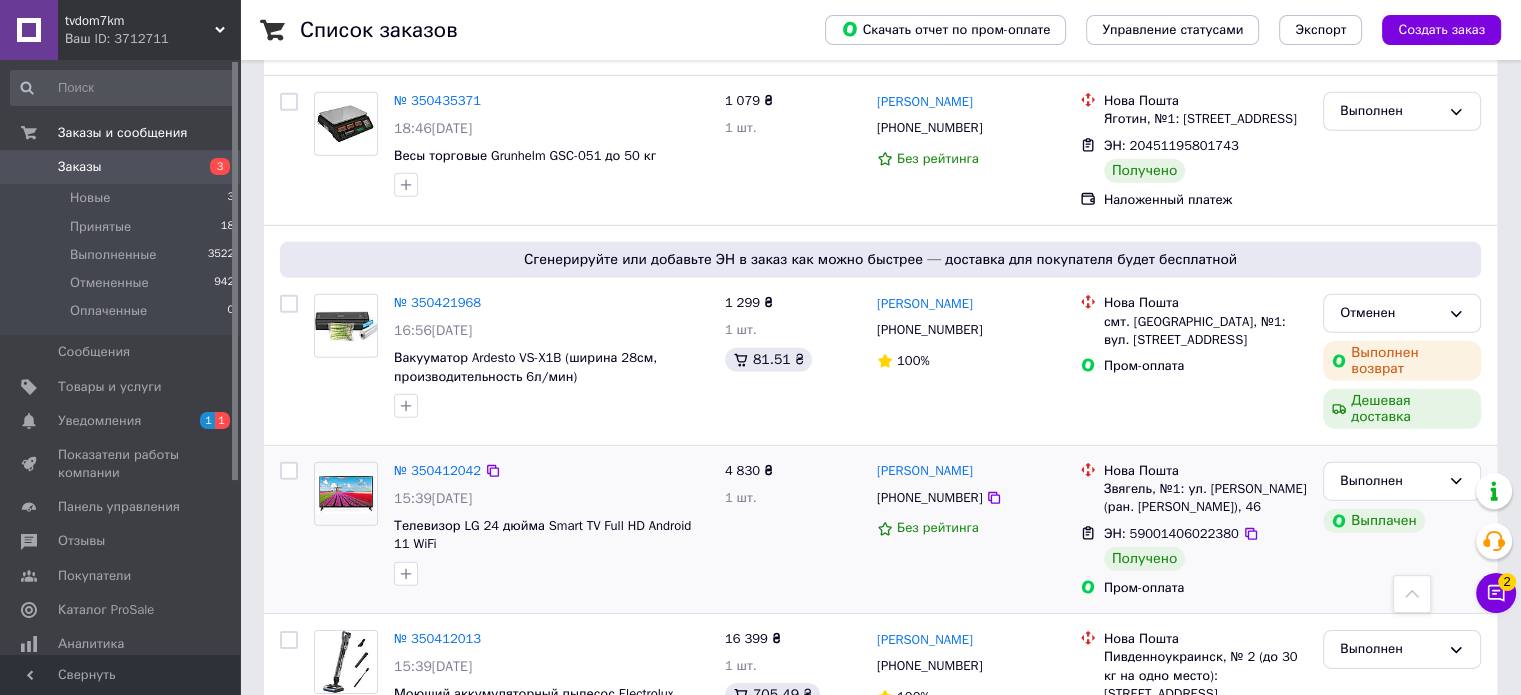 drag, startPoint x: 776, startPoint y: 230, endPoint x: 785, endPoint y: 107, distance: 123.32883 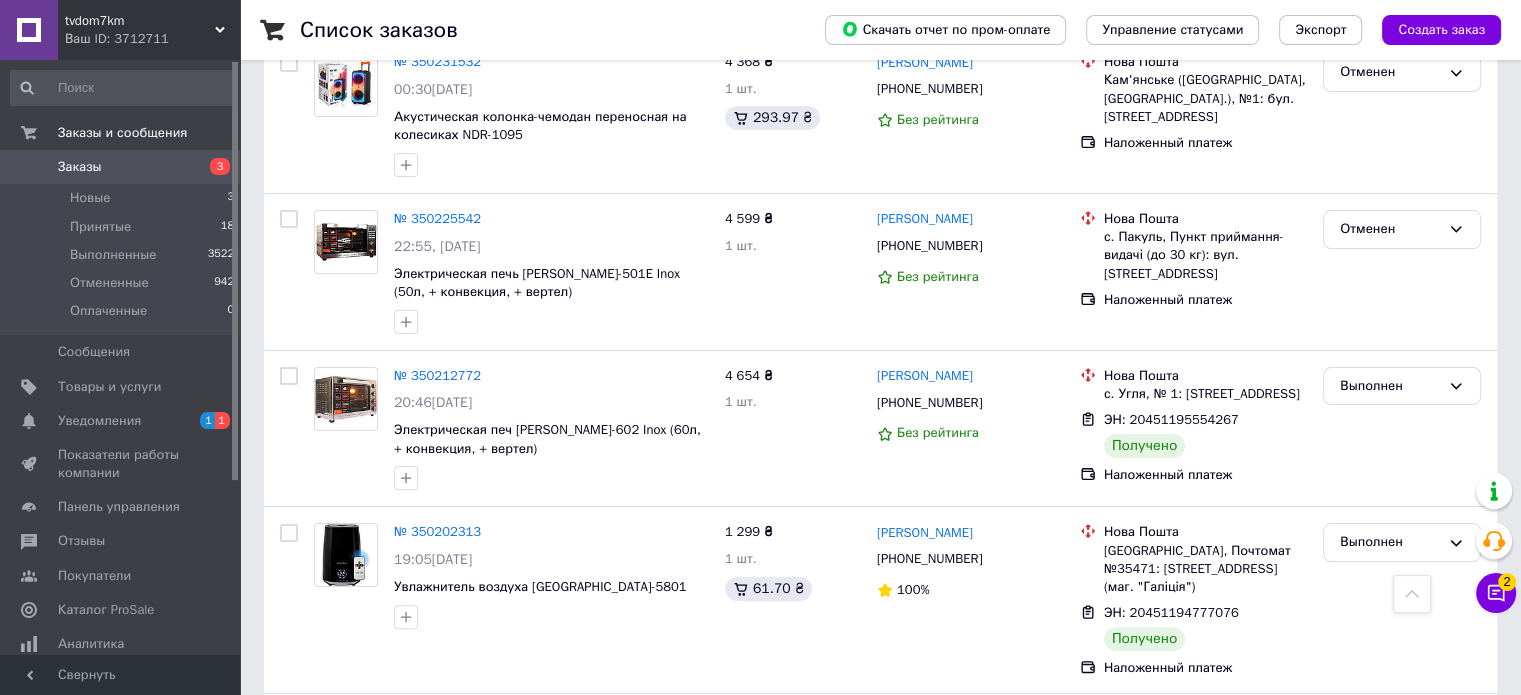 drag, startPoint x: 614, startPoint y: 421, endPoint x: 629, endPoint y: 367, distance: 56.044624 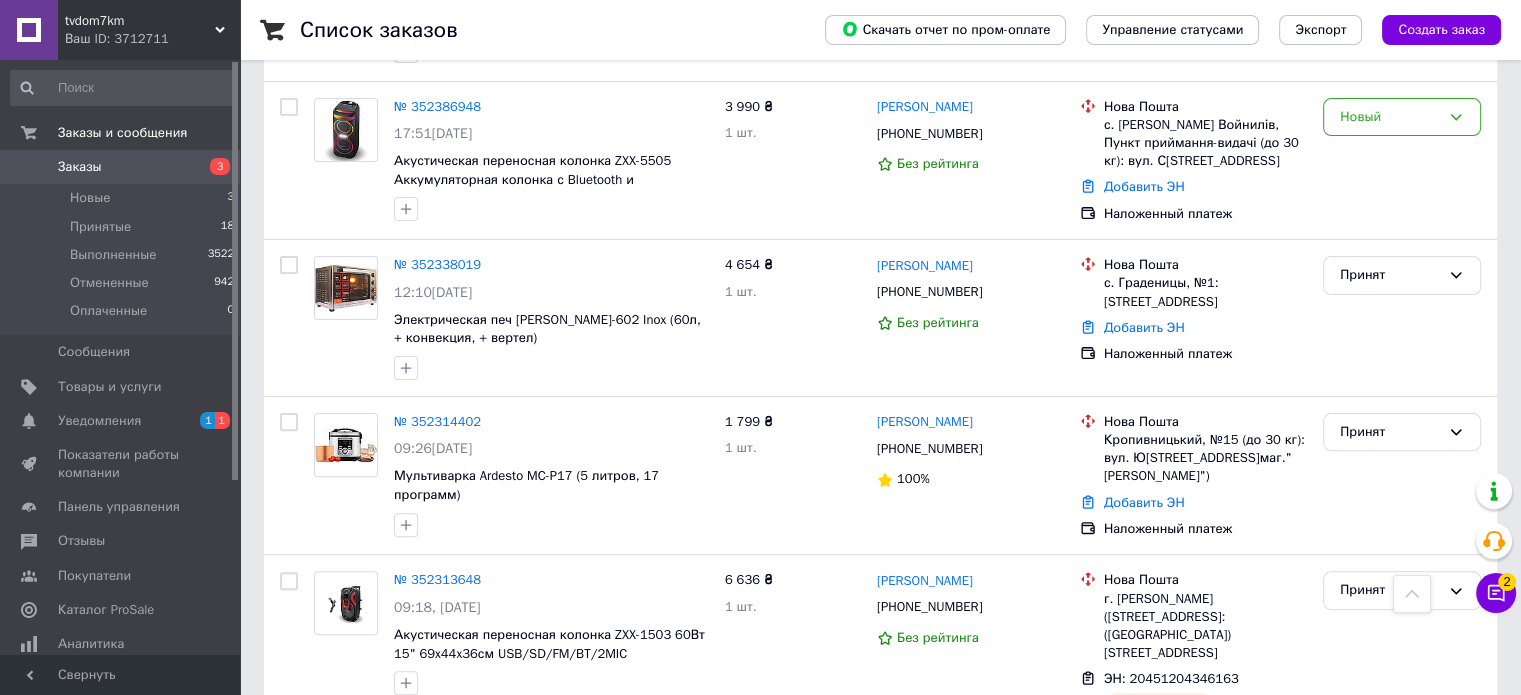 scroll, scrollTop: 0, scrollLeft: 0, axis: both 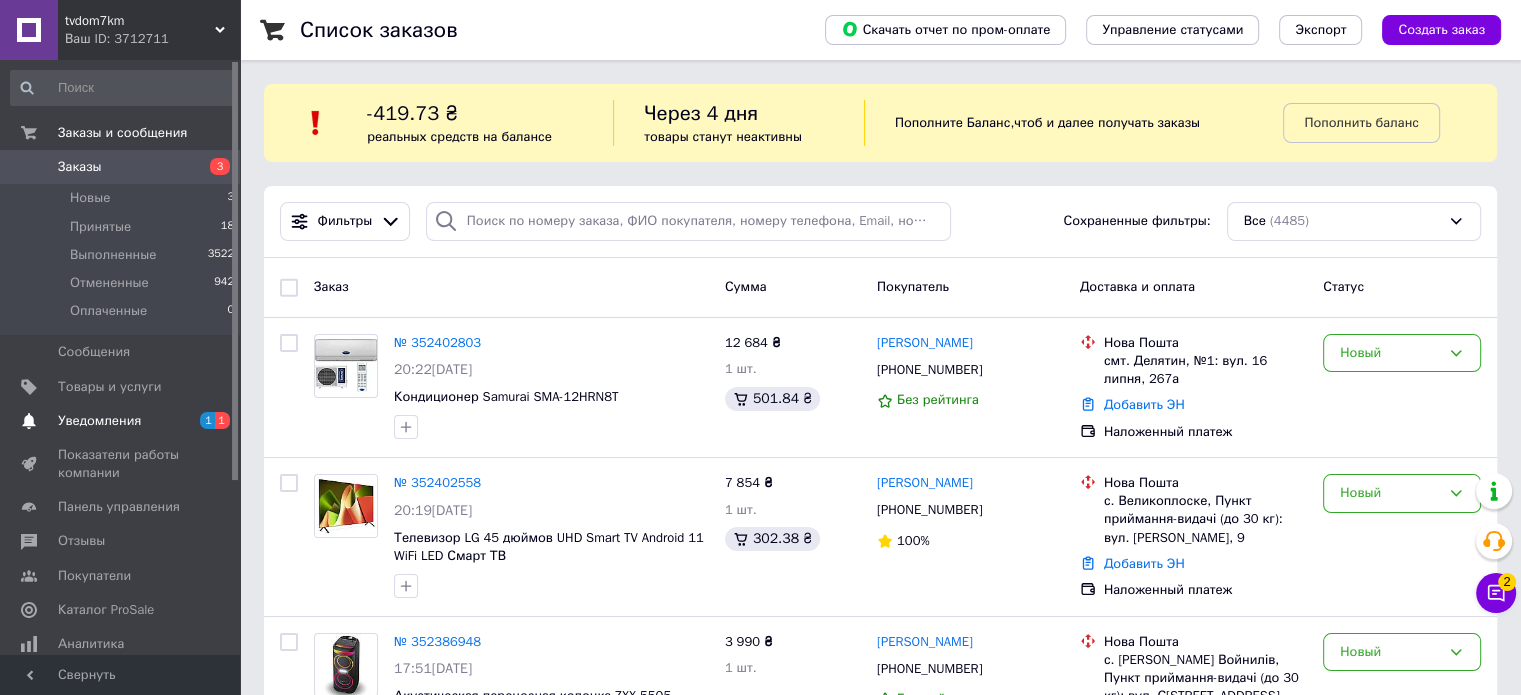 click on "Уведомления" at bounding box center [121, 421] 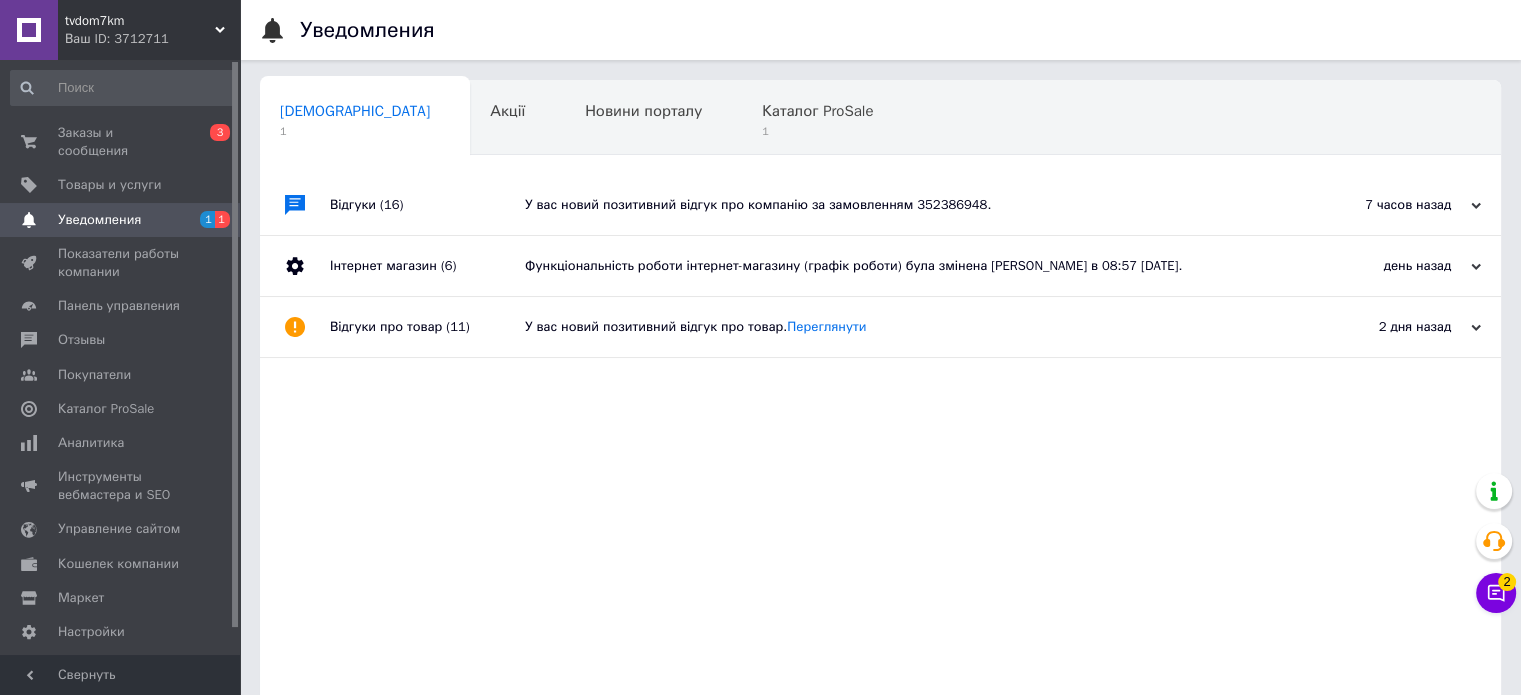 click on "7 часов назад 13[DATE]" at bounding box center (1391, 205) 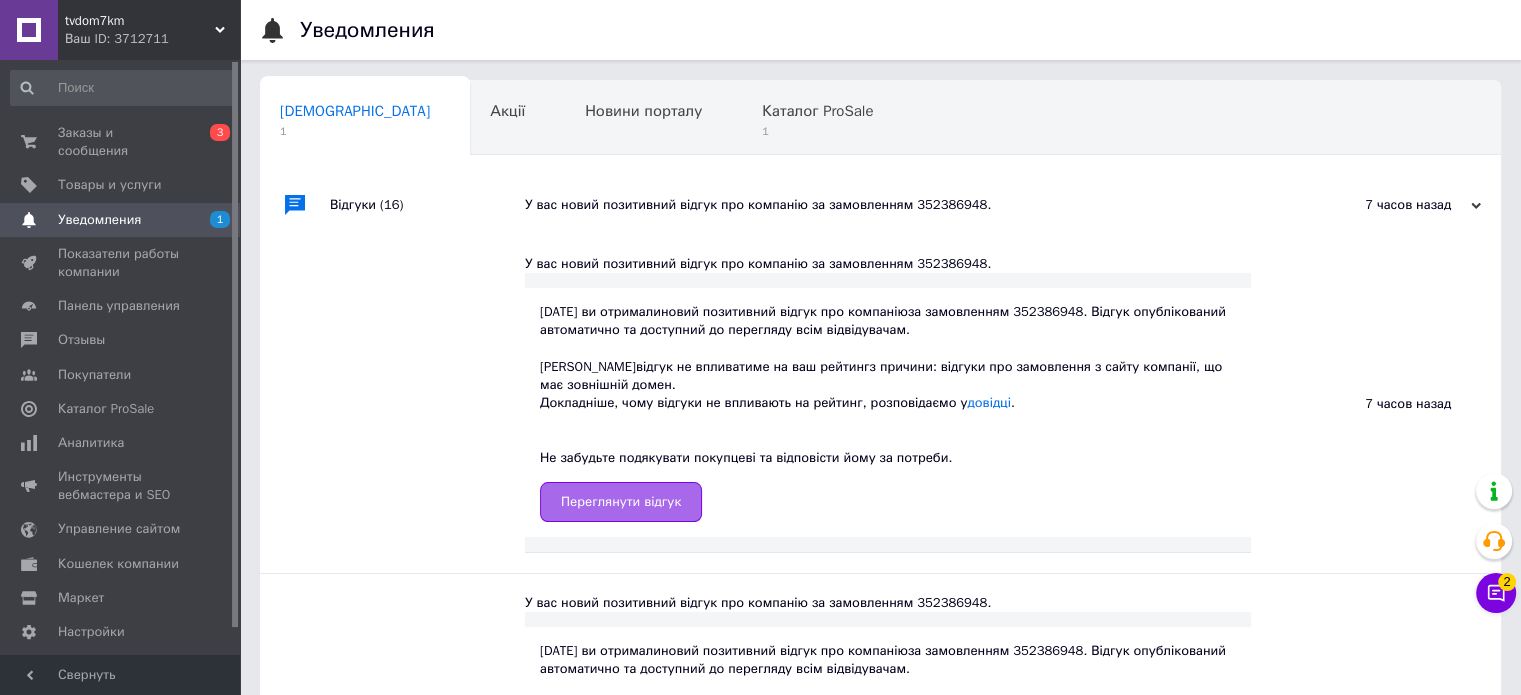click on "Переглянути відгук" at bounding box center [621, 502] 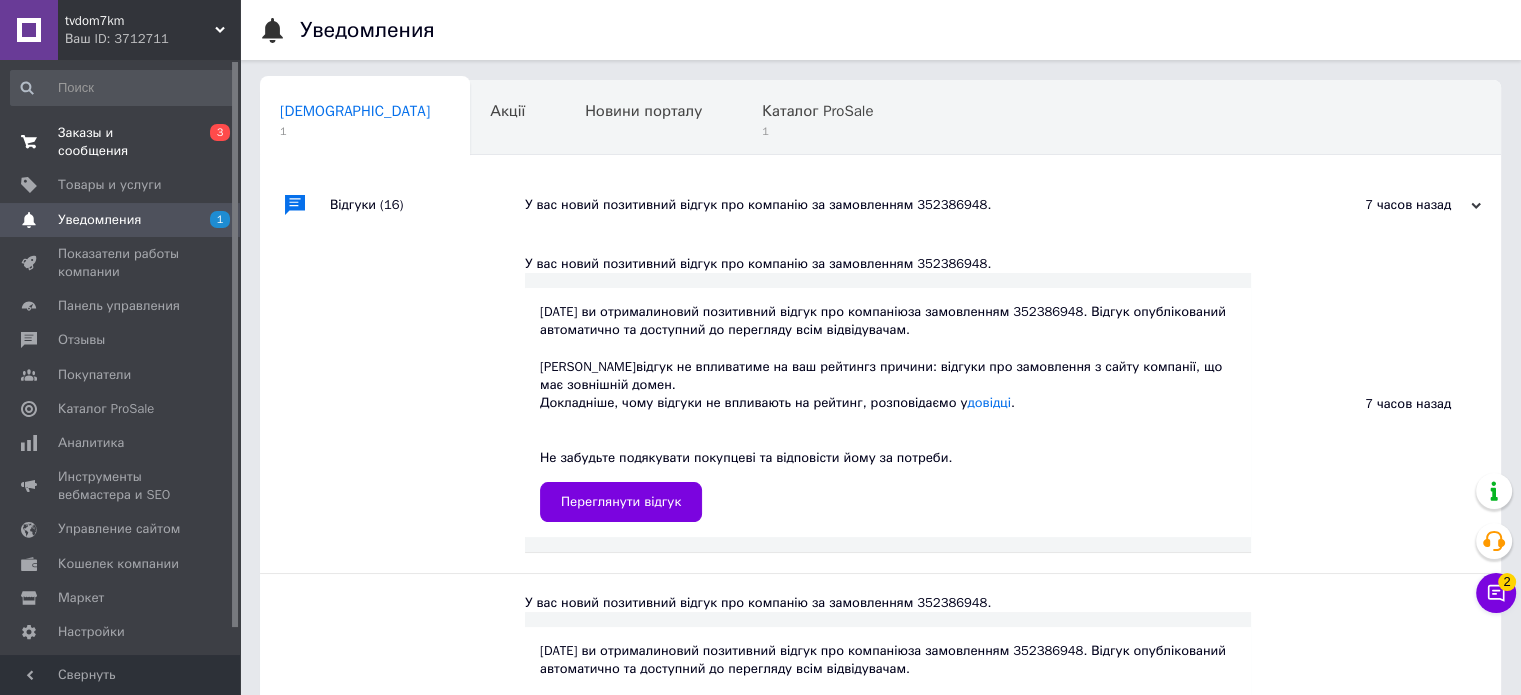 click on "Заказы и сообщения" at bounding box center [121, 142] 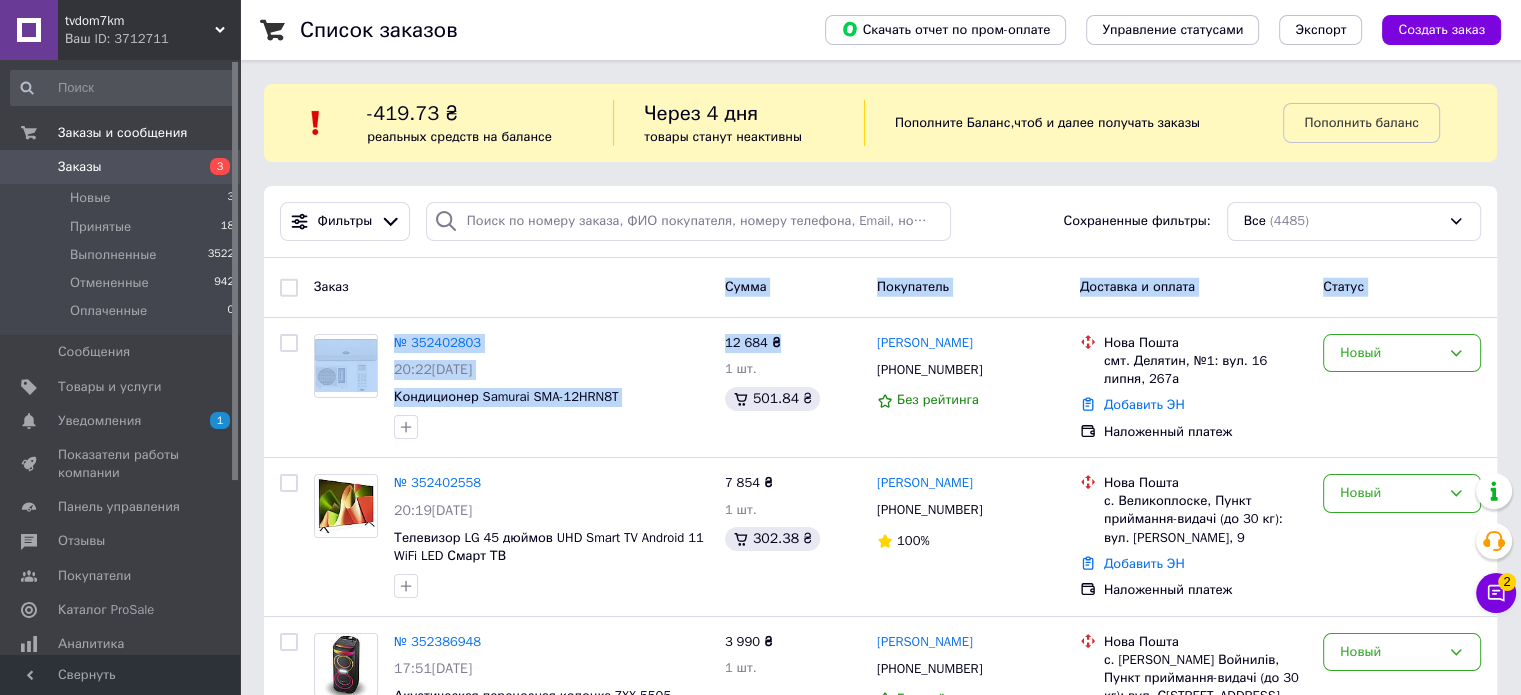 drag, startPoint x: 784, startPoint y: 348, endPoint x: 432, endPoint y: 287, distance: 357.2464 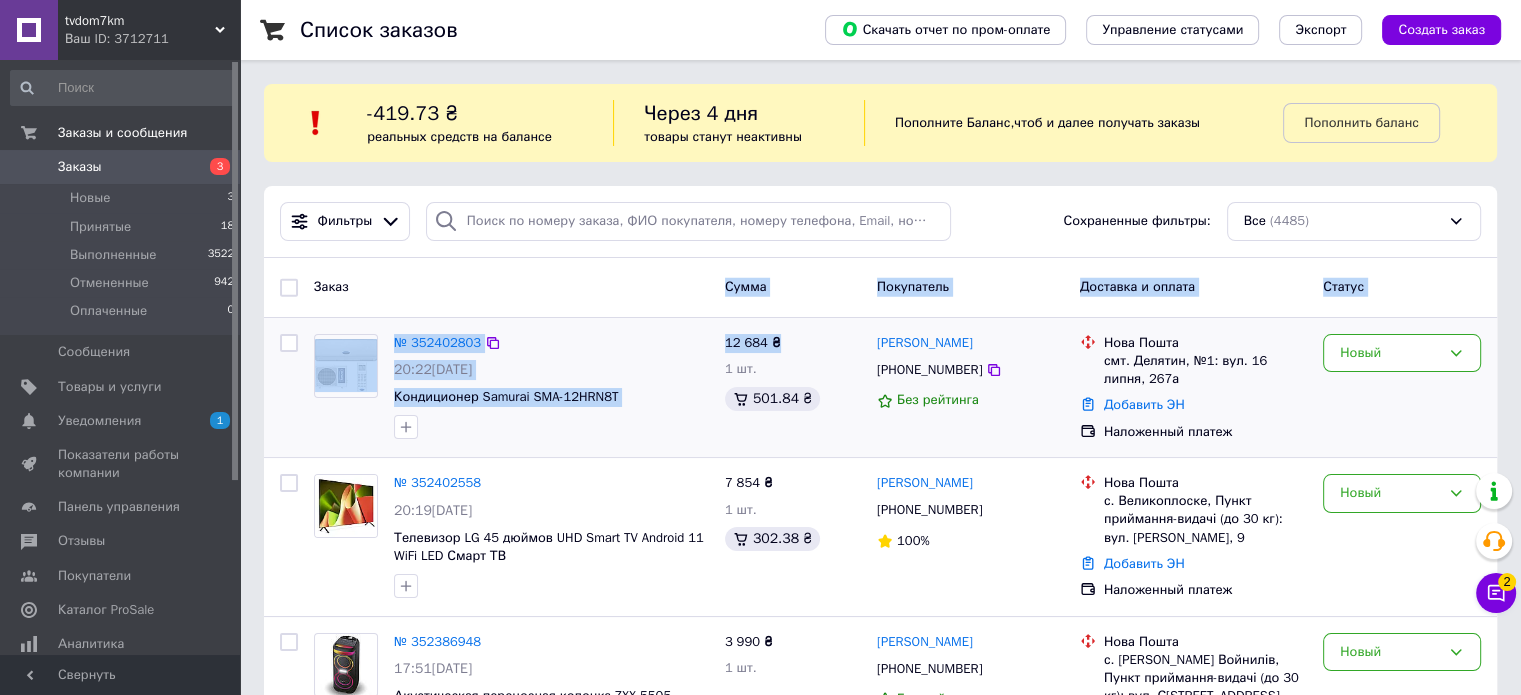 click on "№ 352402803 20:22[DATE] Кондиционер Samurai SMA-12HRN8T" at bounding box center (551, 386) 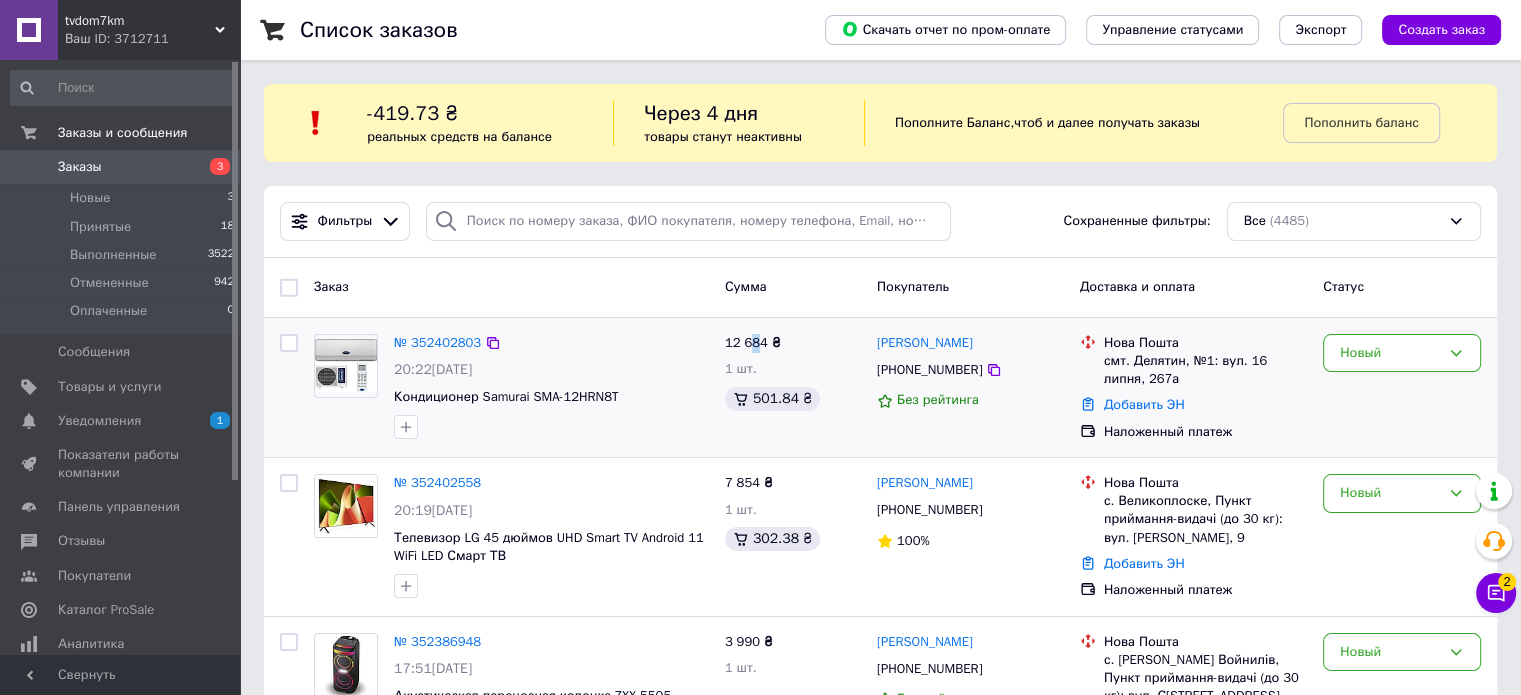 drag, startPoint x: 760, startPoint y: 347, endPoint x: 748, endPoint y: 345, distance: 12.165525 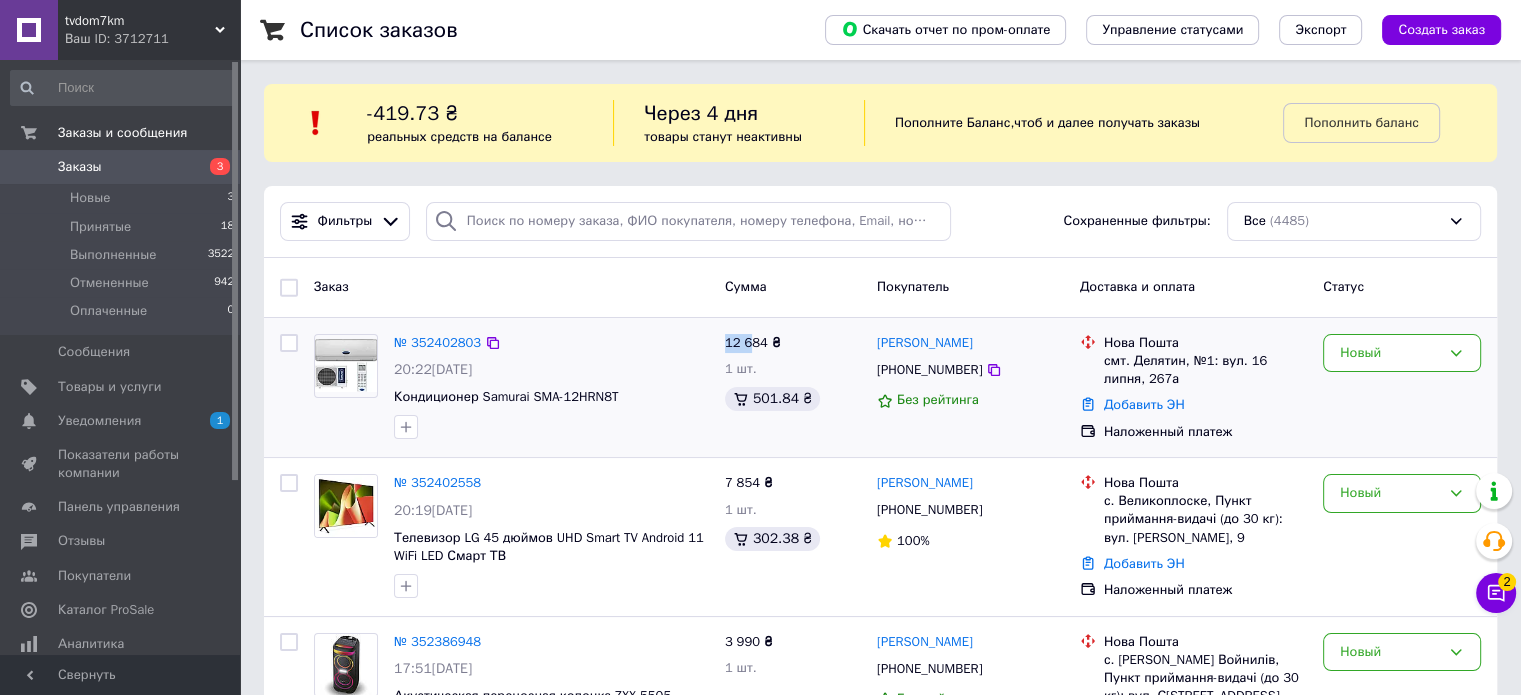 click on "12 684 ₴" at bounding box center [753, 342] 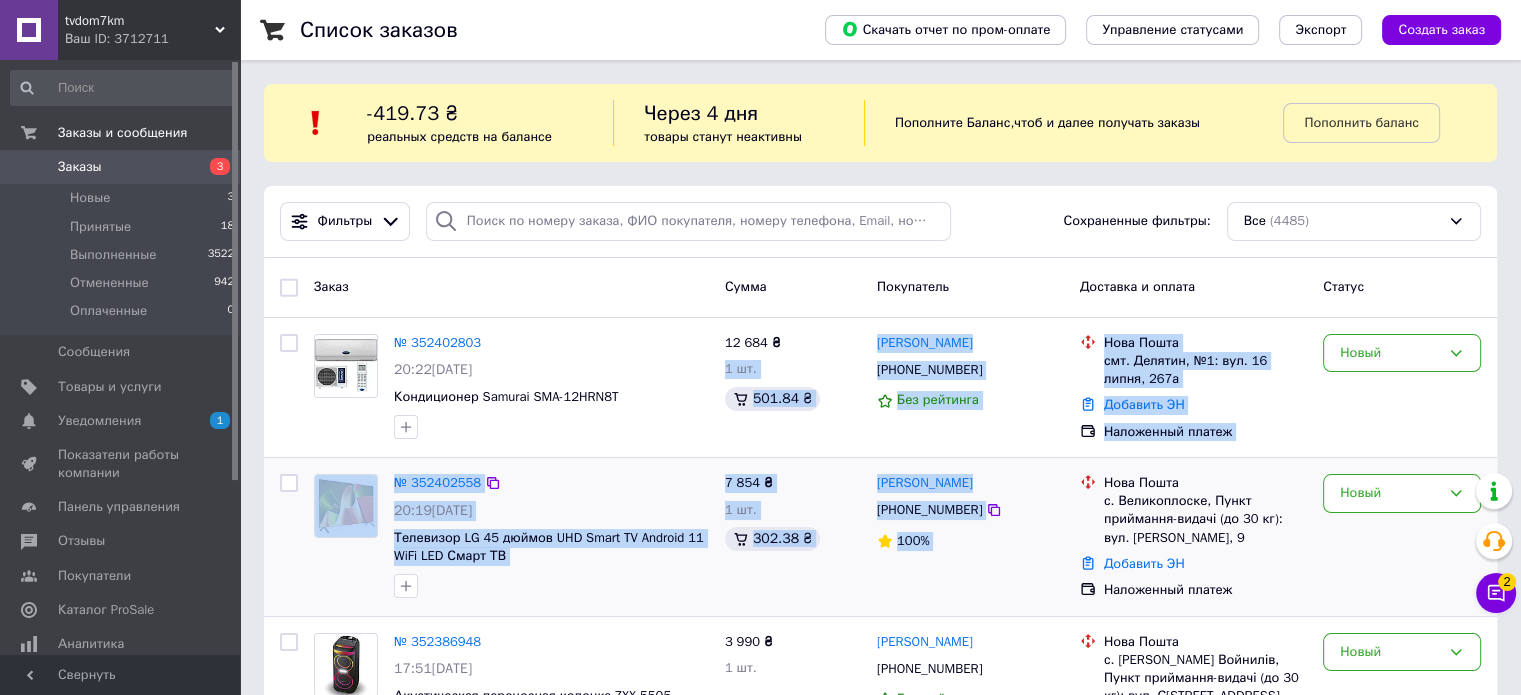 drag, startPoint x: 801, startPoint y: 336, endPoint x: 1060, endPoint y: 463, distance: 288.46143 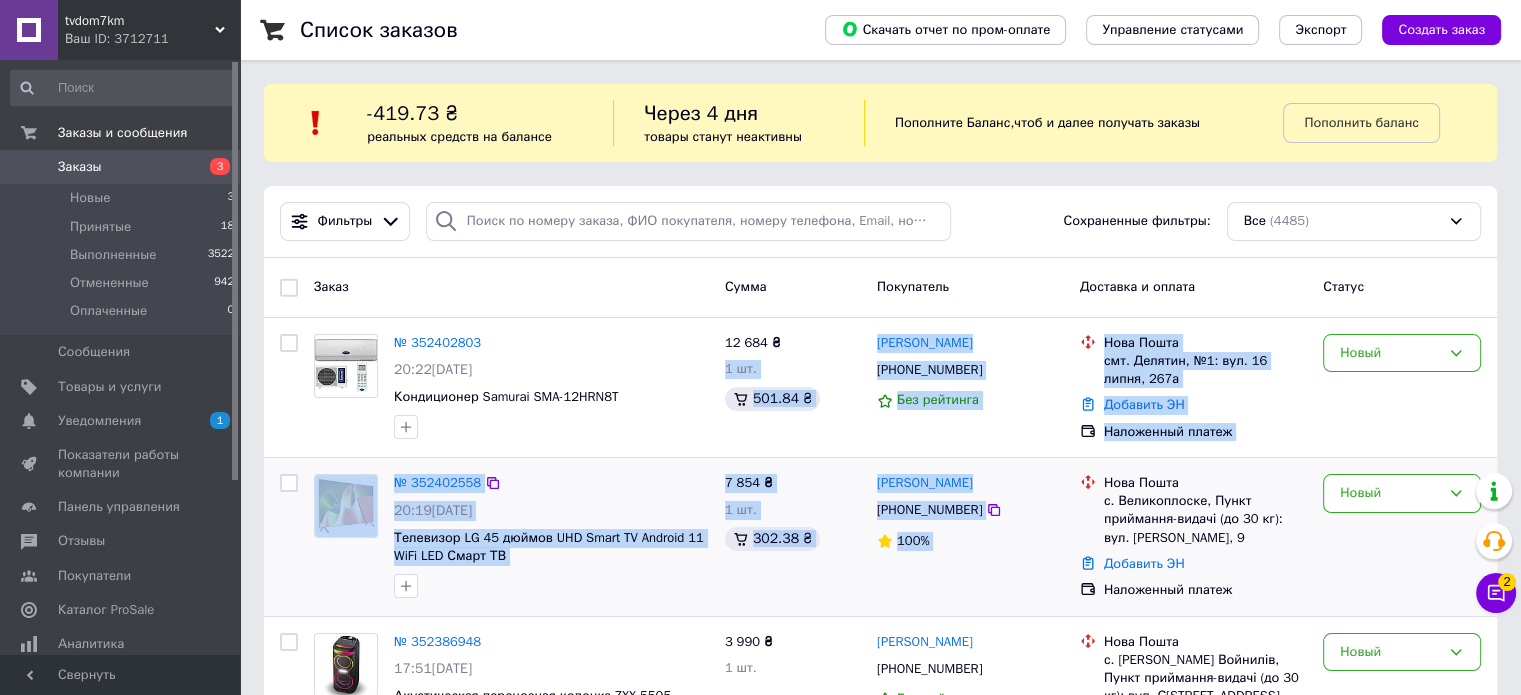 click on "Заказ Сумма Покупатель Доставка и оплата Статус № 352402803 20:22[DATE] Кондиционер Samurai SMA-12HRN8T 12 684 ₴ 1 шт. 501.84 ₴ [PERSON_NAME] [PHONE_NUMBER] Без рейтинга [GEOGRAPHIC_DATA]. Делятин, №1: вул. 16 липня, 267а Добавить ЭН Наложенный платеж Новый № 352402558 20:19[DATE] Телевизор LG 45 дюймов UHD Smart TV Android 11 WiFi LED Смарт ТВ 7 854 ₴ 1 шт. 302.38 ₴ [PERSON_NAME] [PHONE_NUMBER] 100% Нова Пошта с. Великоплоске, Пункт приймання-видачі (до 30 кг): вул. Терешкової, 9 Добавить ЭН Наложенный платеж Новый № 352386948 17:51[DATE] Акустическая переносная колонка ZXX-5505 Аккумуляторная колонка с Bluetooth и микрофоном 3 990 ₴ 1 шт." at bounding box center [880, 9038] 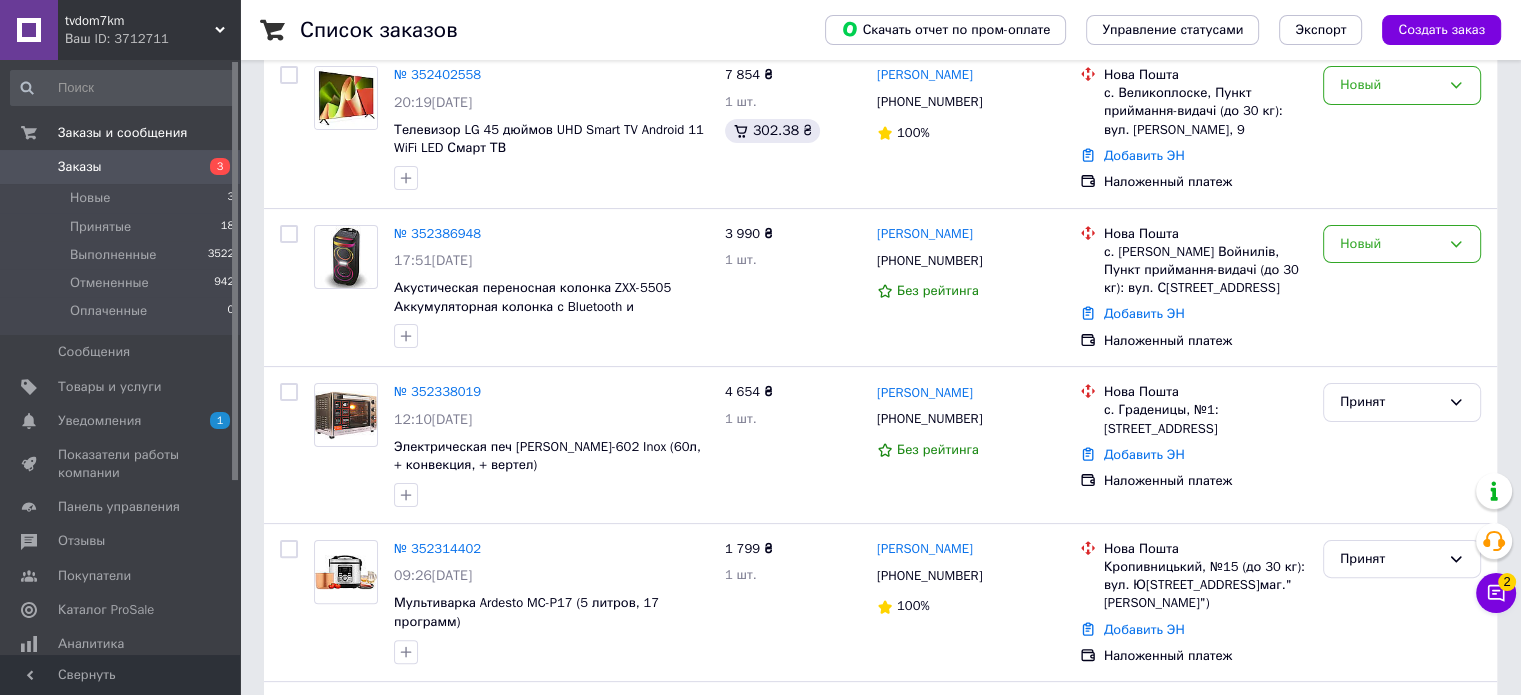 scroll, scrollTop: 0, scrollLeft: 0, axis: both 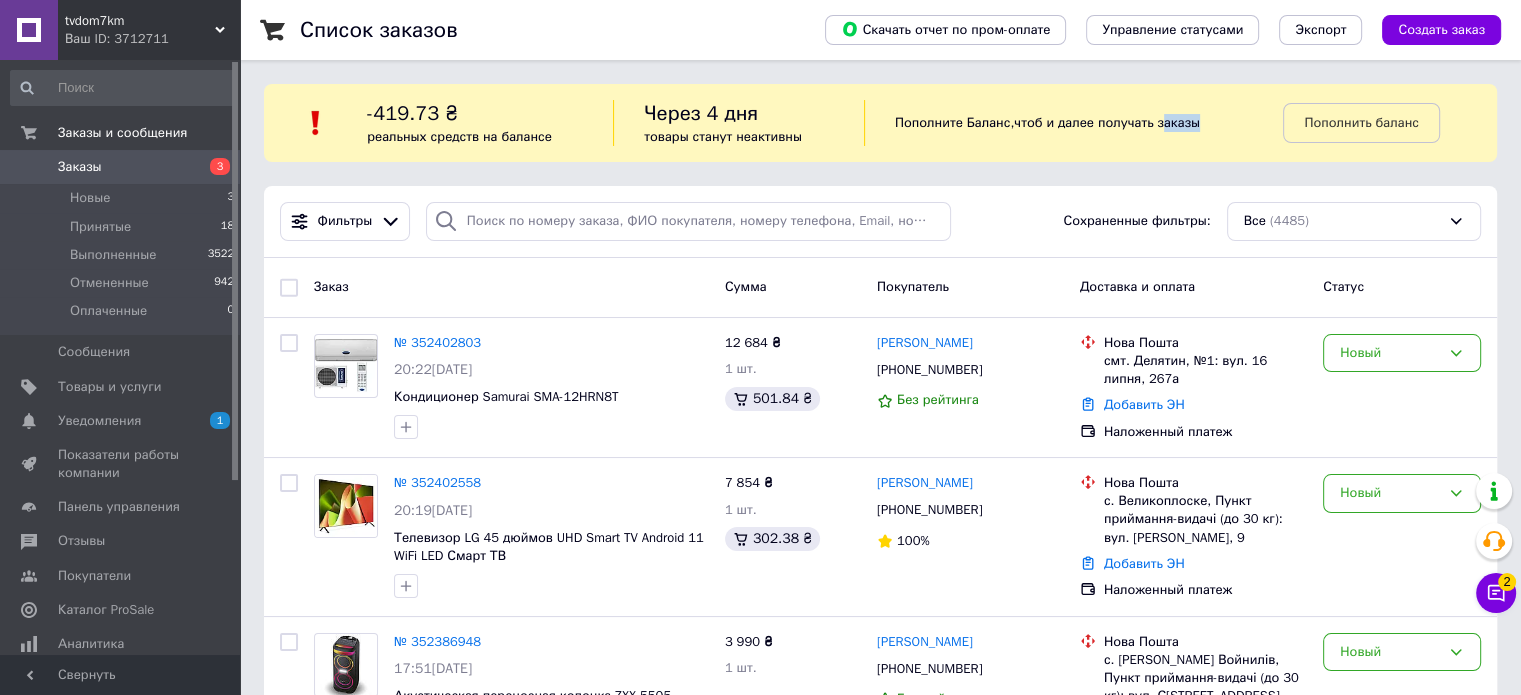 drag, startPoint x: 1170, startPoint y: 131, endPoint x: 1045, endPoint y: 150, distance: 126.43575 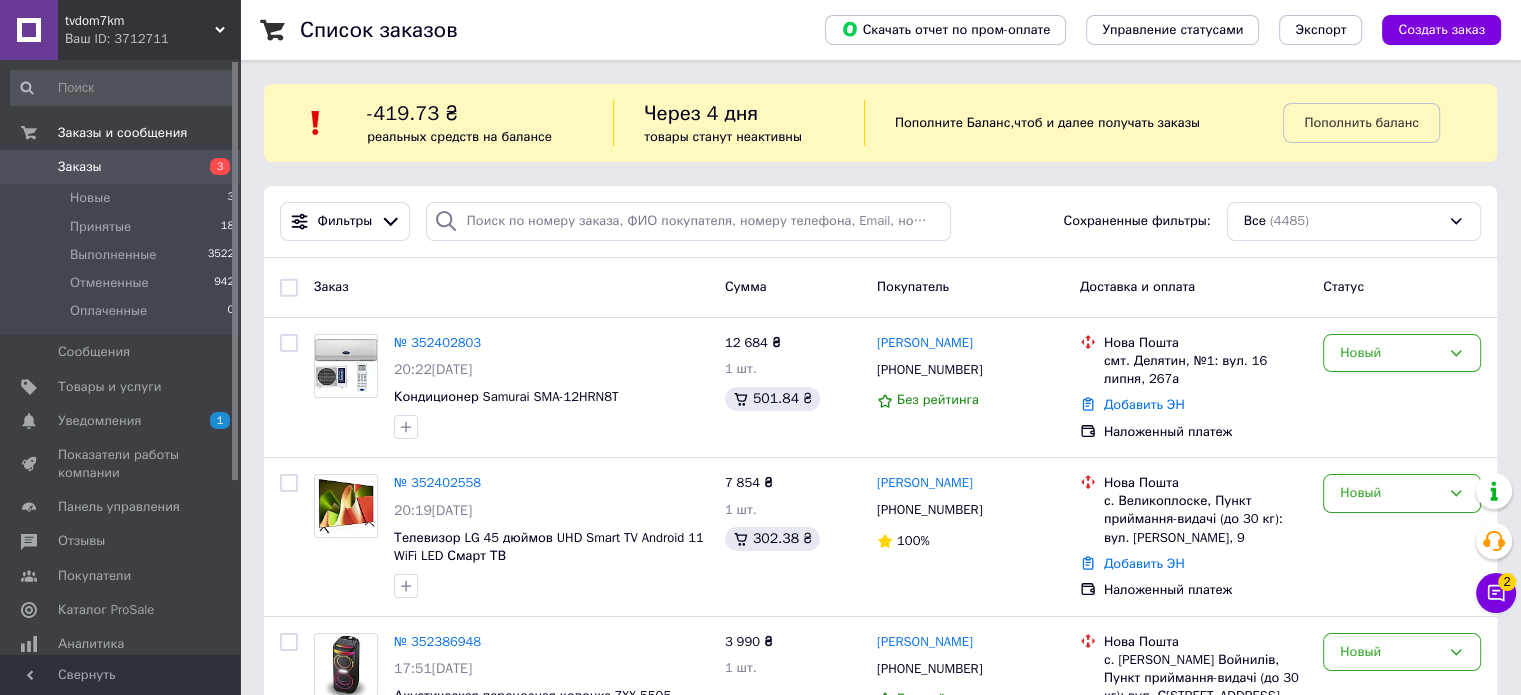 click on "-419.73 ₴ реальных средств на балансе Через 4 дня товары станут неактивны Пополните Баланс ,  чтоб и далее получать заказы Пополнить баланс" at bounding box center [880, 123] 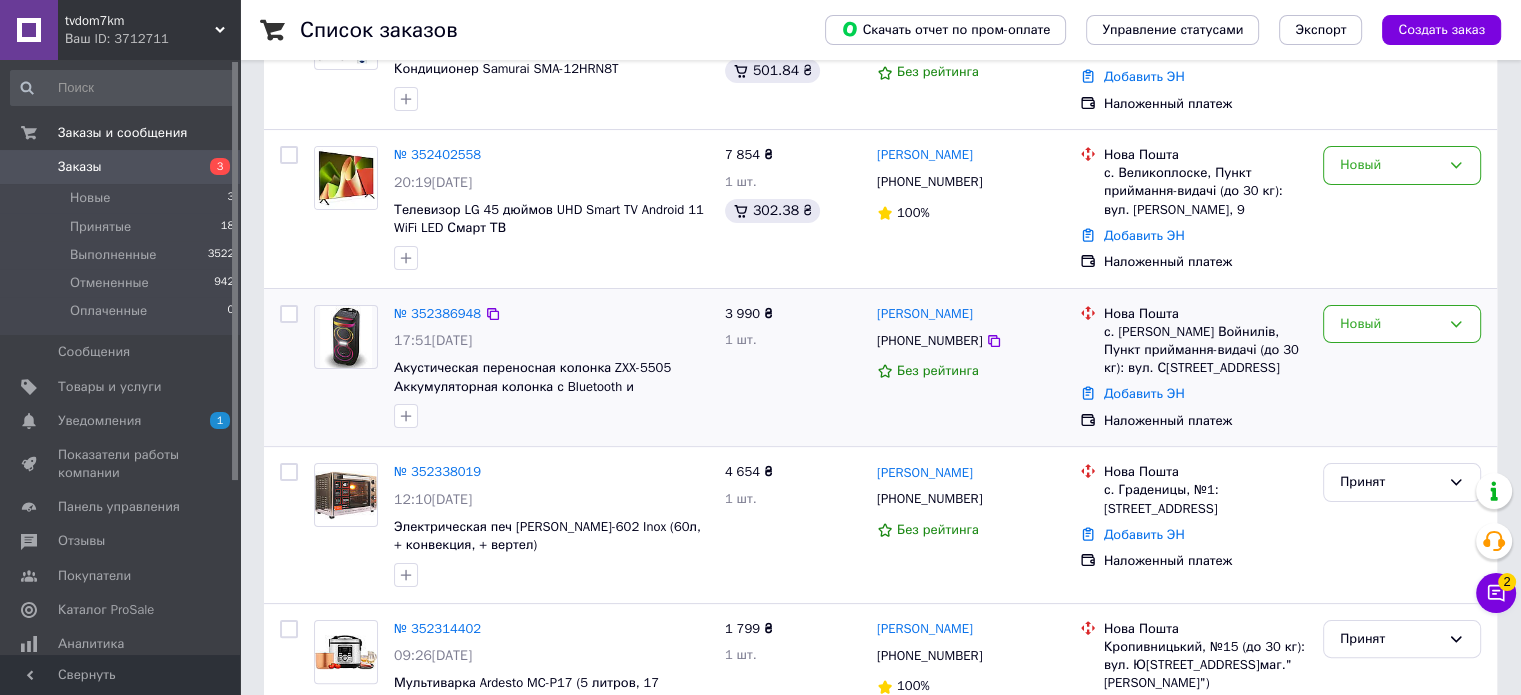 scroll, scrollTop: 326, scrollLeft: 0, axis: vertical 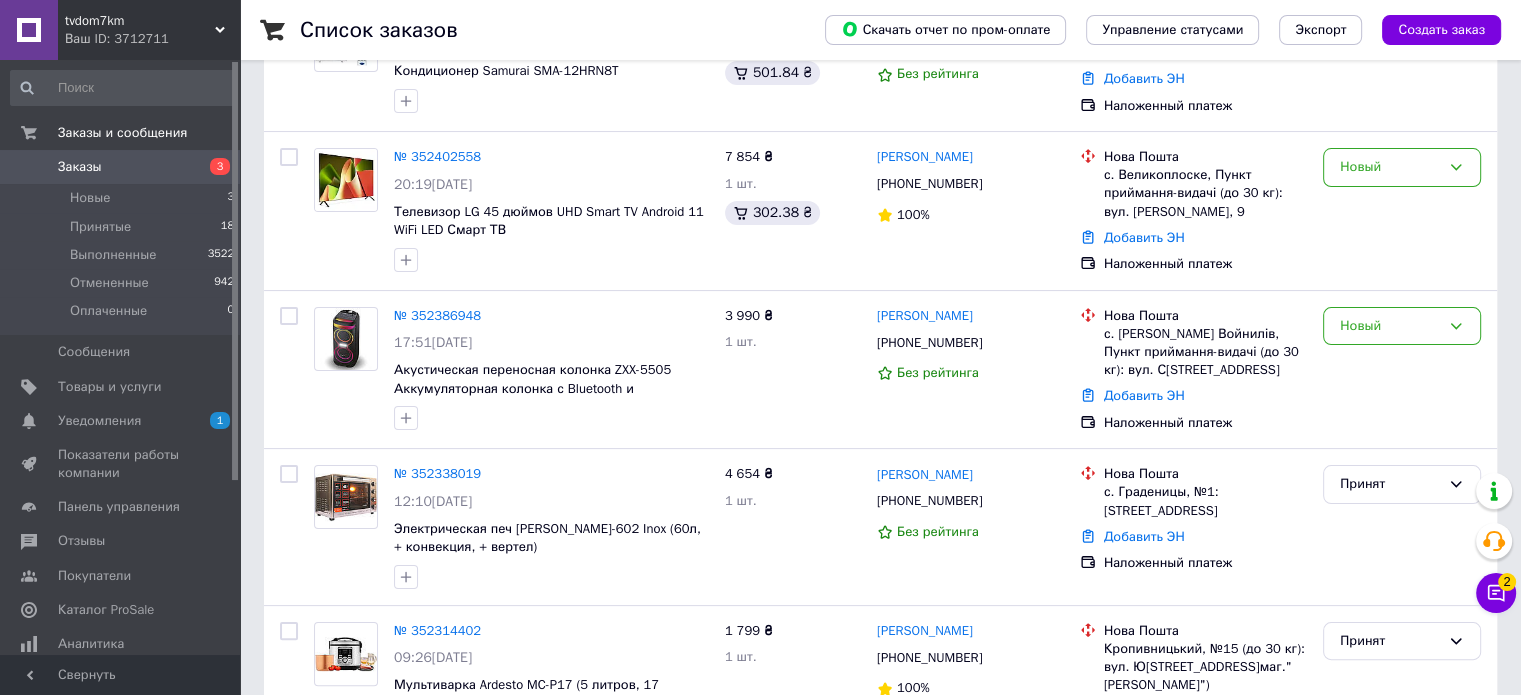 click on "Заказы" at bounding box center [121, 167] 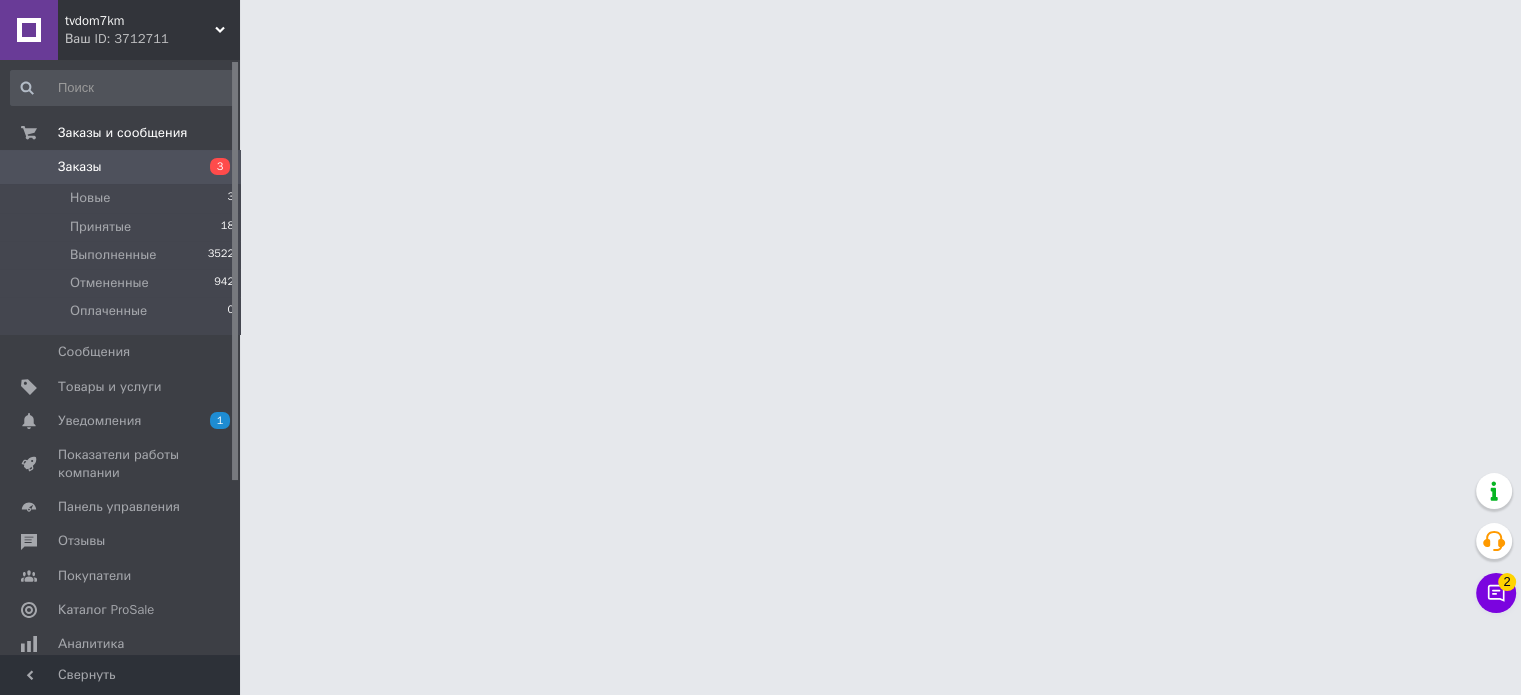 scroll, scrollTop: 0, scrollLeft: 0, axis: both 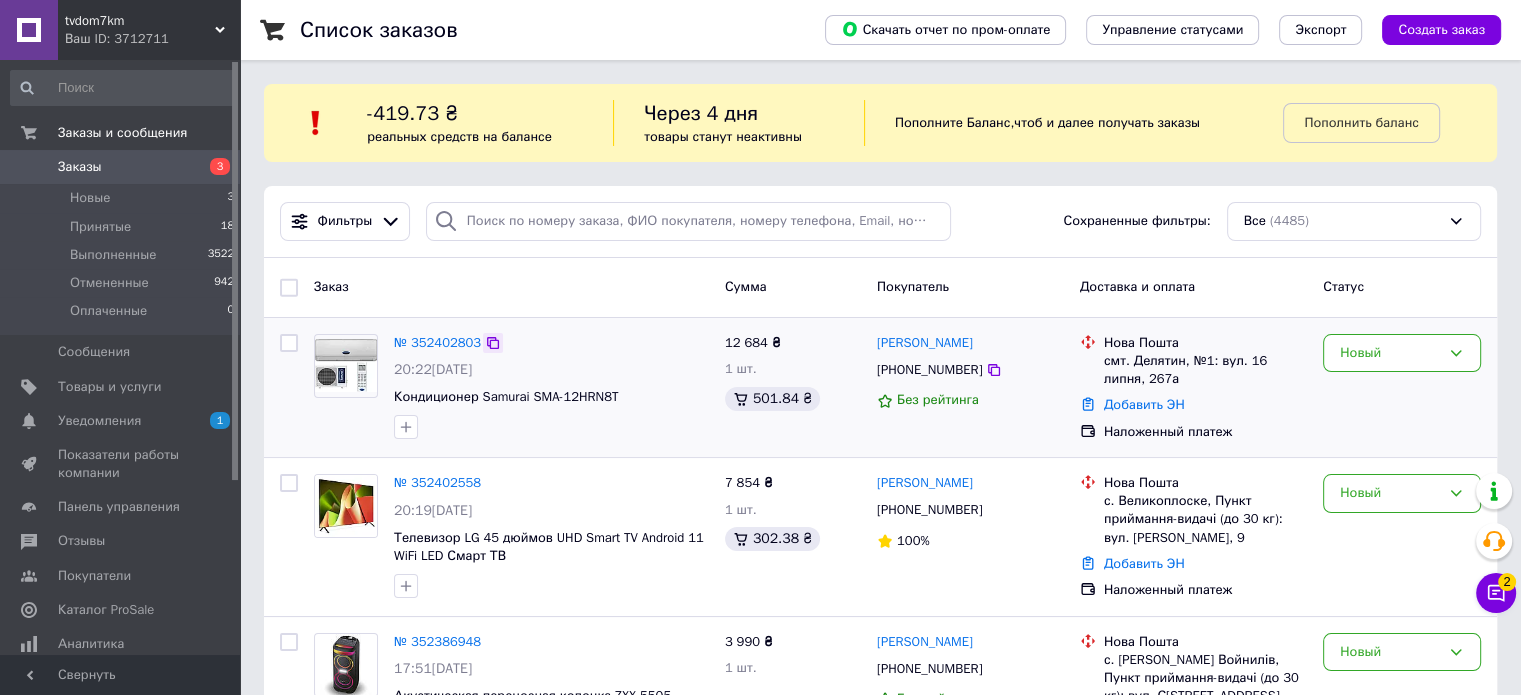 click 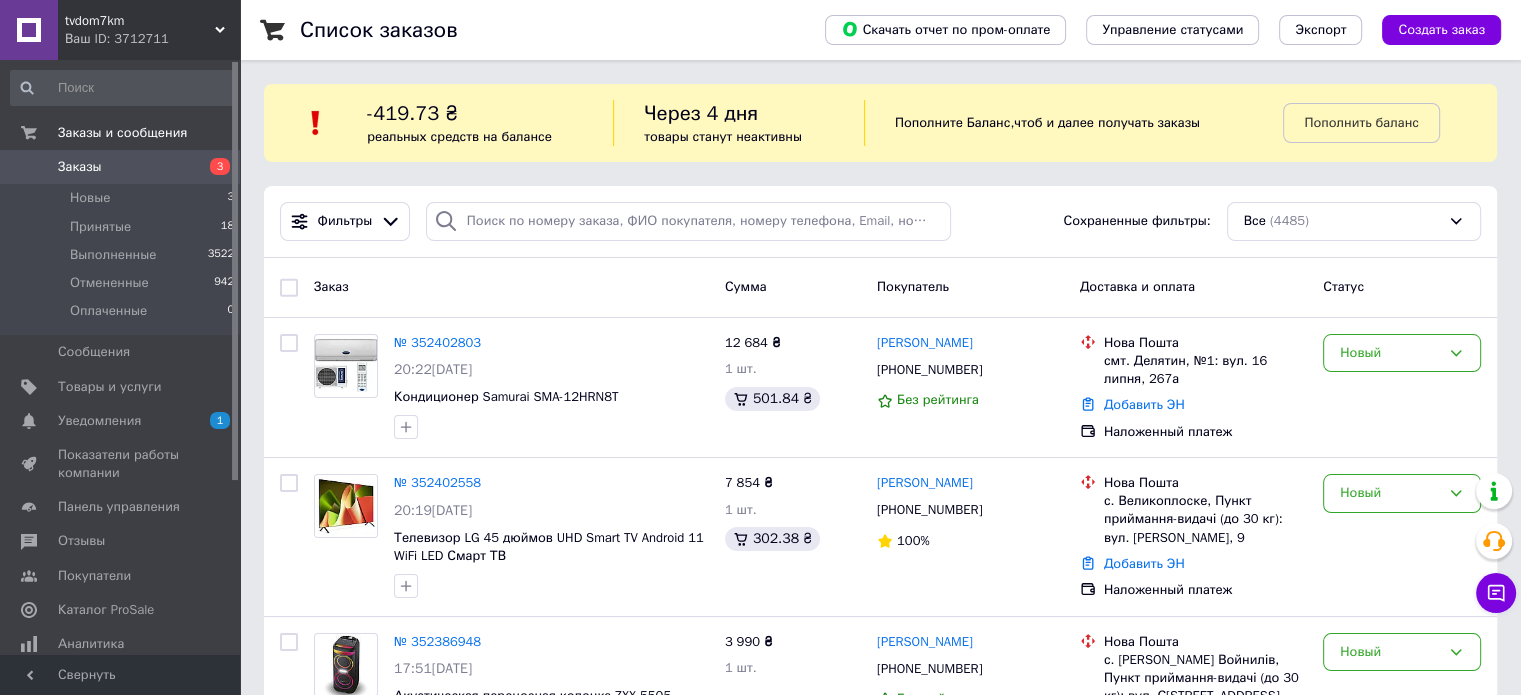 click on "Заказы" at bounding box center (121, 167) 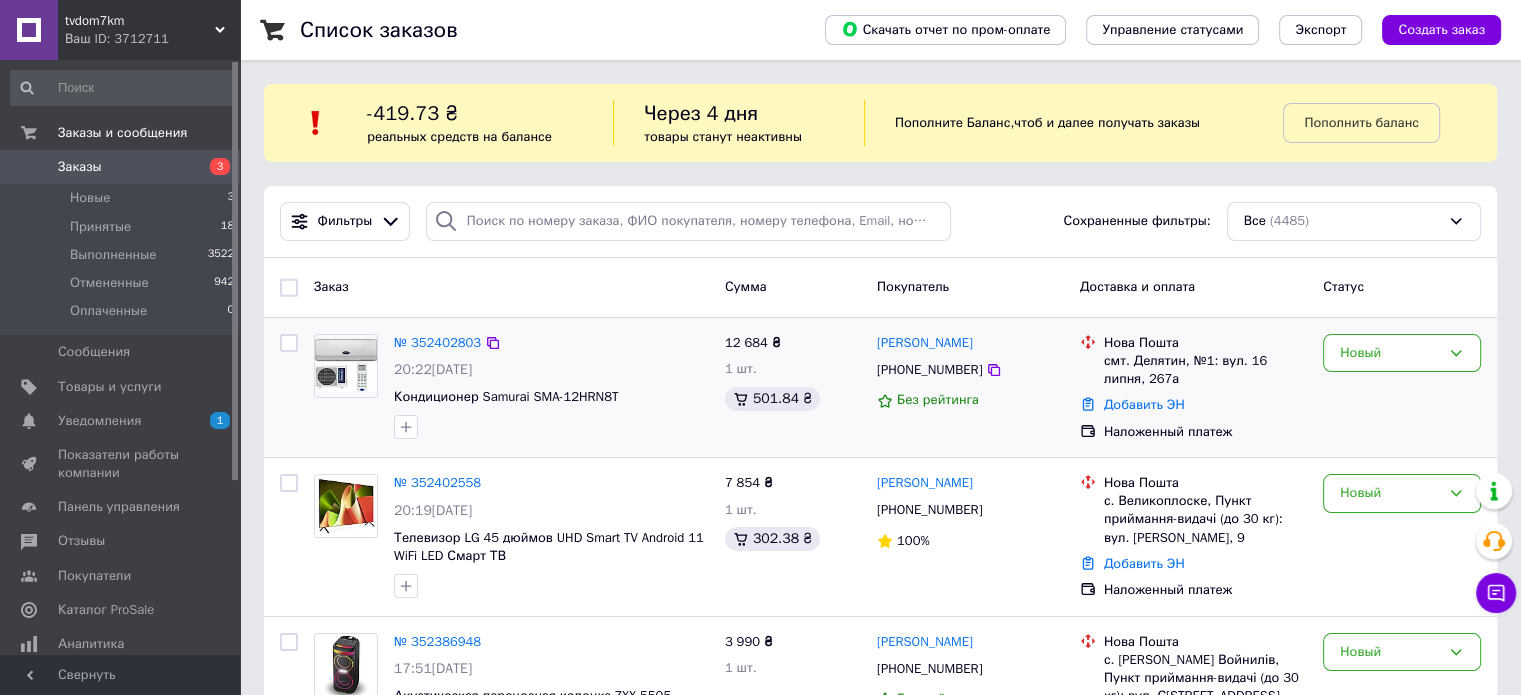 drag, startPoint x: 716, startPoint y: 370, endPoint x: 654, endPoint y: 439, distance: 92.76314 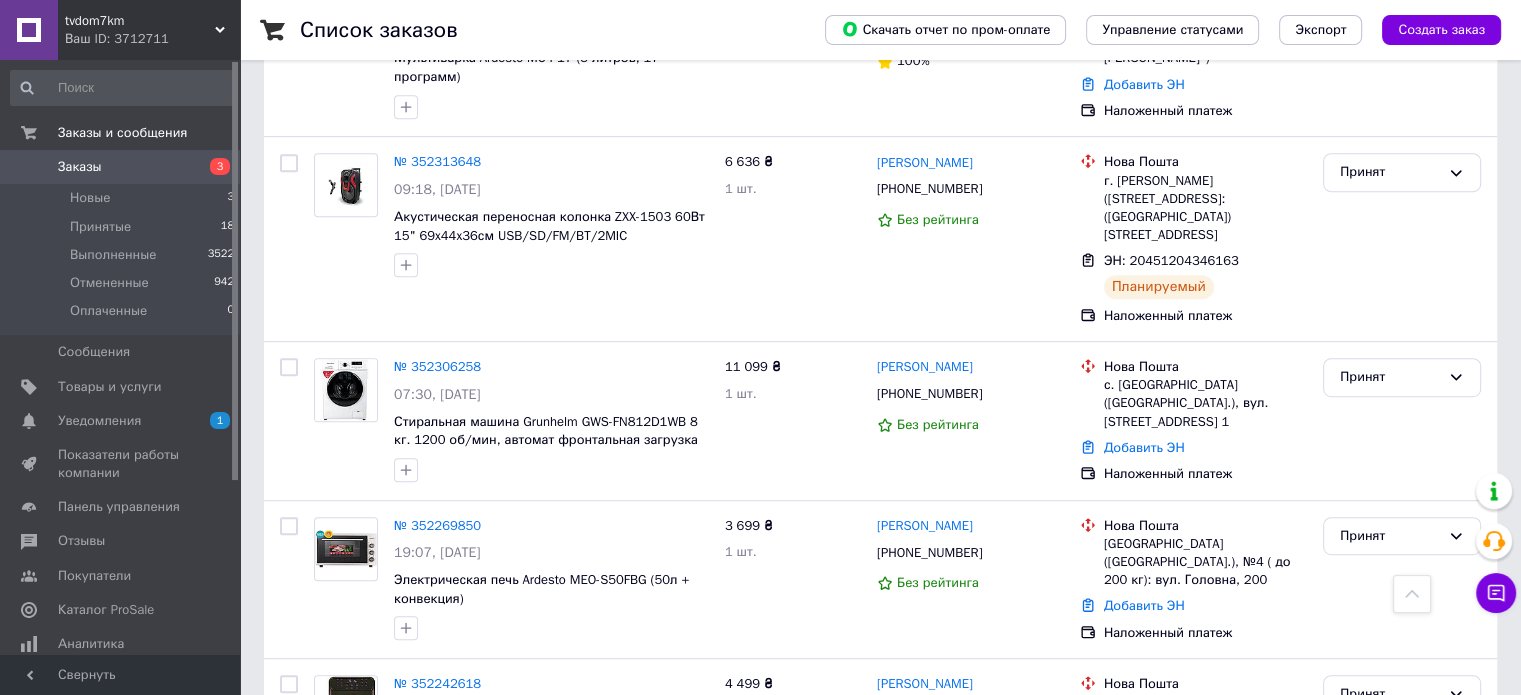 scroll, scrollTop: 0, scrollLeft: 0, axis: both 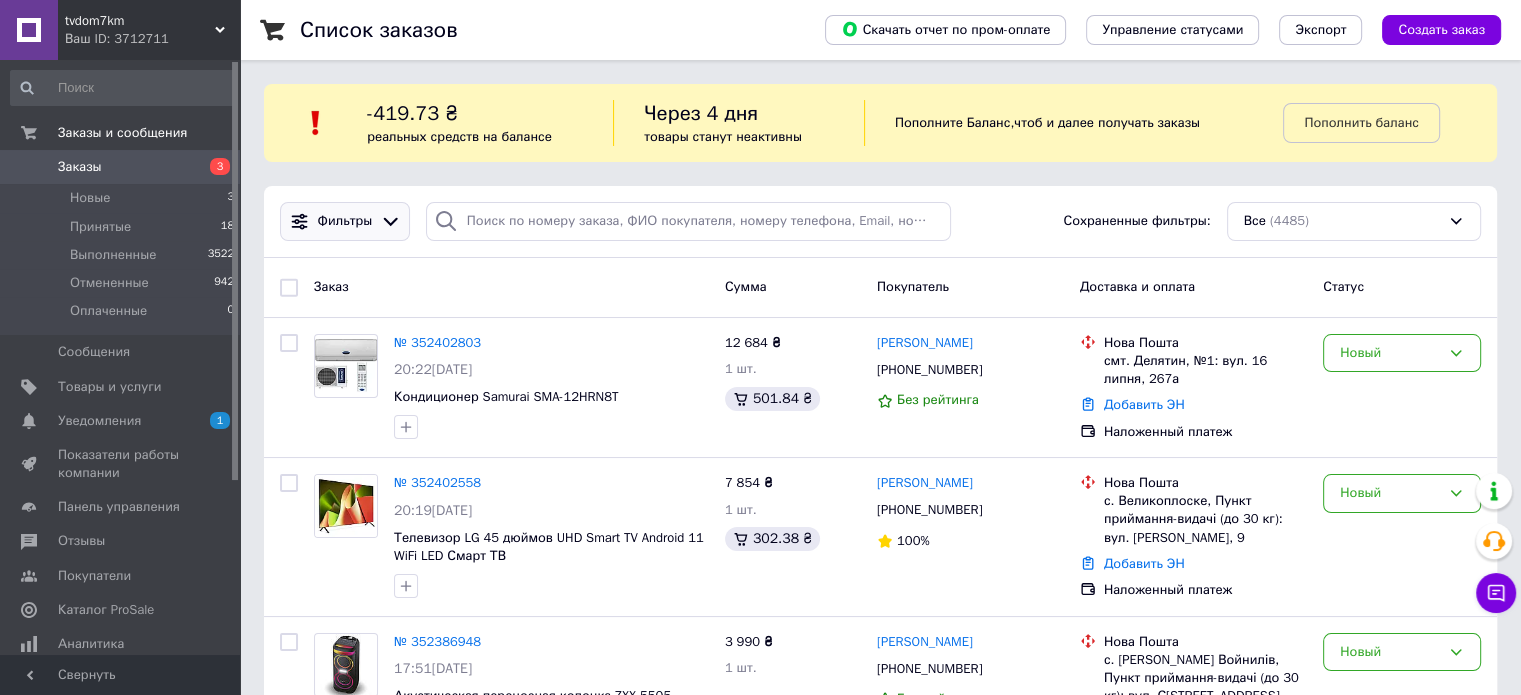 click on "Фильтры" at bounding box center (345, 221) 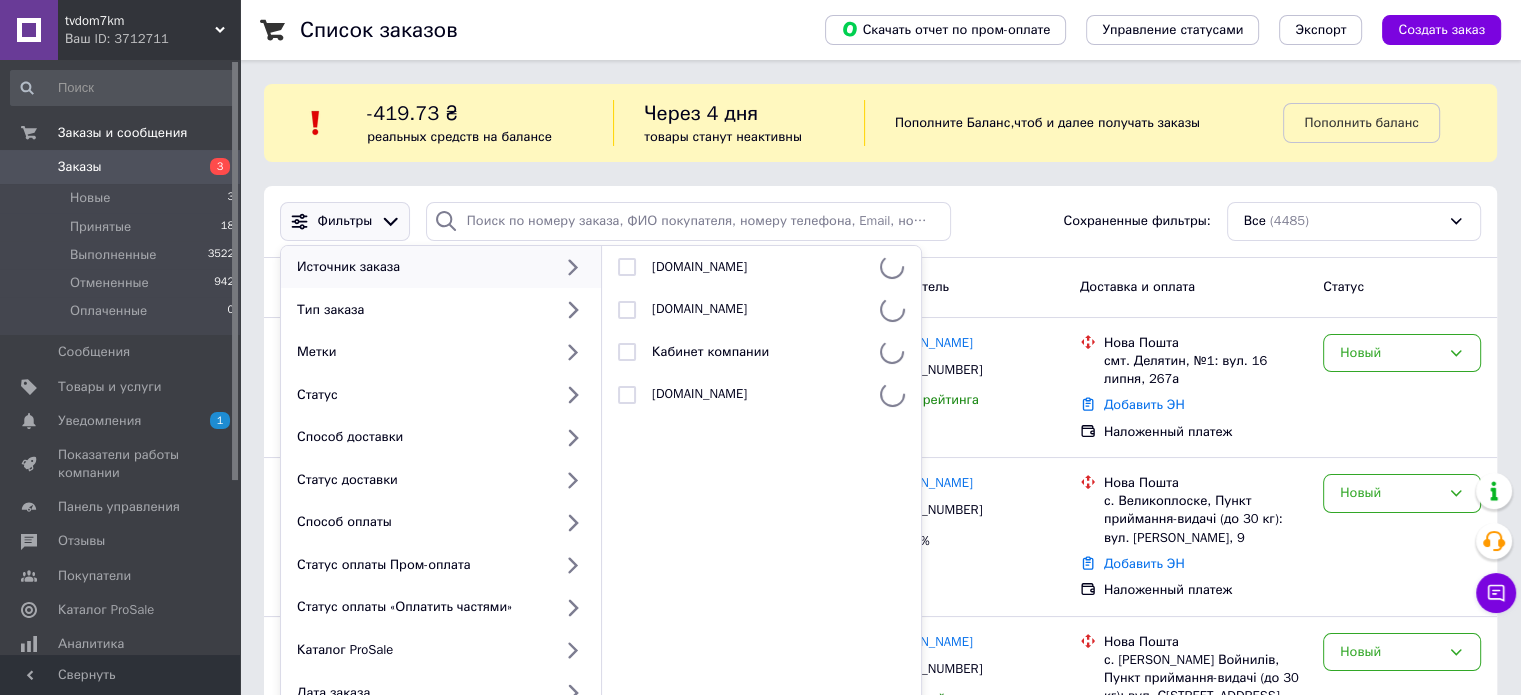 click on "Источник заказа" at bounding box center [441, 267] 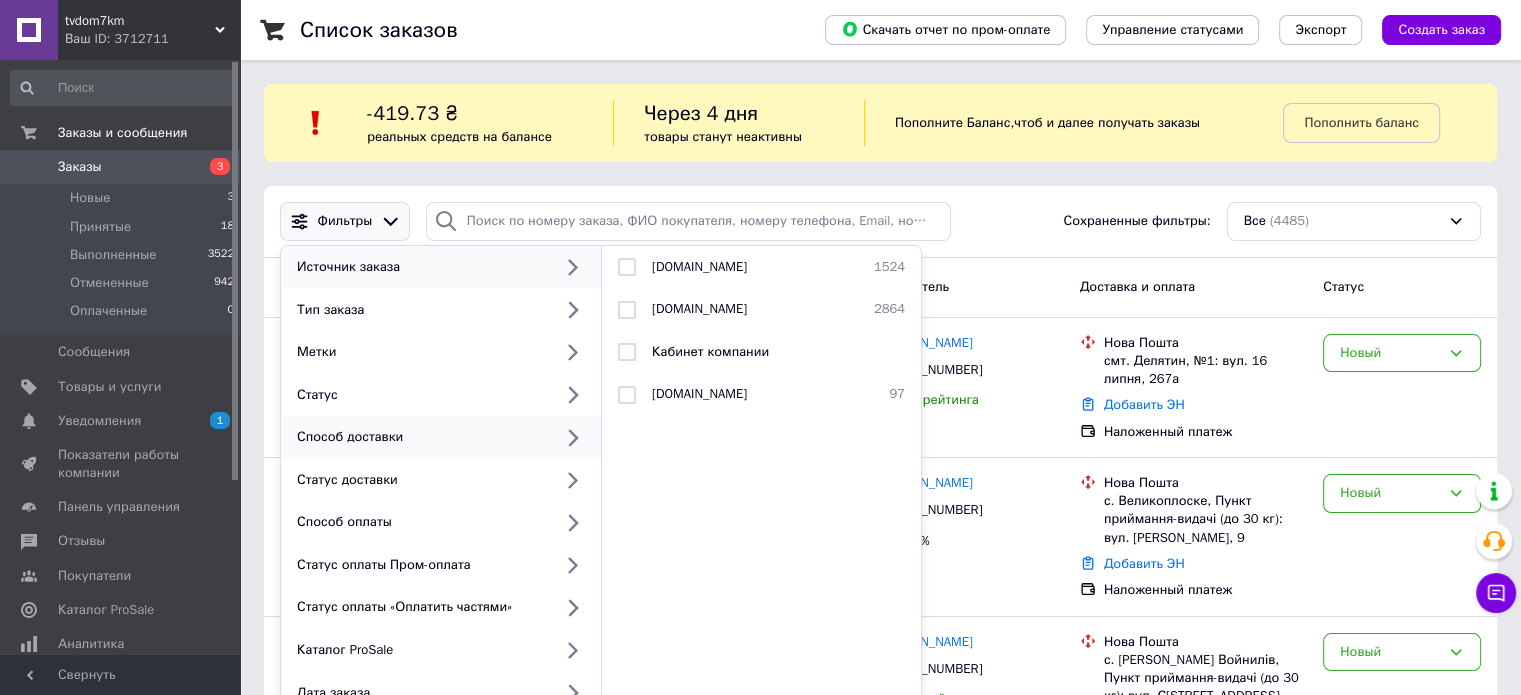 click on "Способ доставки" at bounding box center [420, 437] 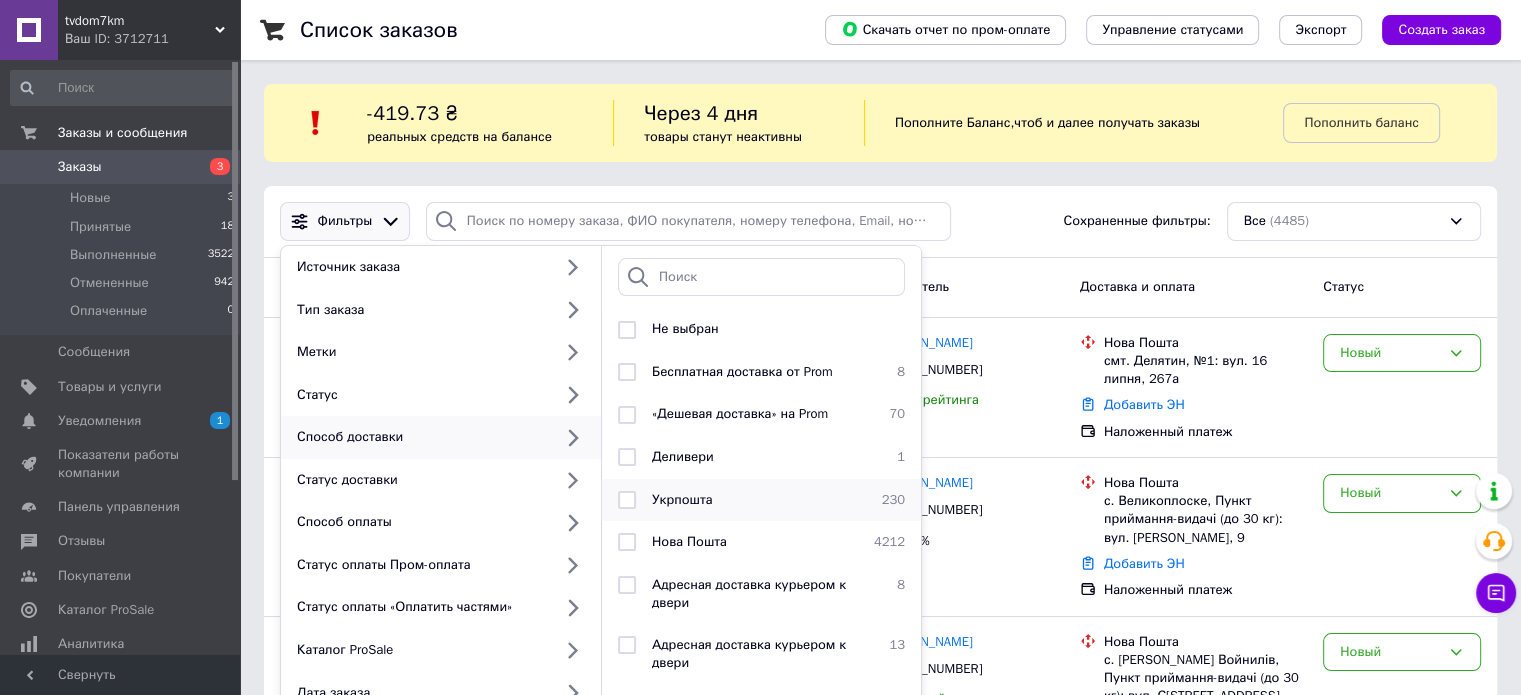 click on "Укрпошта" at bounding box center [758, 500] 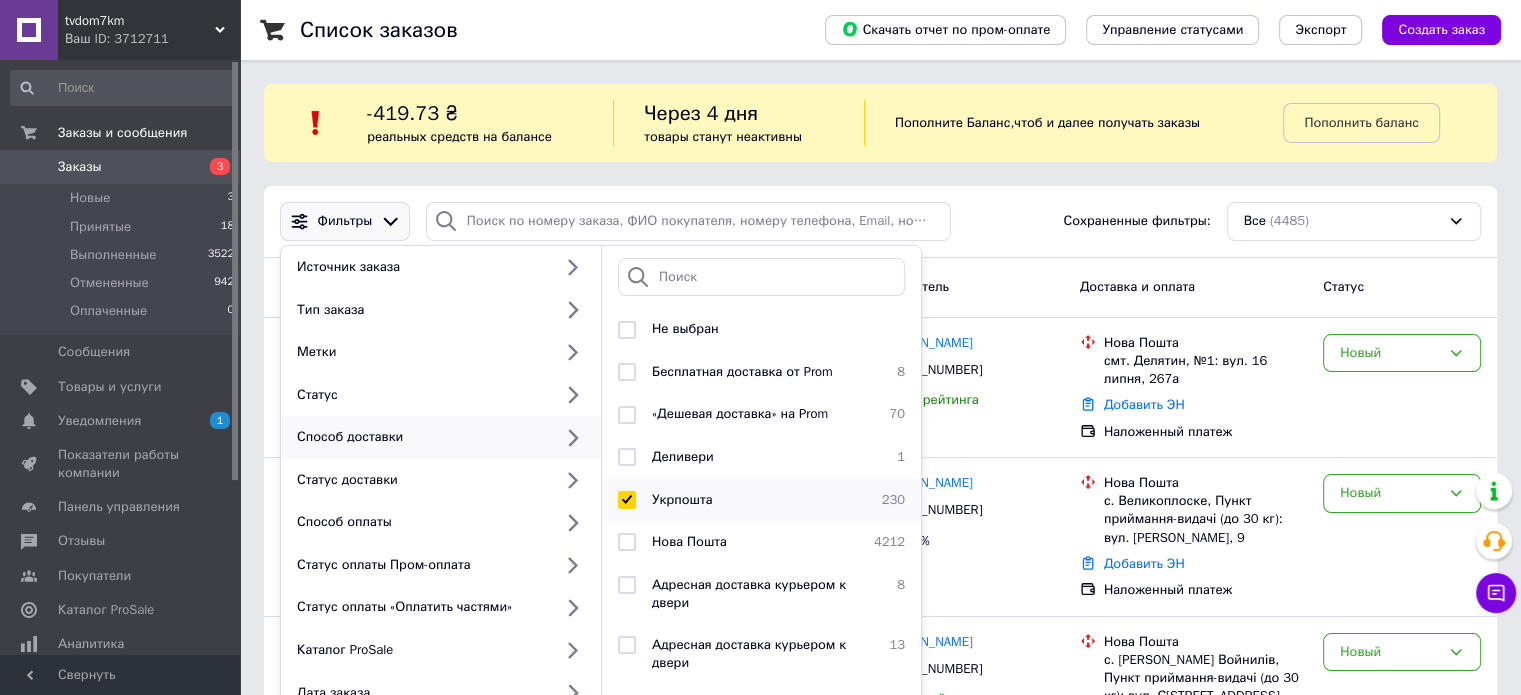 checkbox on "true" 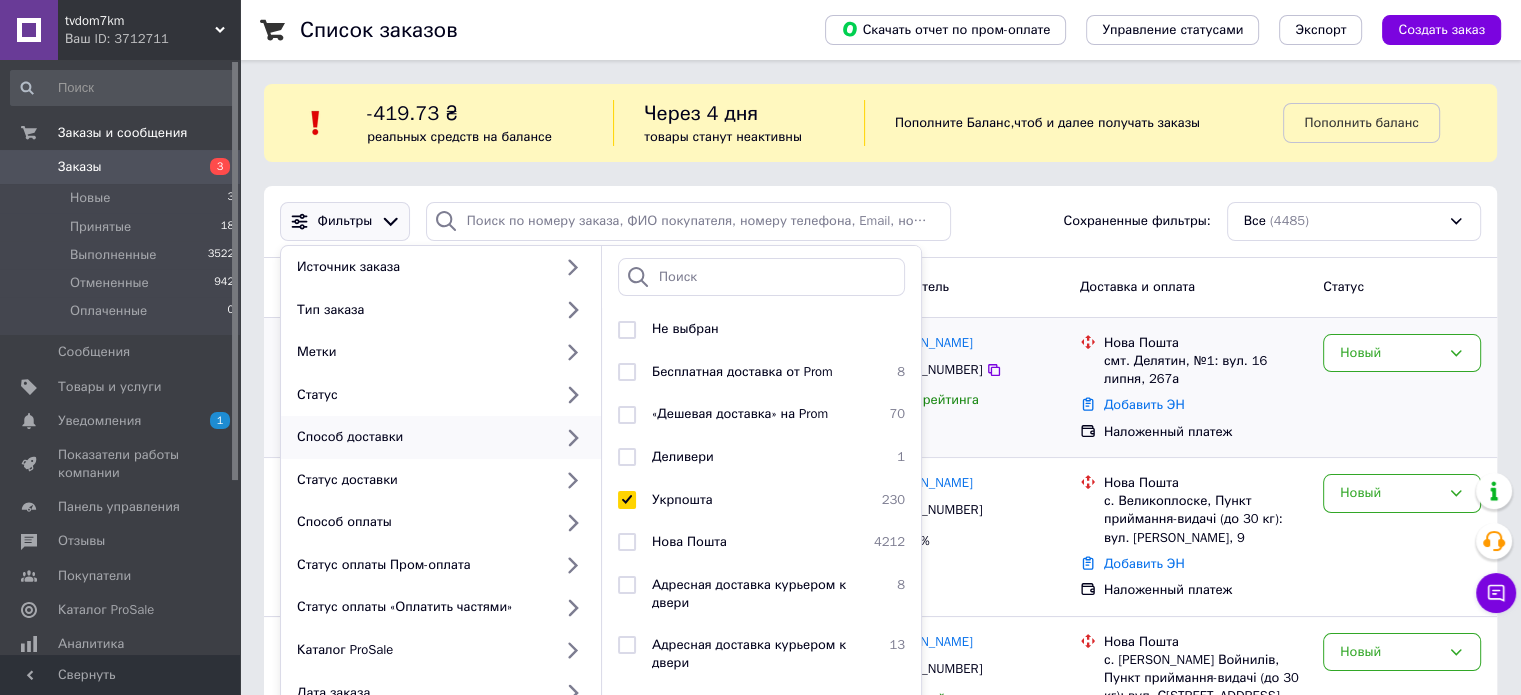 click on "[PERSON_NAME] [PHONE_NUMBER] Без рейтинга" at bounding box center [970, 387] 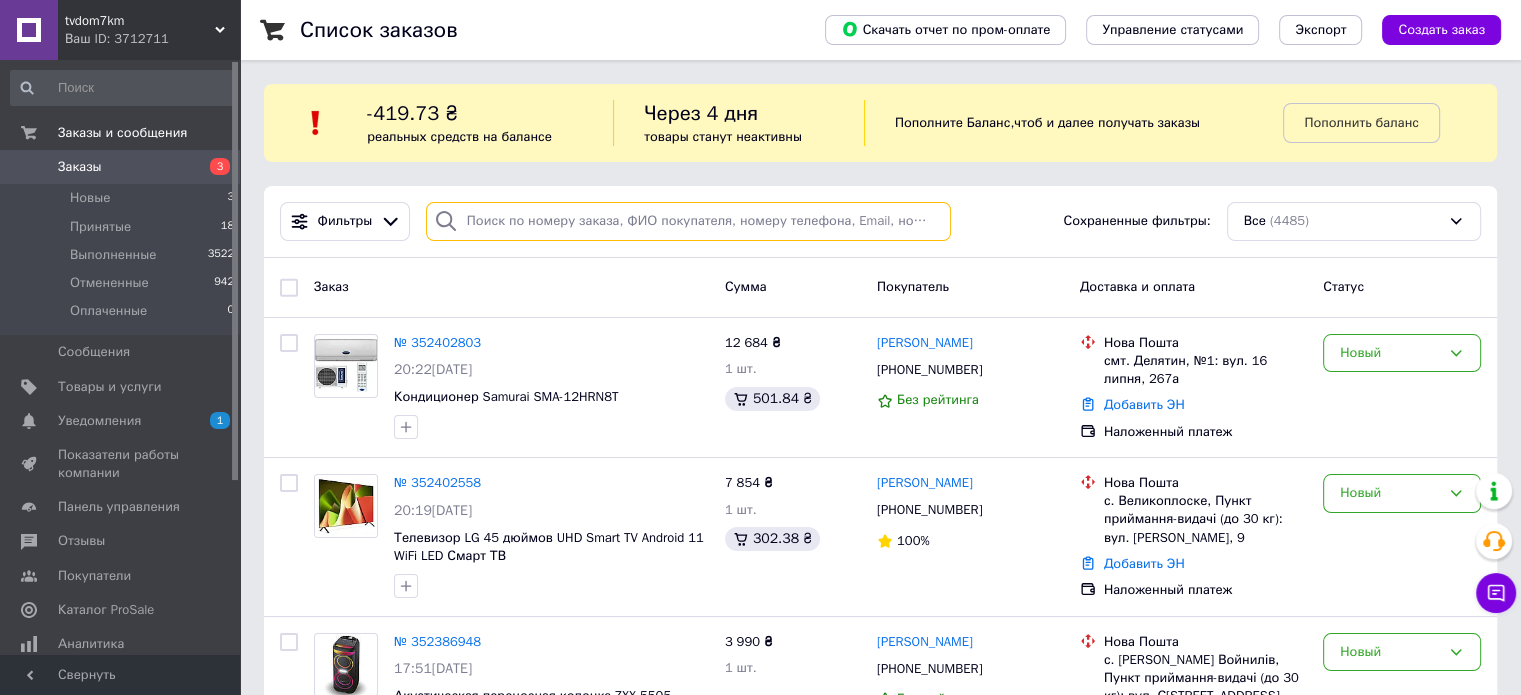 click at bounding box center [688, 221] 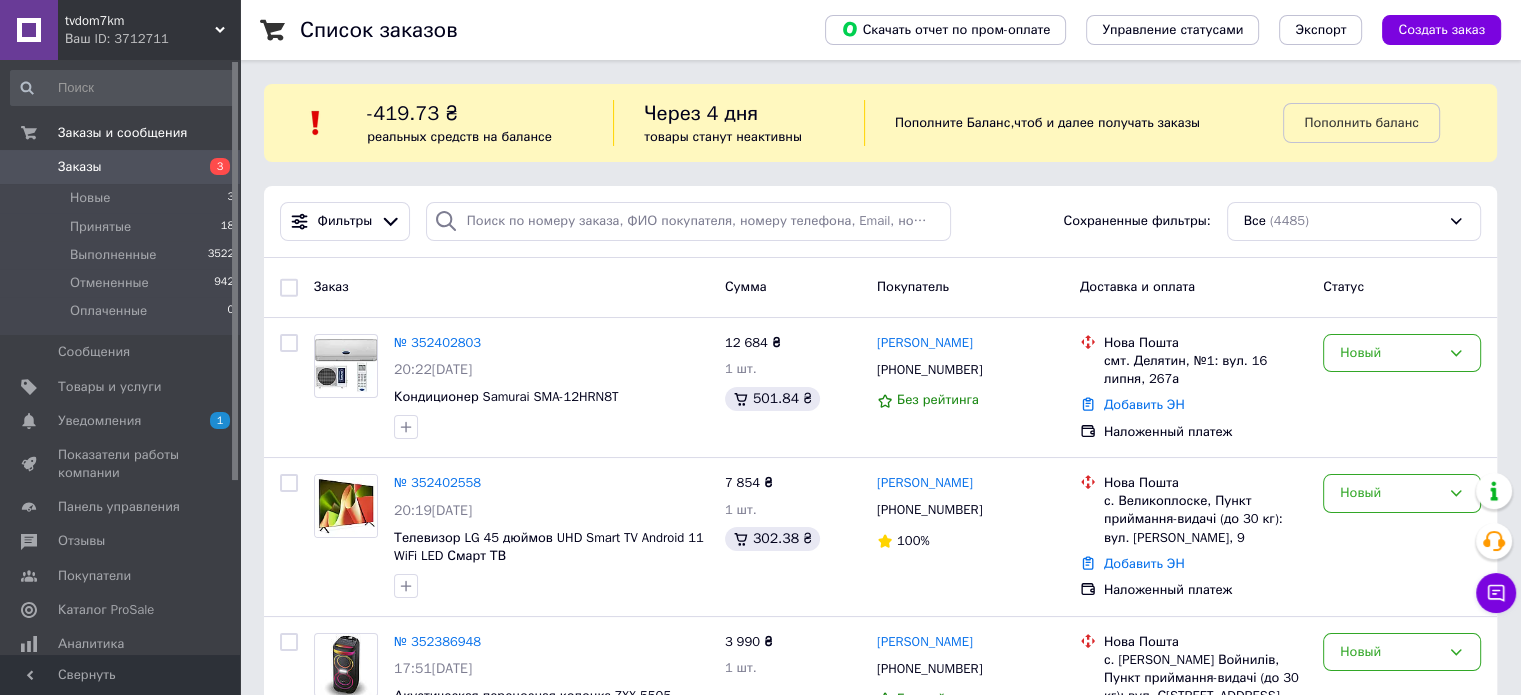 click on "Фильтры Сохраненные фильтры: Все (4485)" at bounding box center (880, 222) 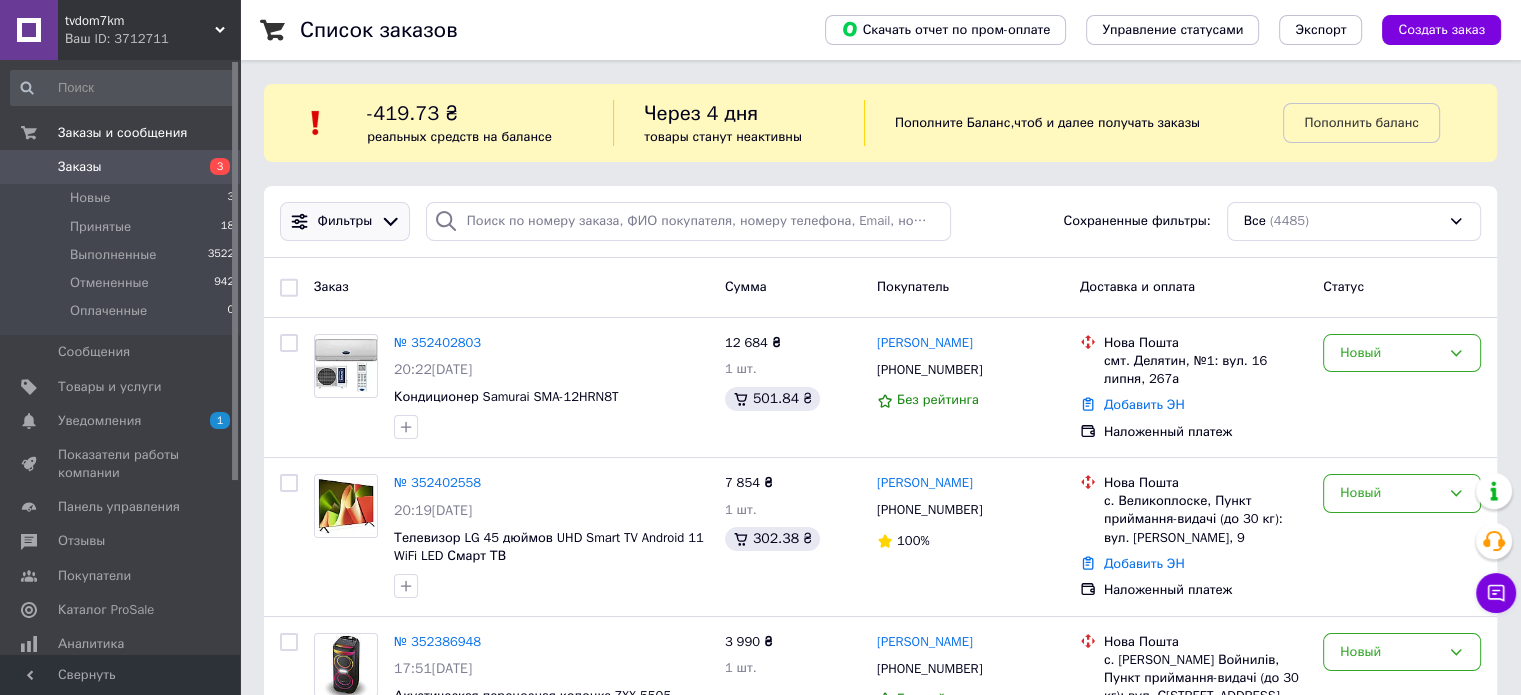 click on "Фильтры" at bounding box center [345, 221] 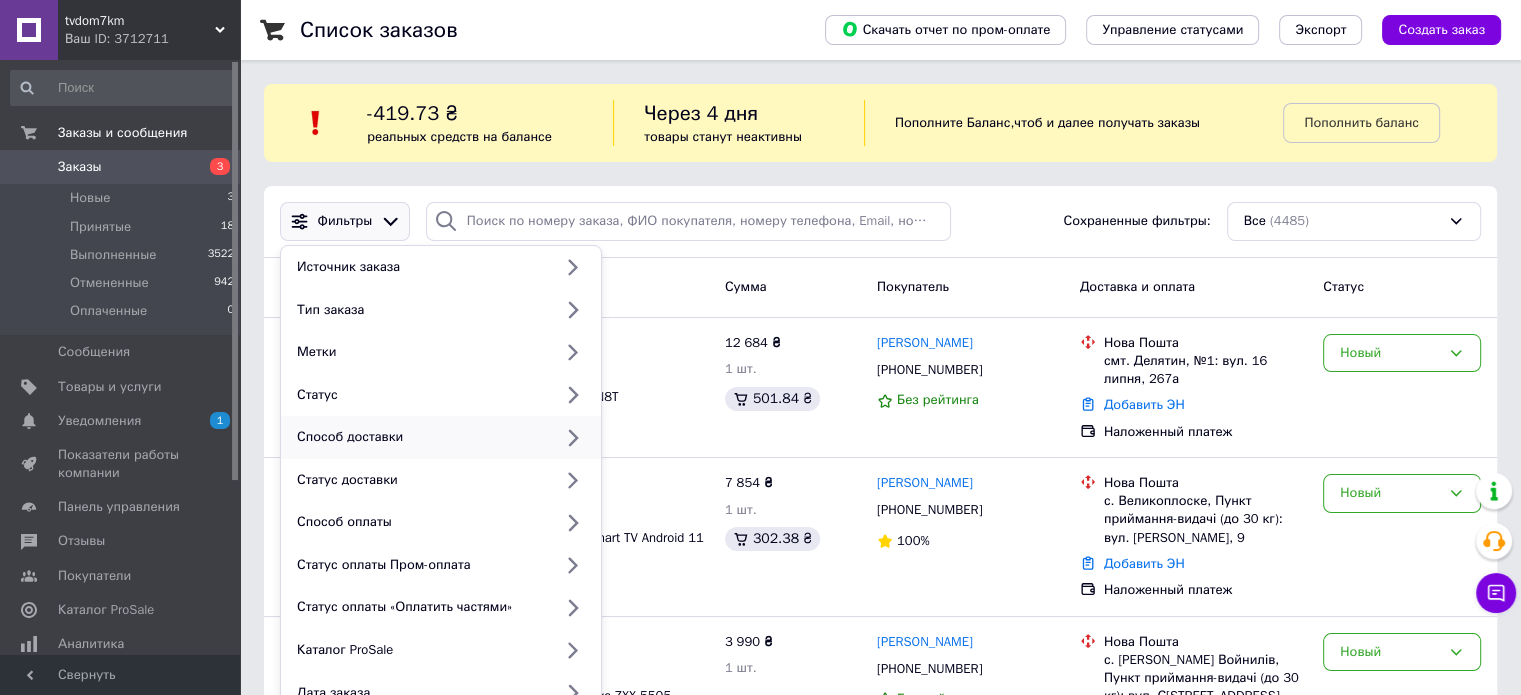 click on "Способ доставки" at bounding box center (420, 437) 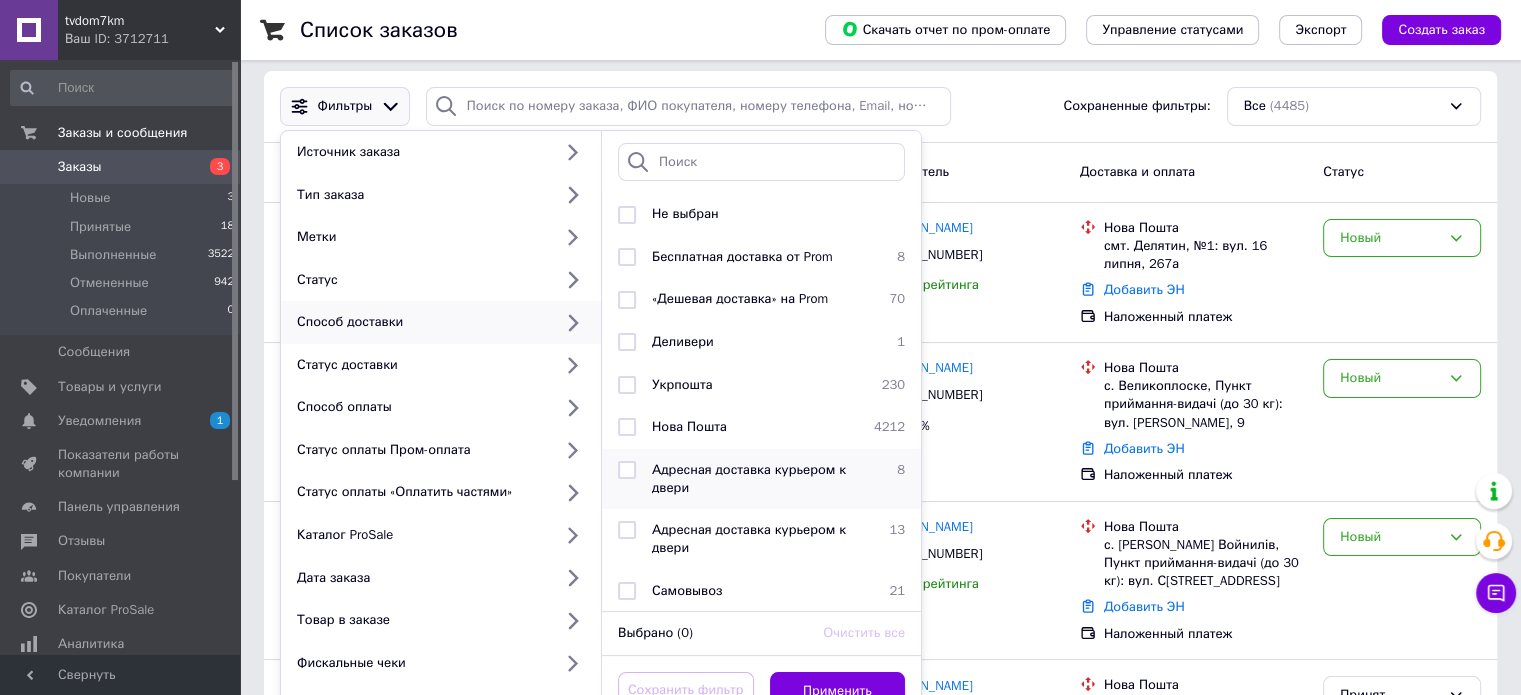 scroll, scrollTop: 300, scrollLeft: 0, axis: vertical 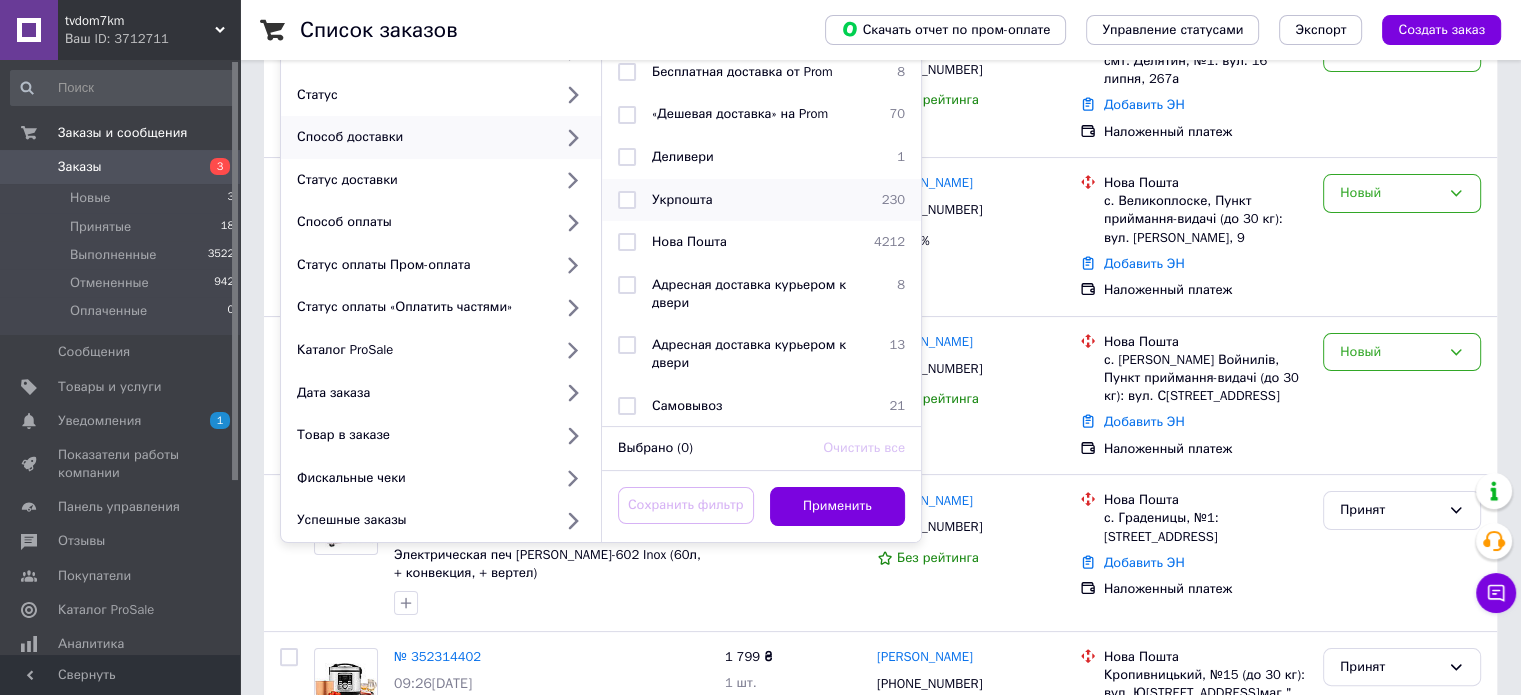 click at bounding box center (627, 200) 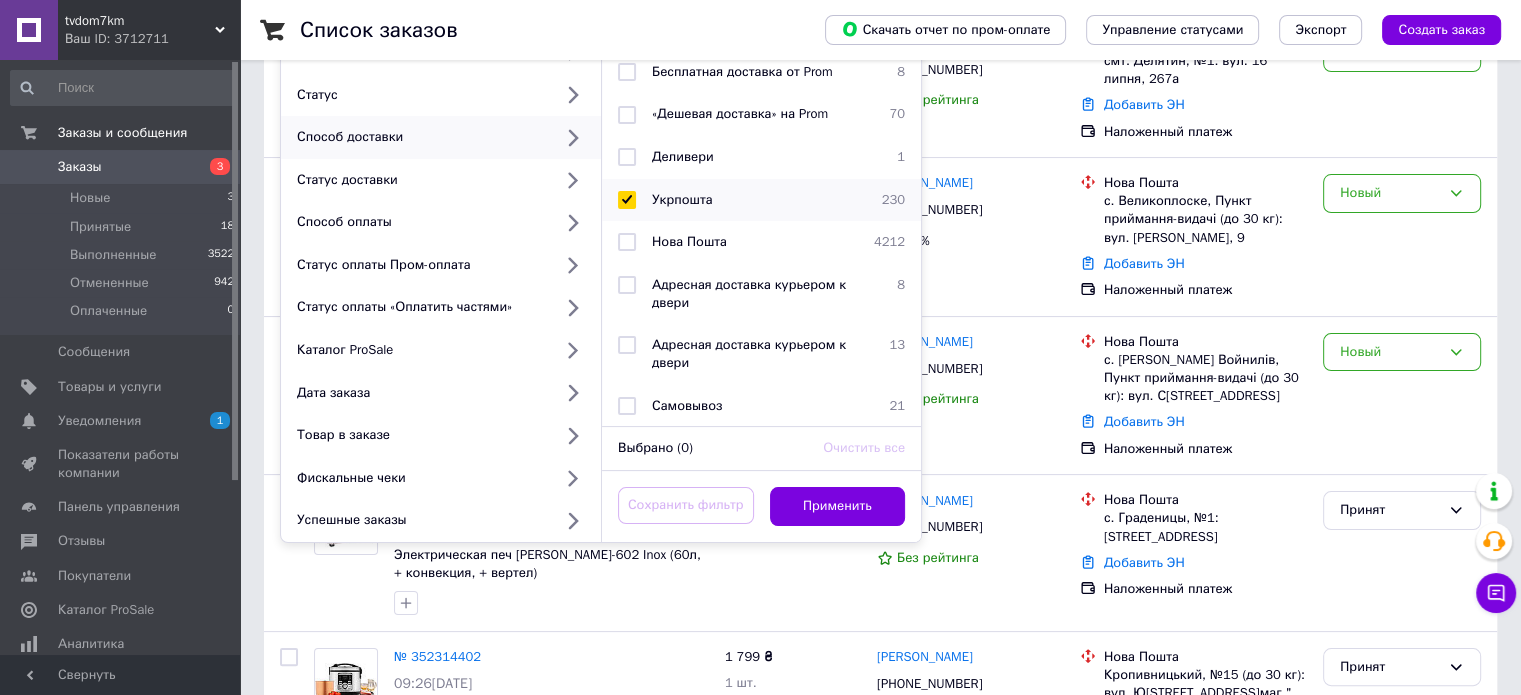 checkbox on "true" 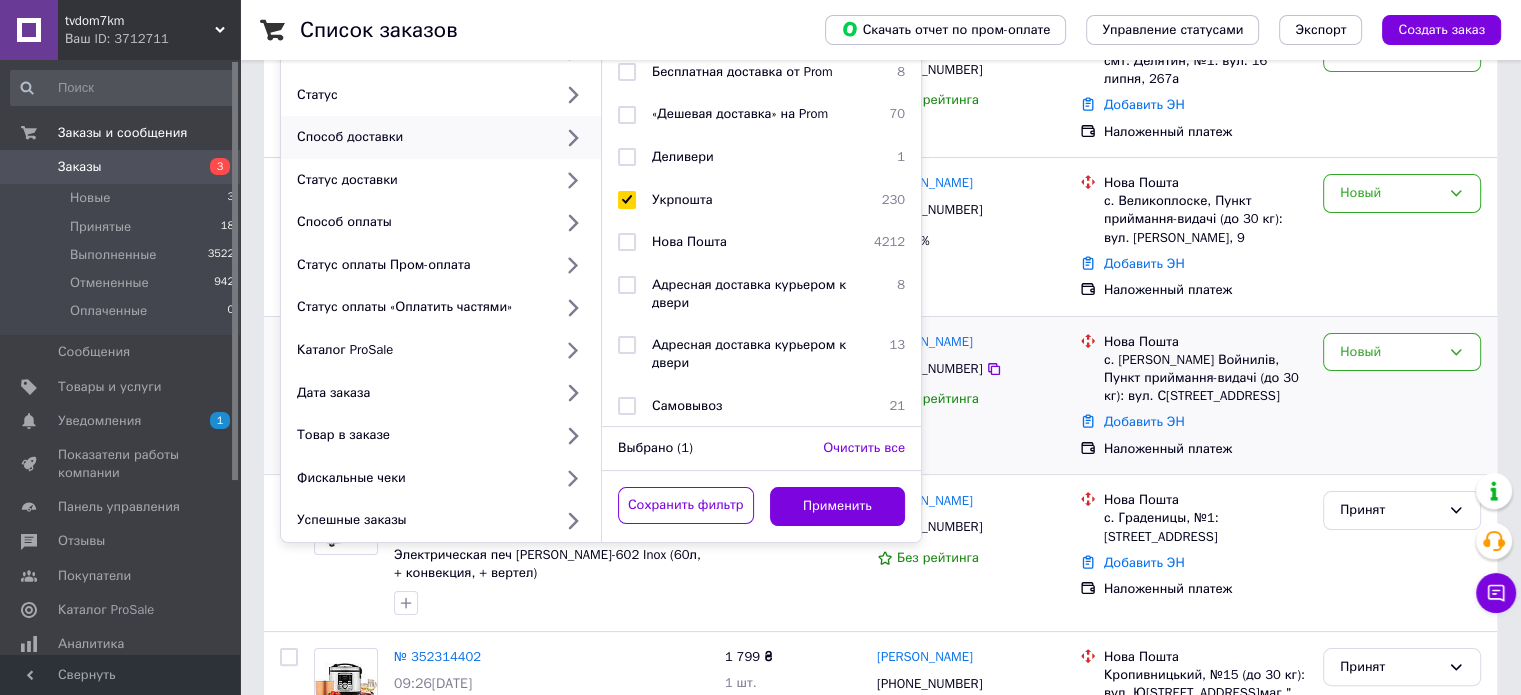 click on "Применить" at bounding box center [838, 506] 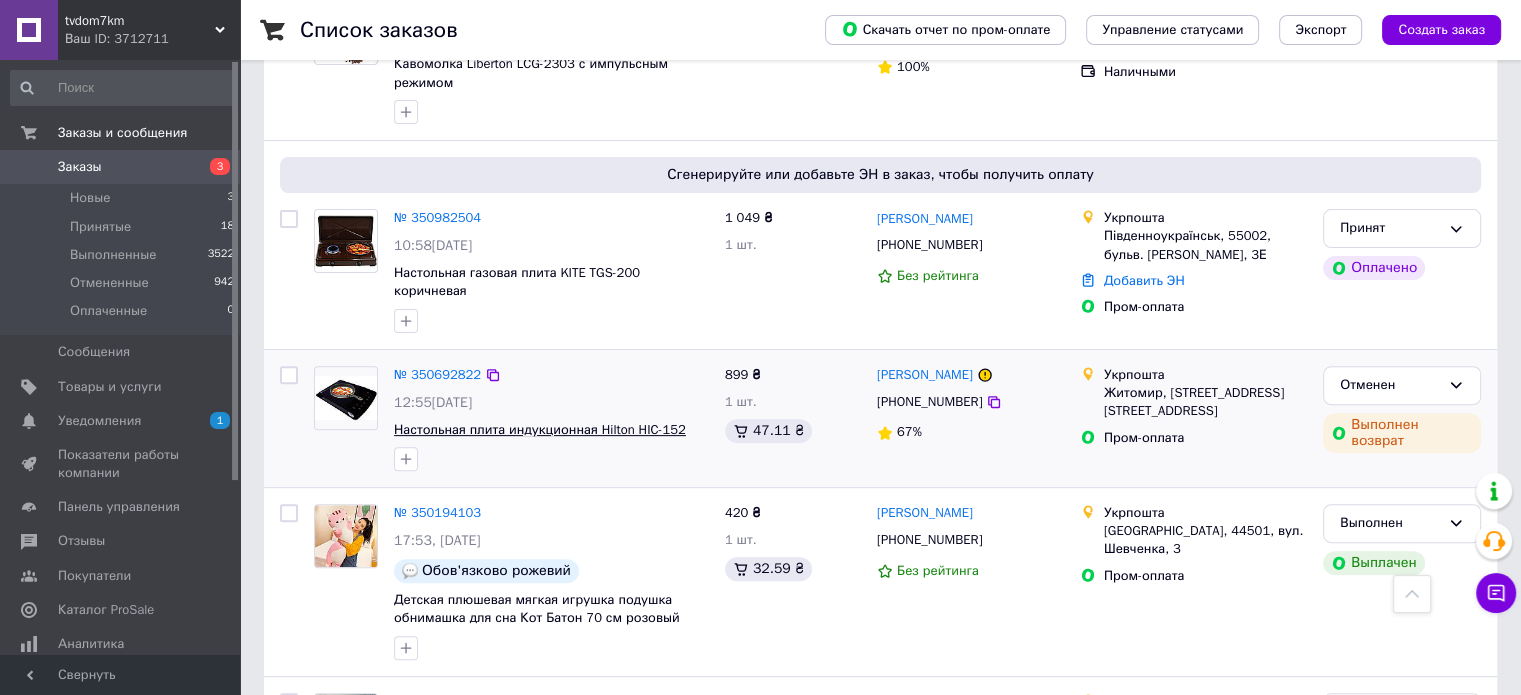 scroll, scrollTop: 594, scrollLeft: 0, axis: vertical 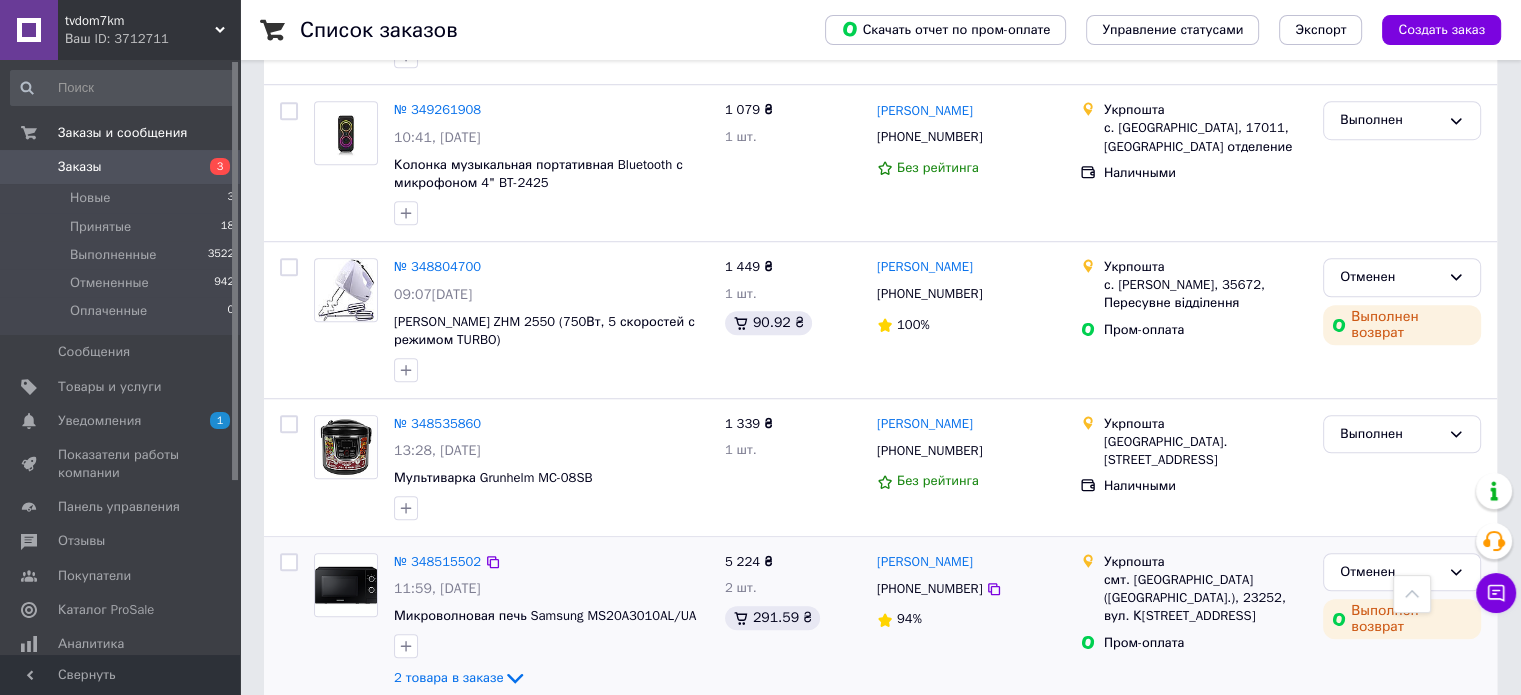 drag, startPoint x: 952, startPoint y: 551, endPoint x: 928, endPoint y: 626, distance: 78.74643 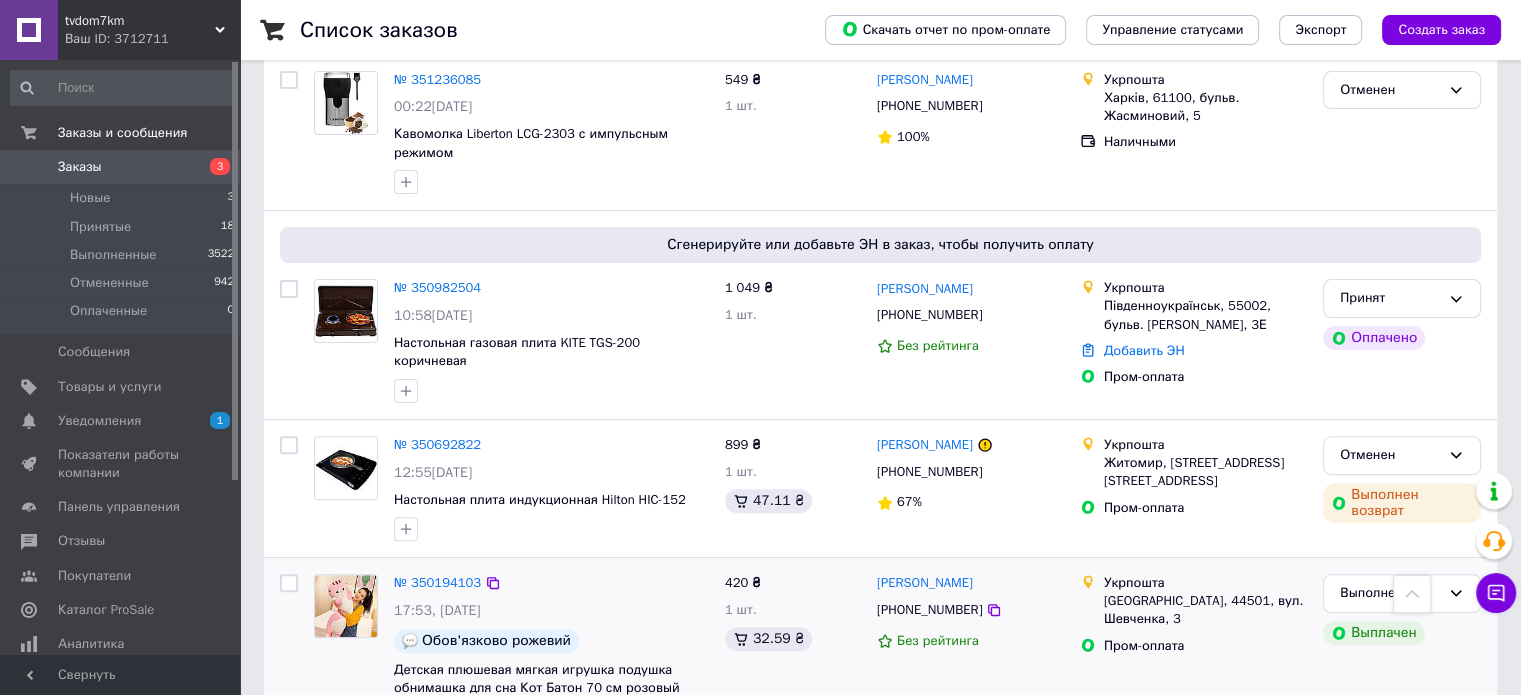 scroll, scrollTop: 518, scrollLeft: 0, axis: vertical 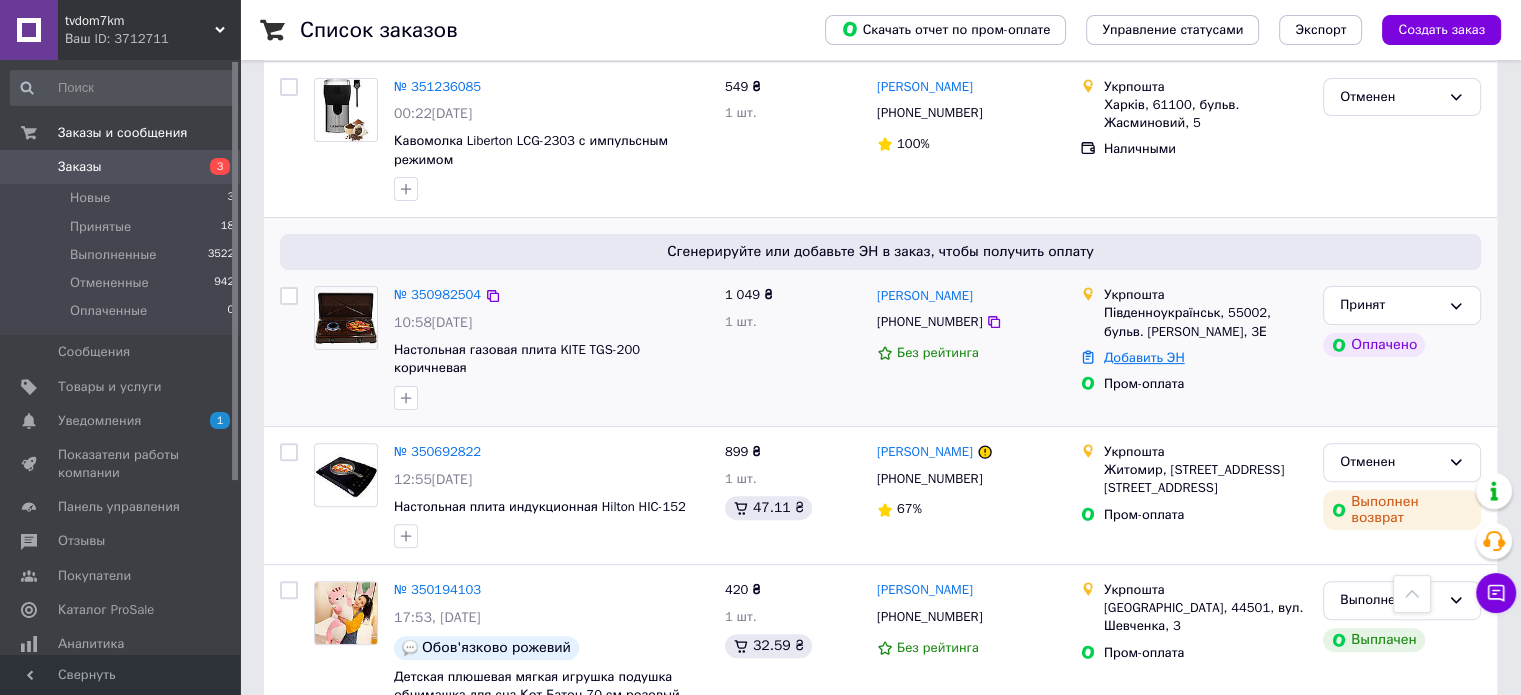 click on "Добавить ЭН" at bounding box center (1144, 357) 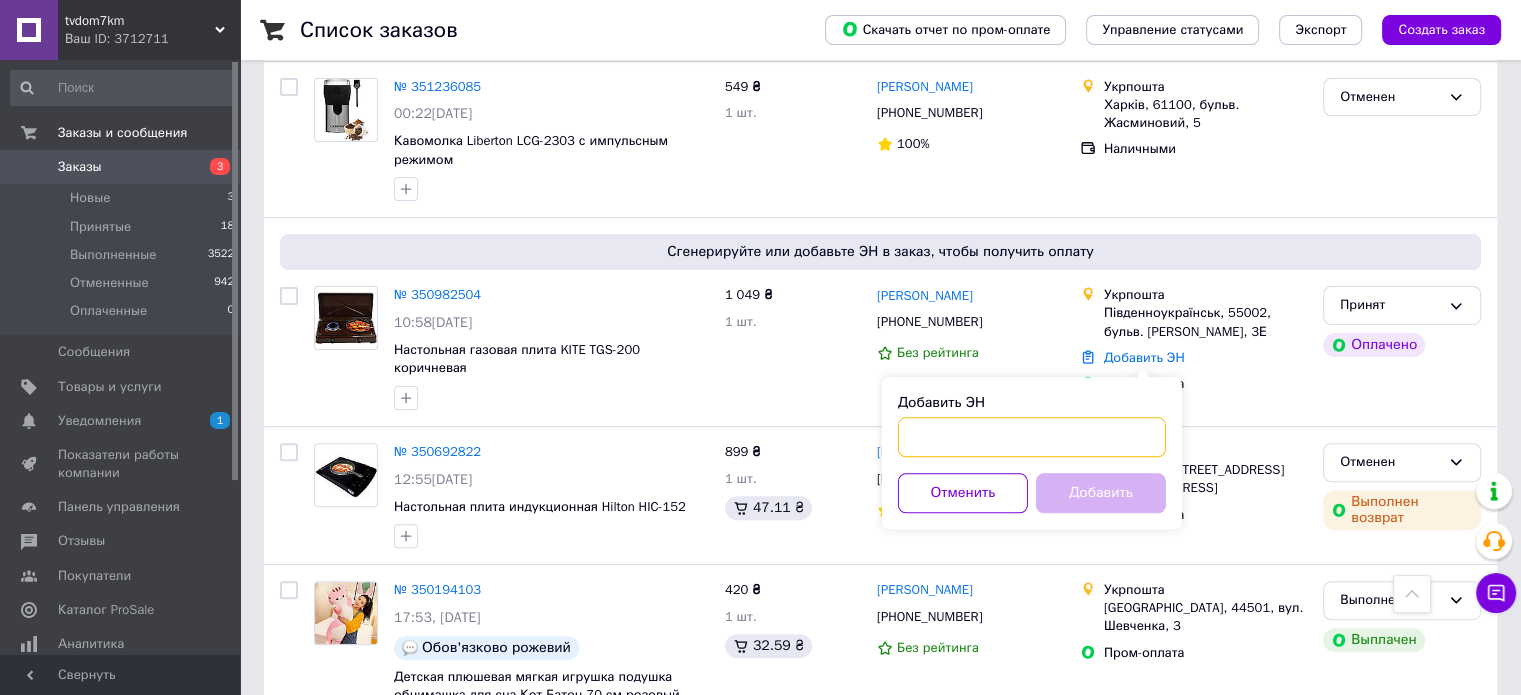 click on "Добавить ЭН" at bounding box center (1032, 437) 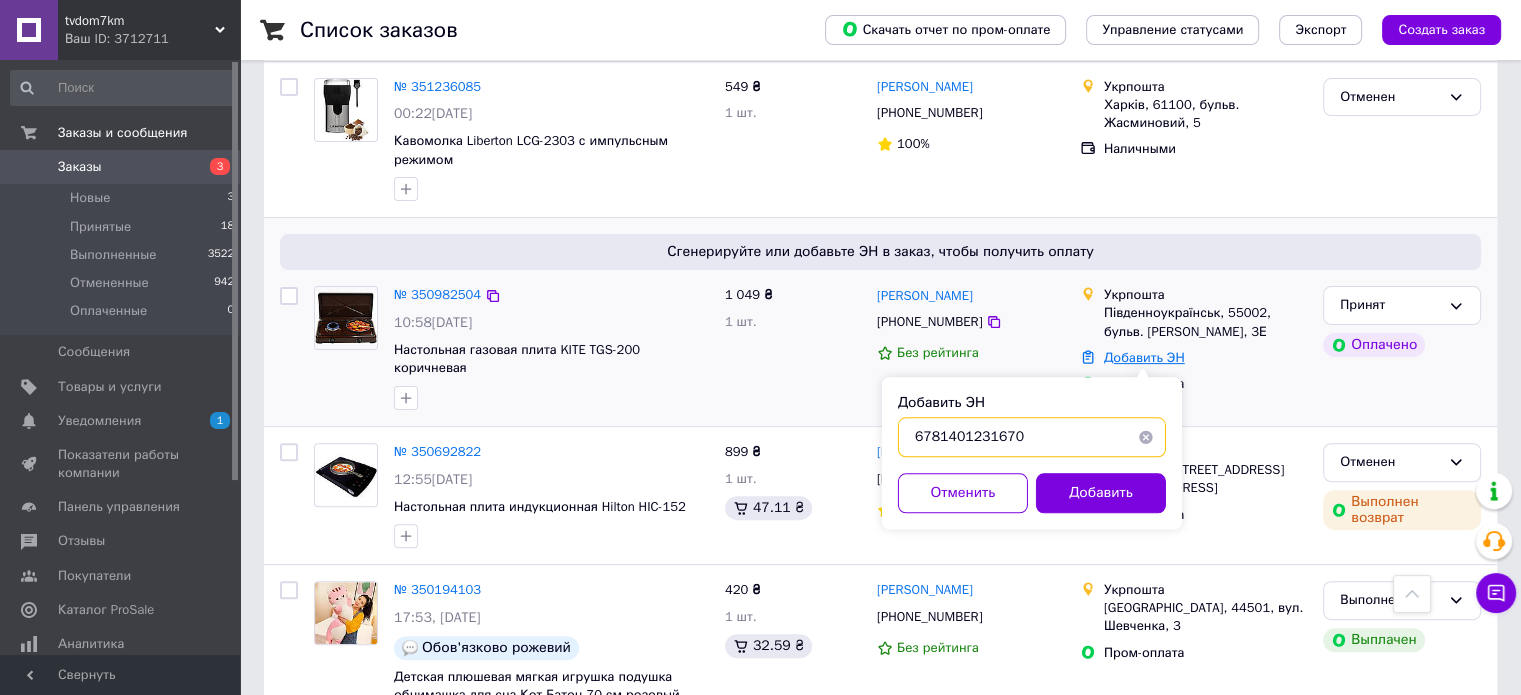 type on "6781401231670" 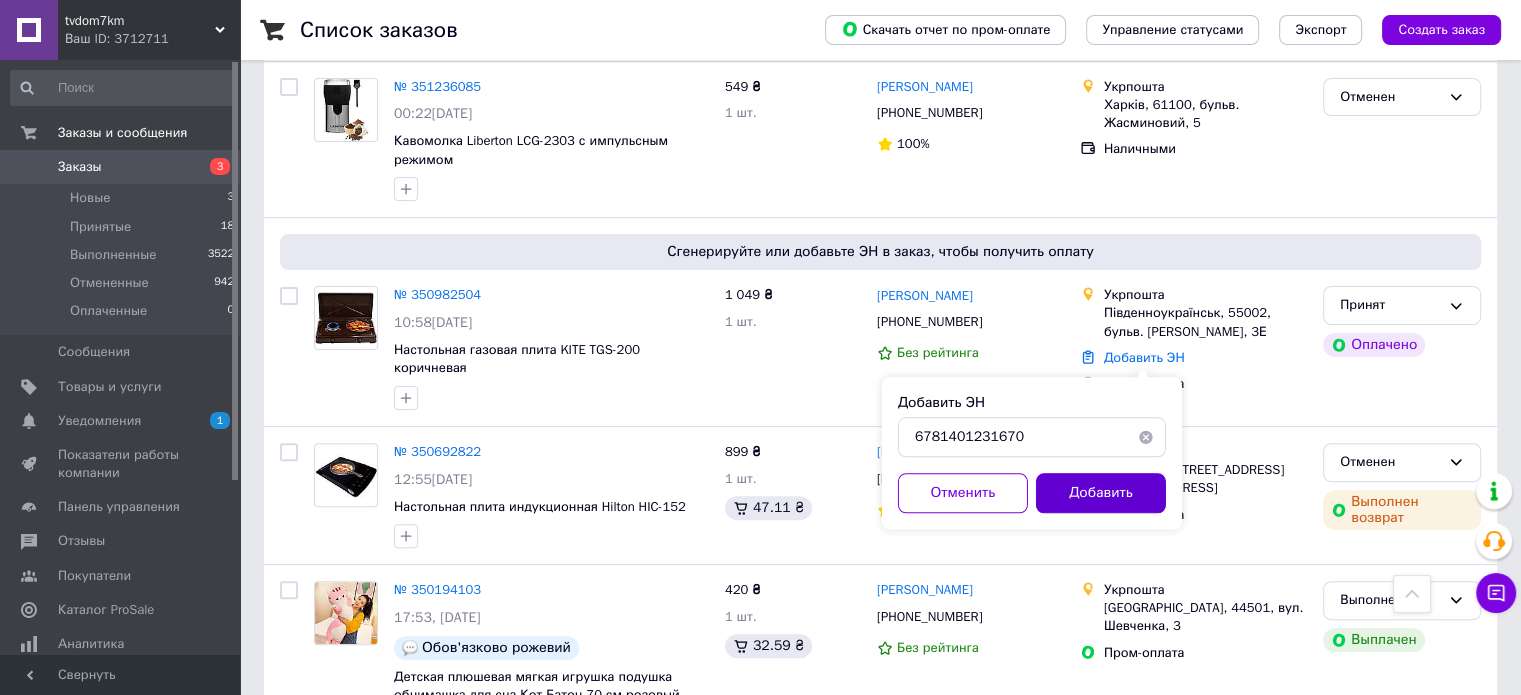 click on "Добавить" at bounding box center [1101, 493] 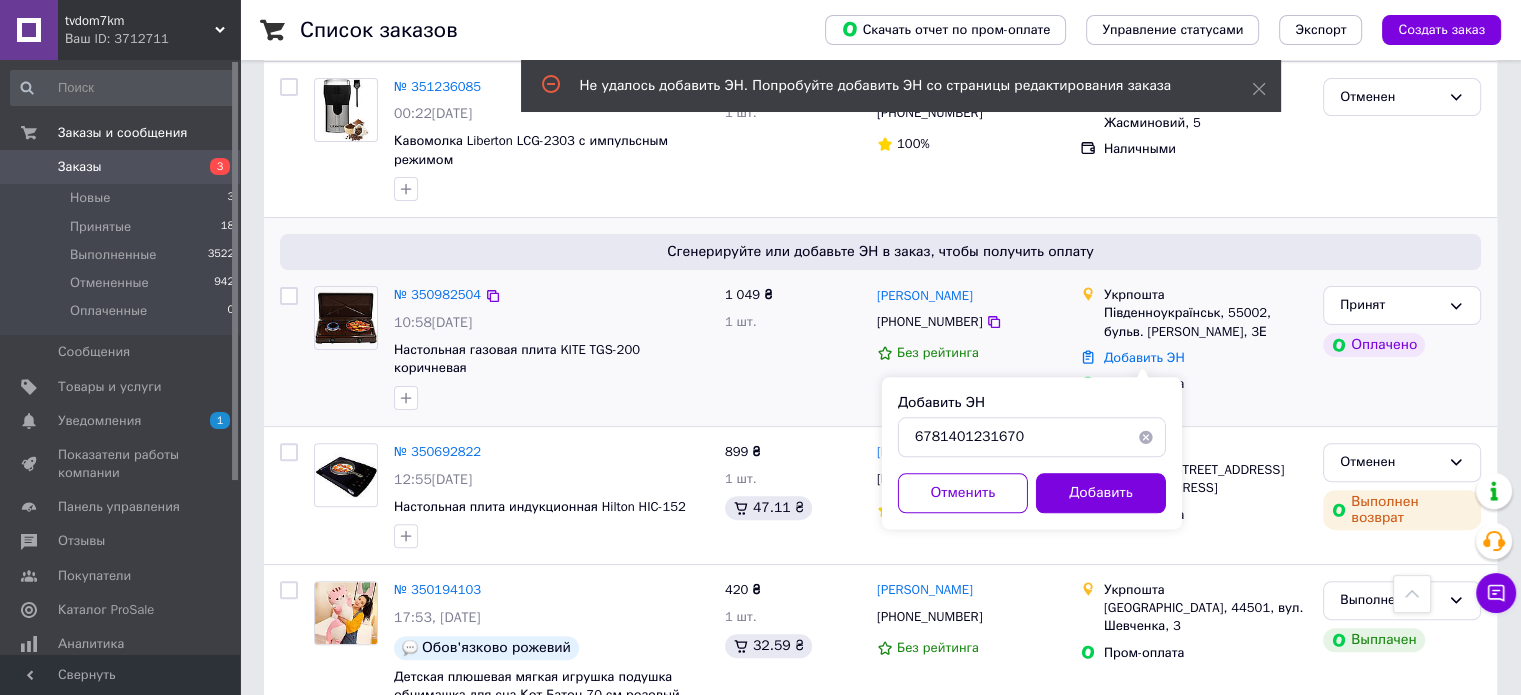 click on "Пром-оплата" at bounding box center [1205, 384] 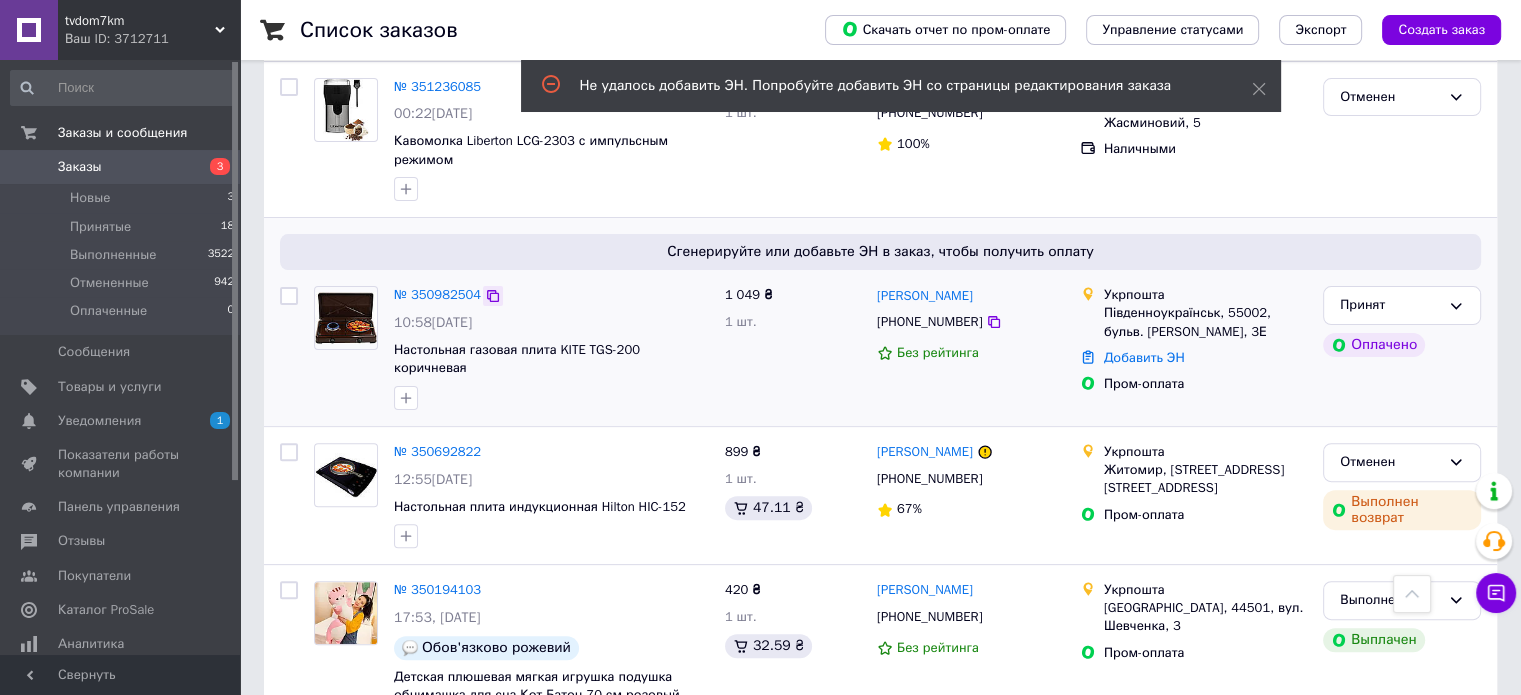 click 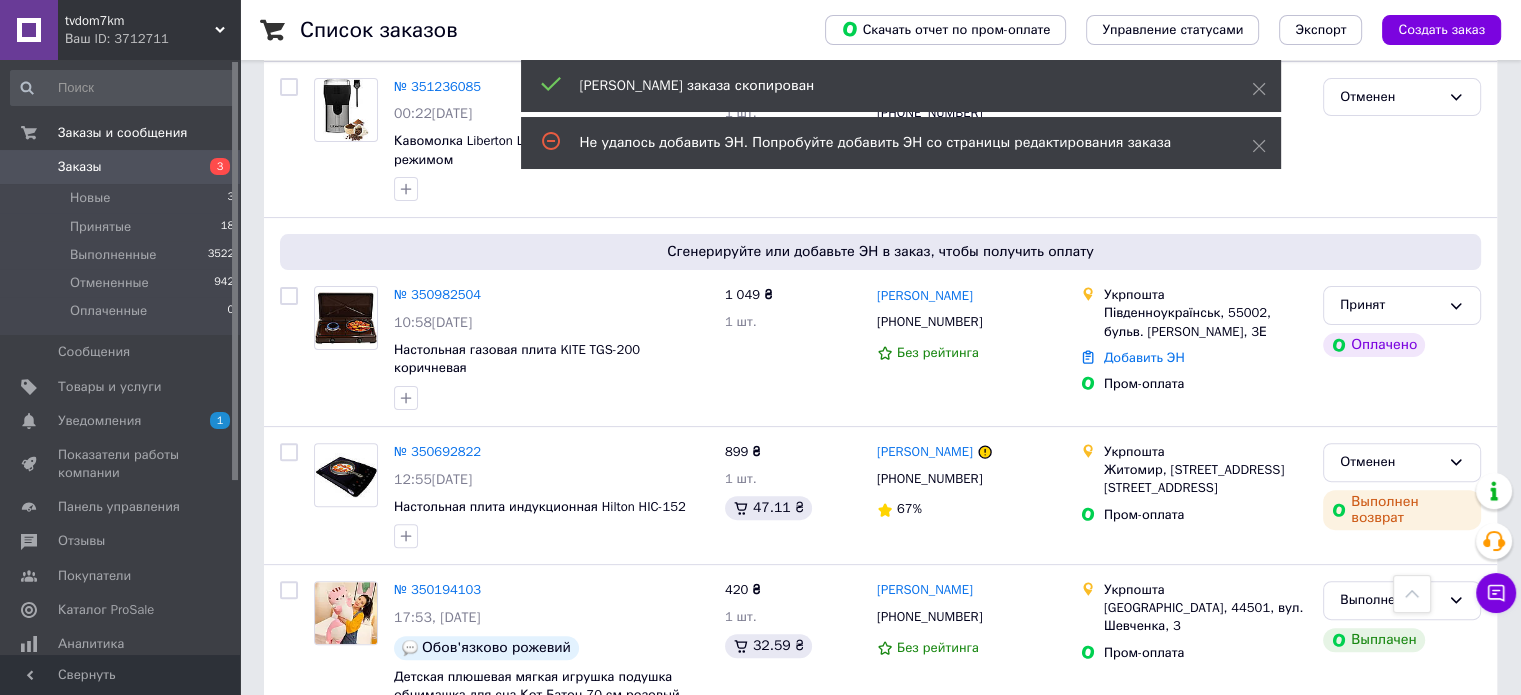 drag, startPoint x: 550, startPoint y: 223, endPoint x: 582, endPoint y: 93, distance: 133.88054 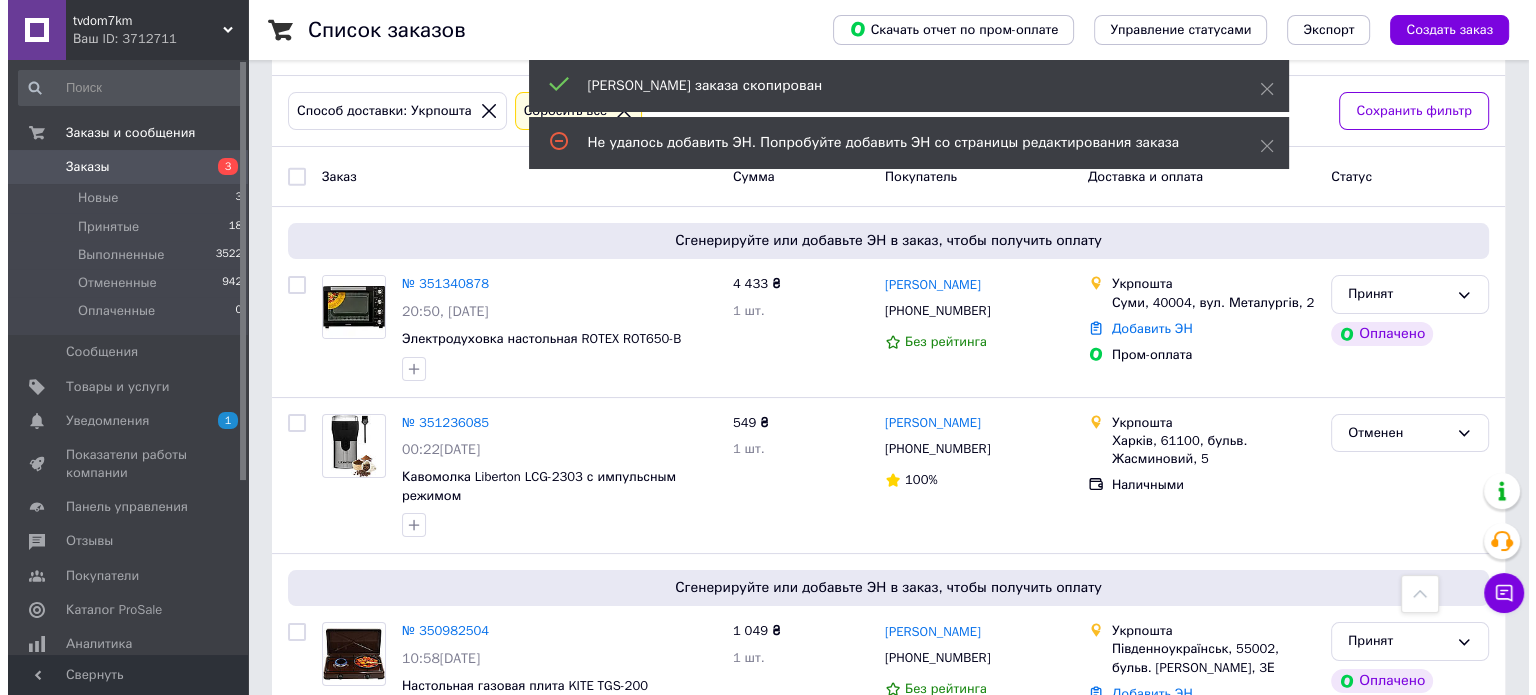 scroll, scrollTop: 0, scrollLeft: 0, axis: both 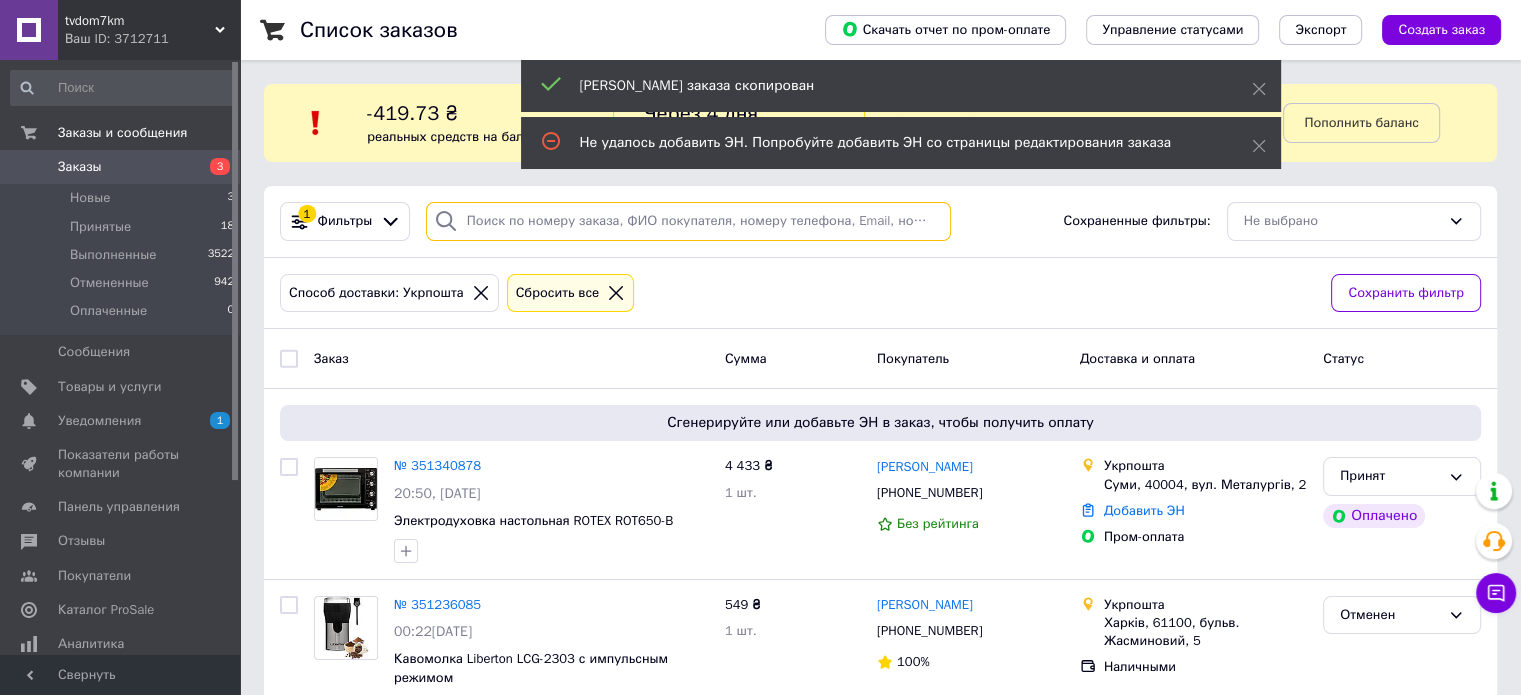 click at bounding box center (688, 221) 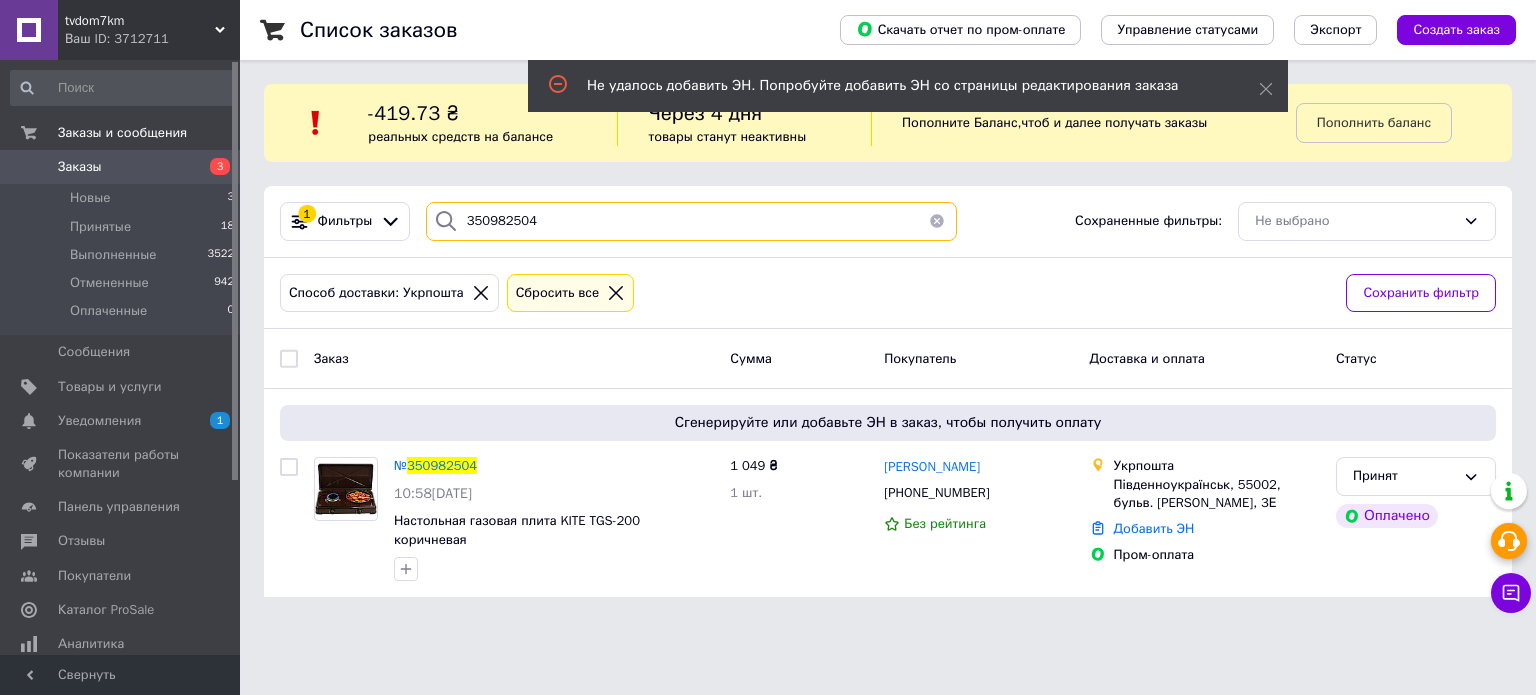 type on "350982504" 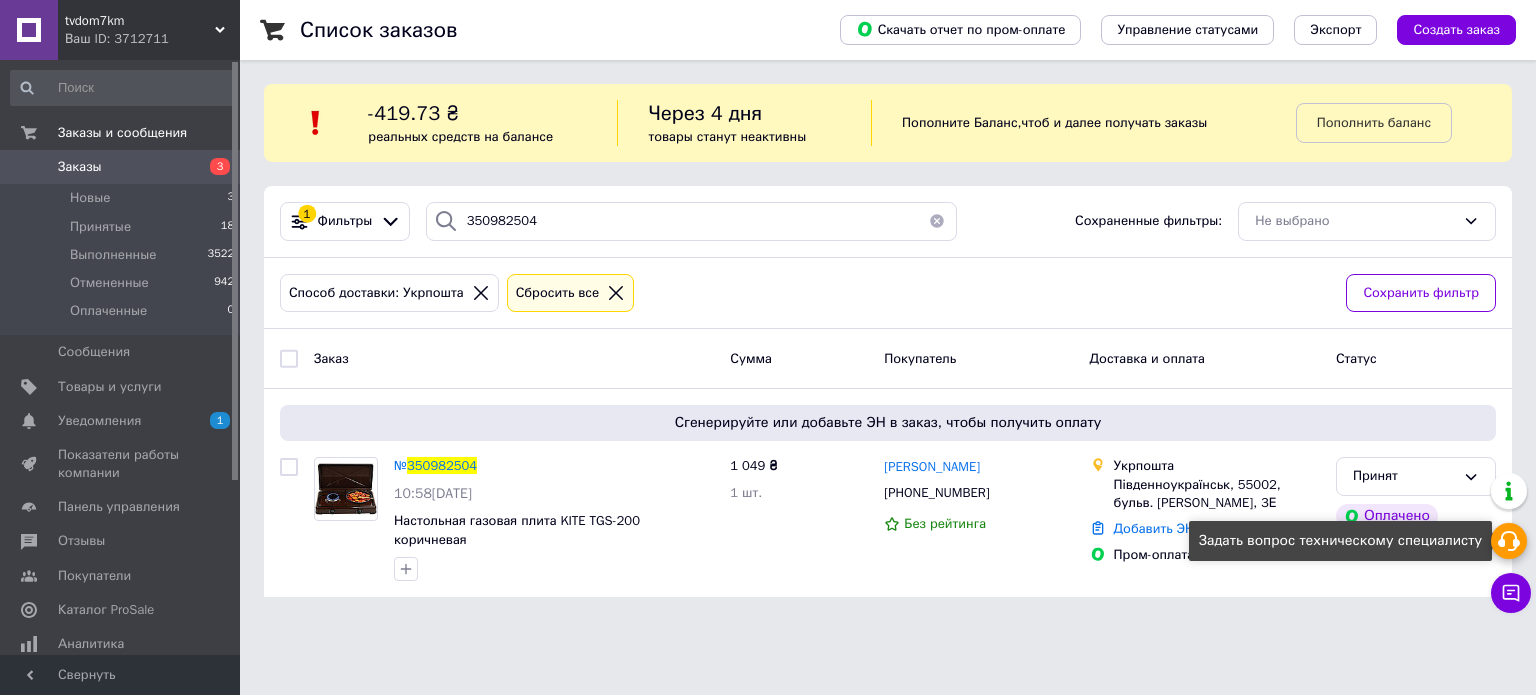 click 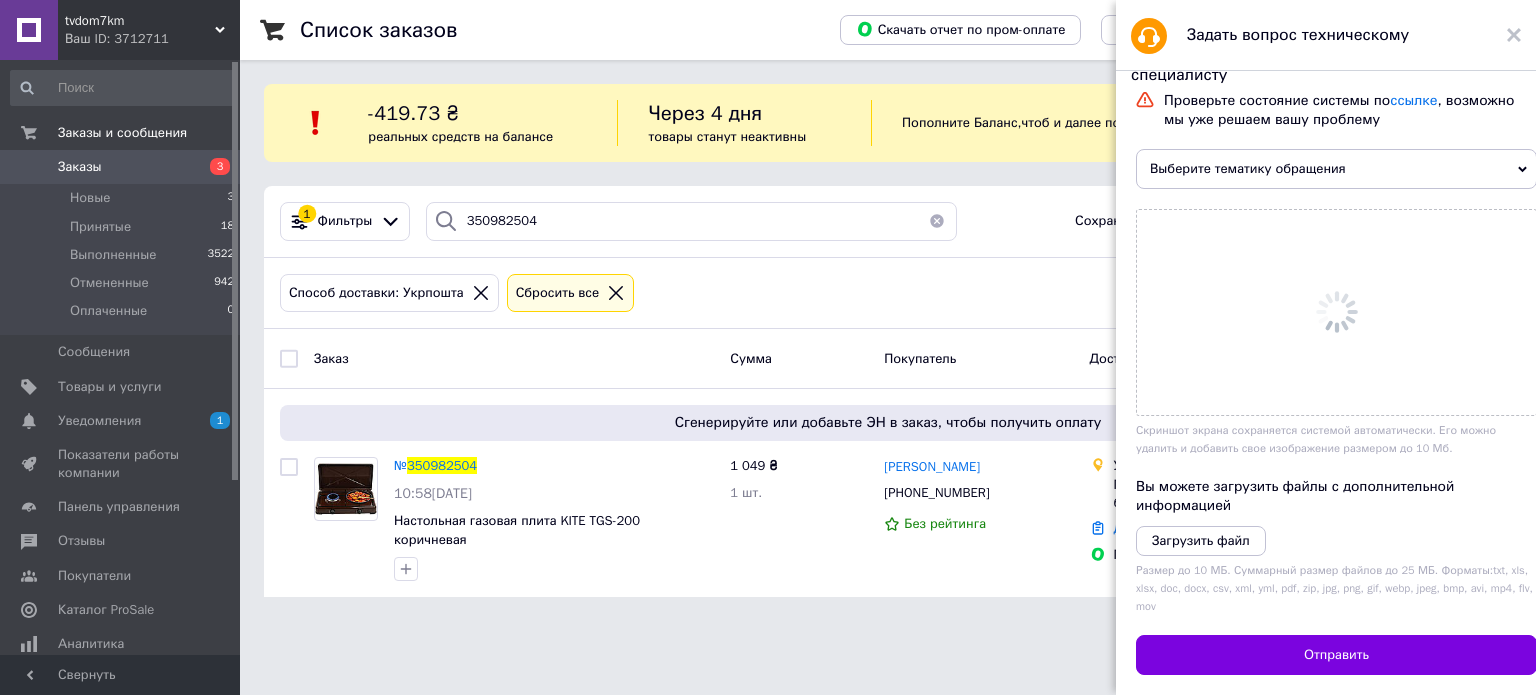 scroll, scrollTop: 0, scrollLeft: 0, axis: both 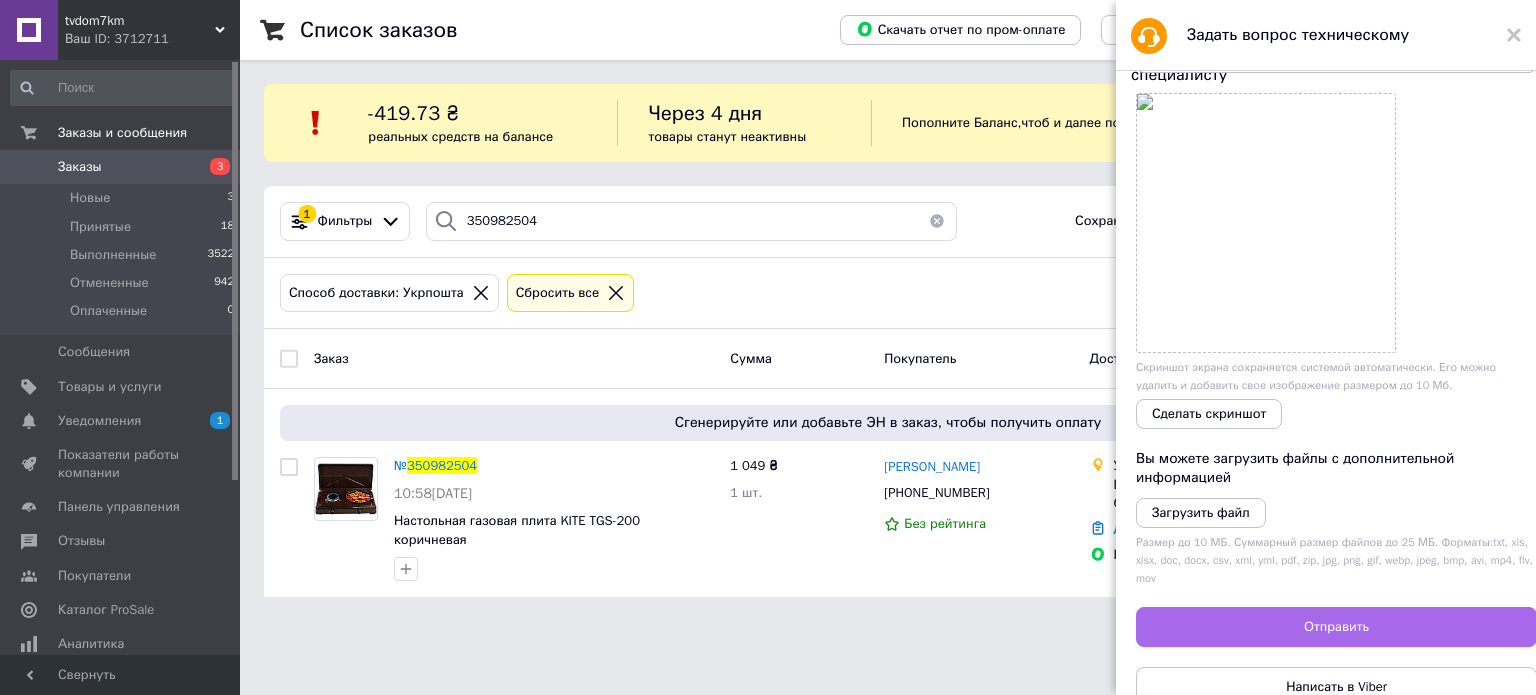 click on "Сделать скриншот" at bounding box center [1209, 414] 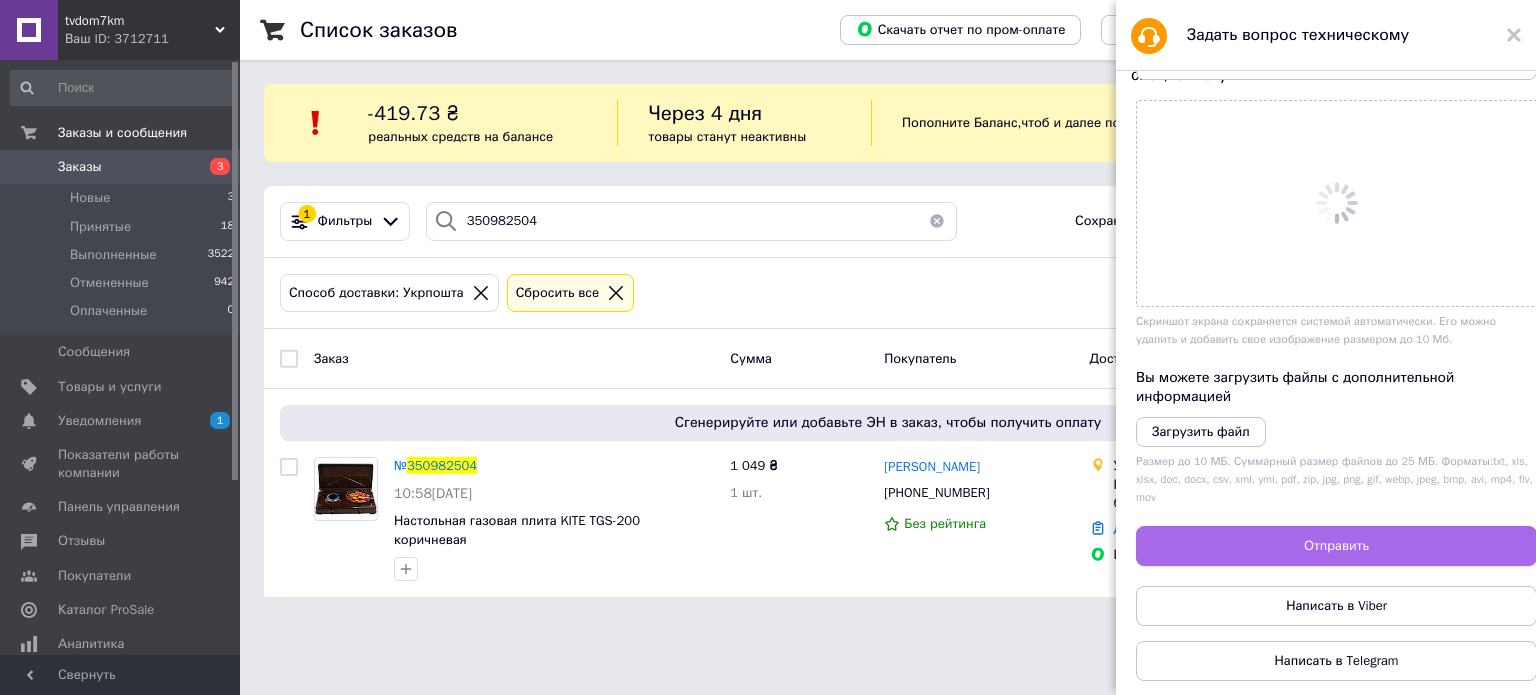 scroll, scrollTop: 0, scrollLeft: 0, axis: both 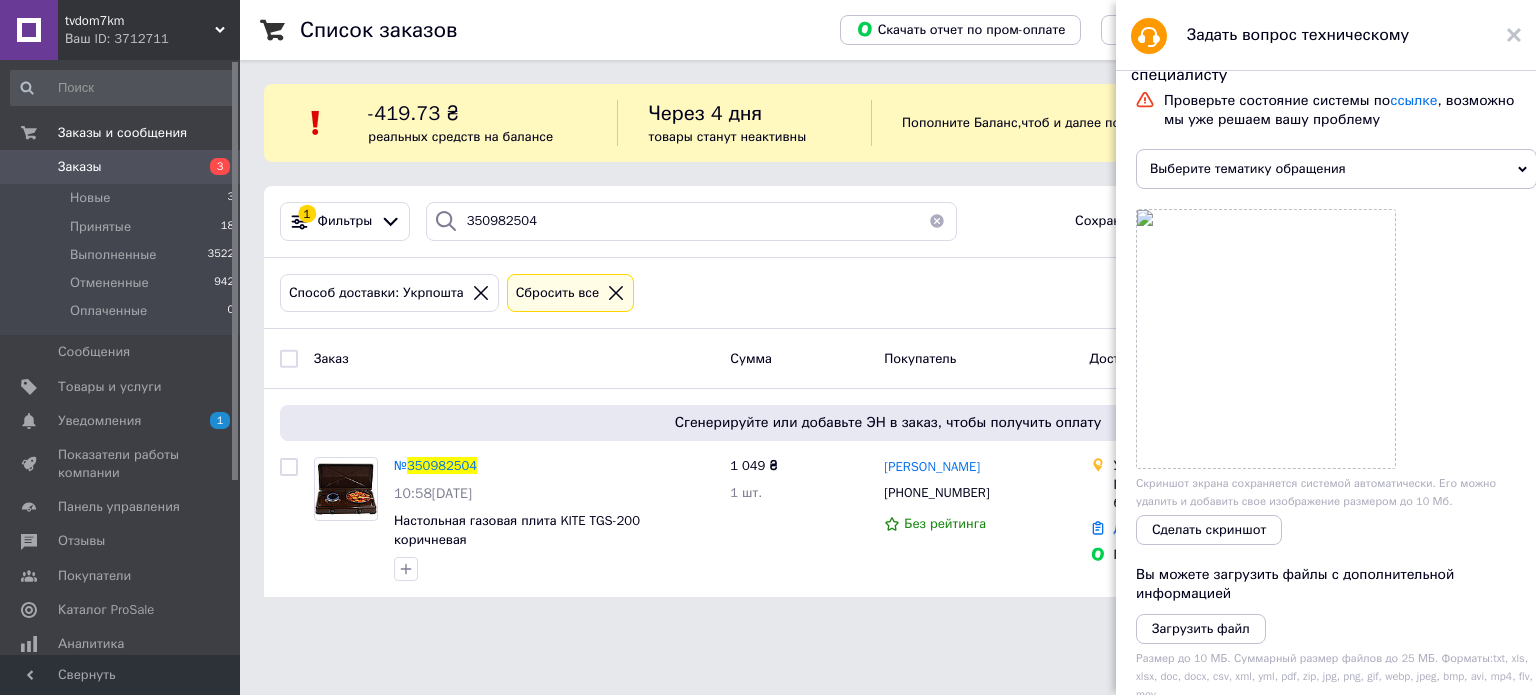 click on "Выберите тематику обращения" at bounding box center [1336, 169] 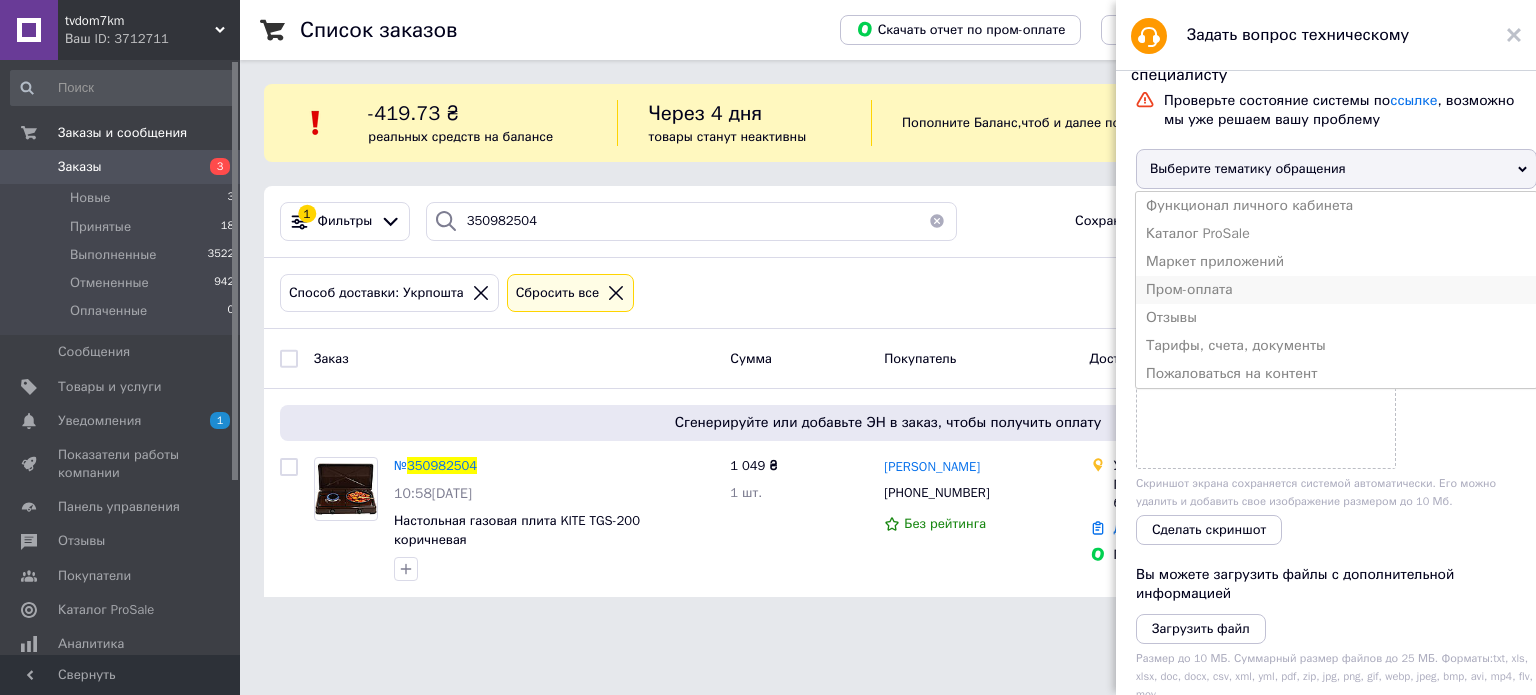 click on "Пром-оплата" at bounding box center (1336, 290) 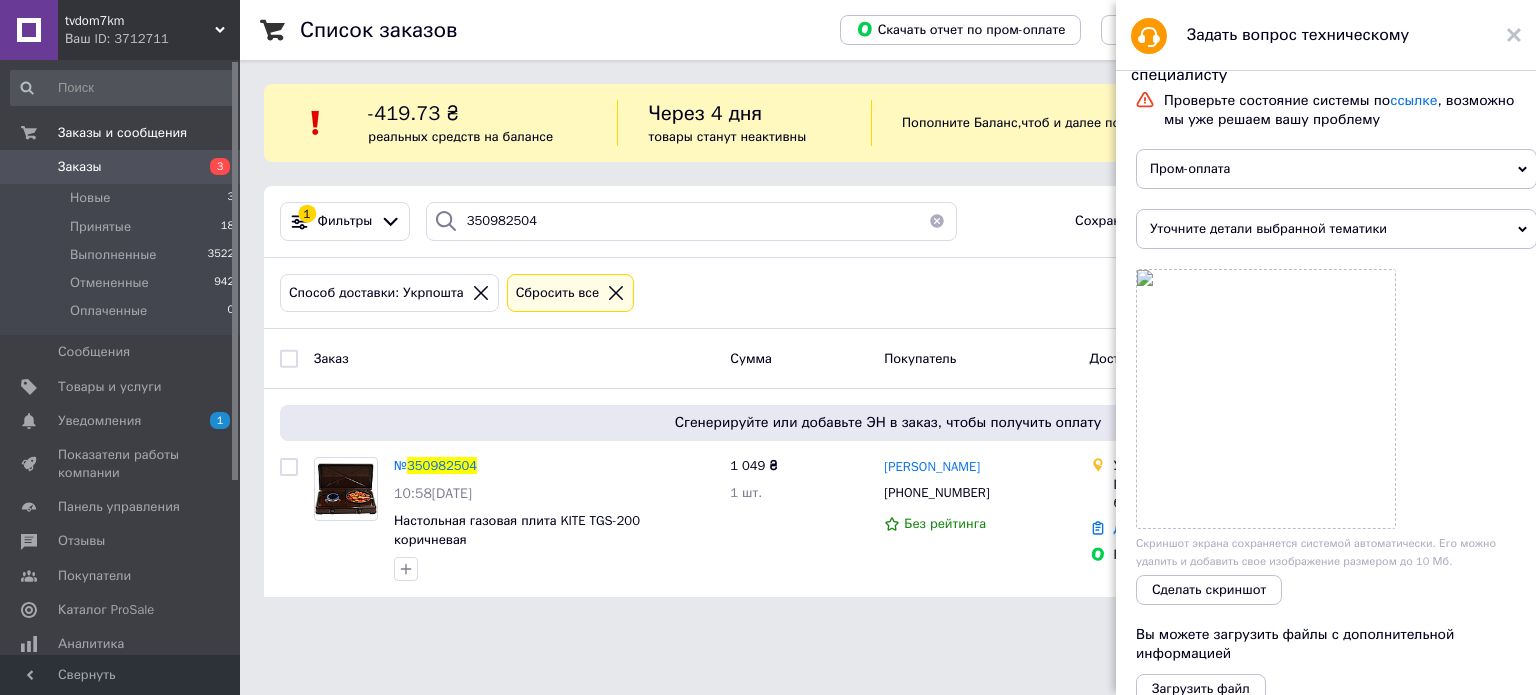 click on "Уточните детали выбранной тематики" at bounding box center (1336, 229) 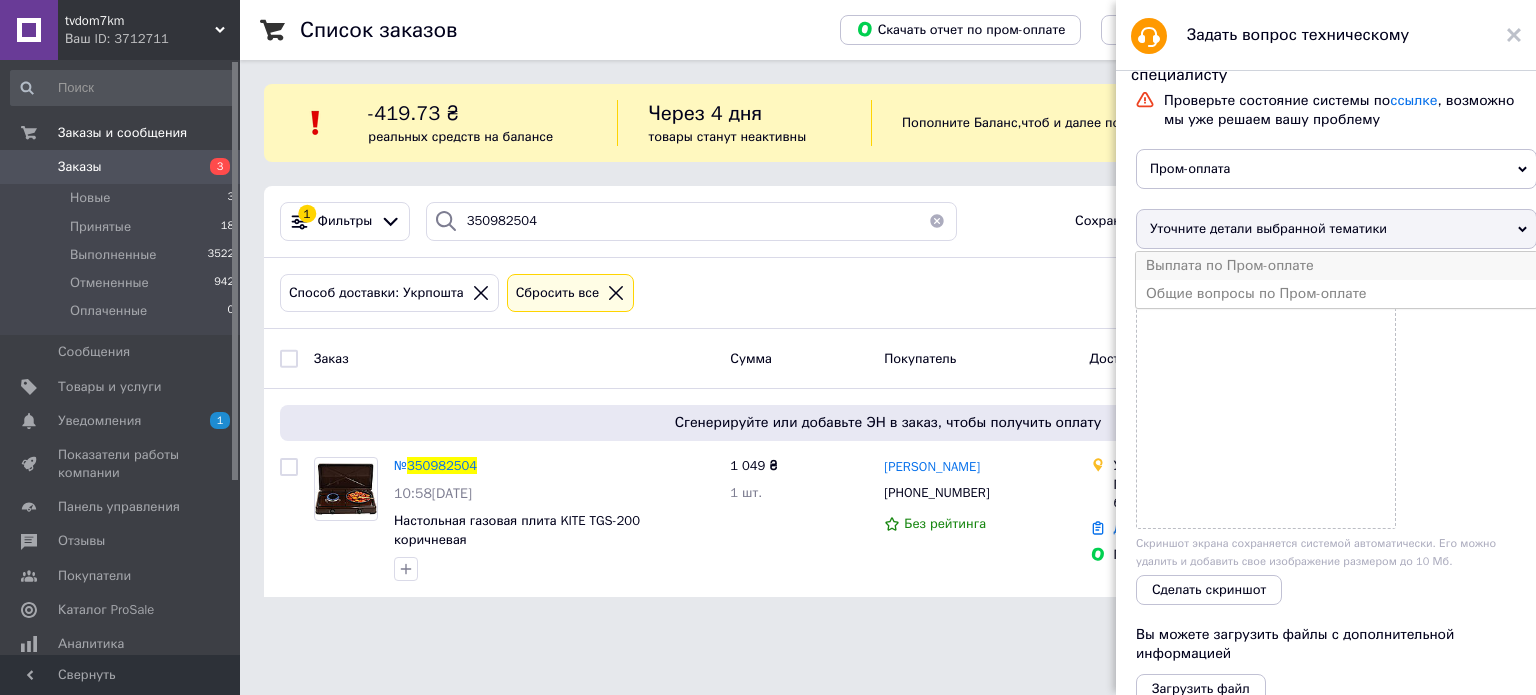 click on "Выплата по Пром-оплате" at bounding box center (1336, 266) 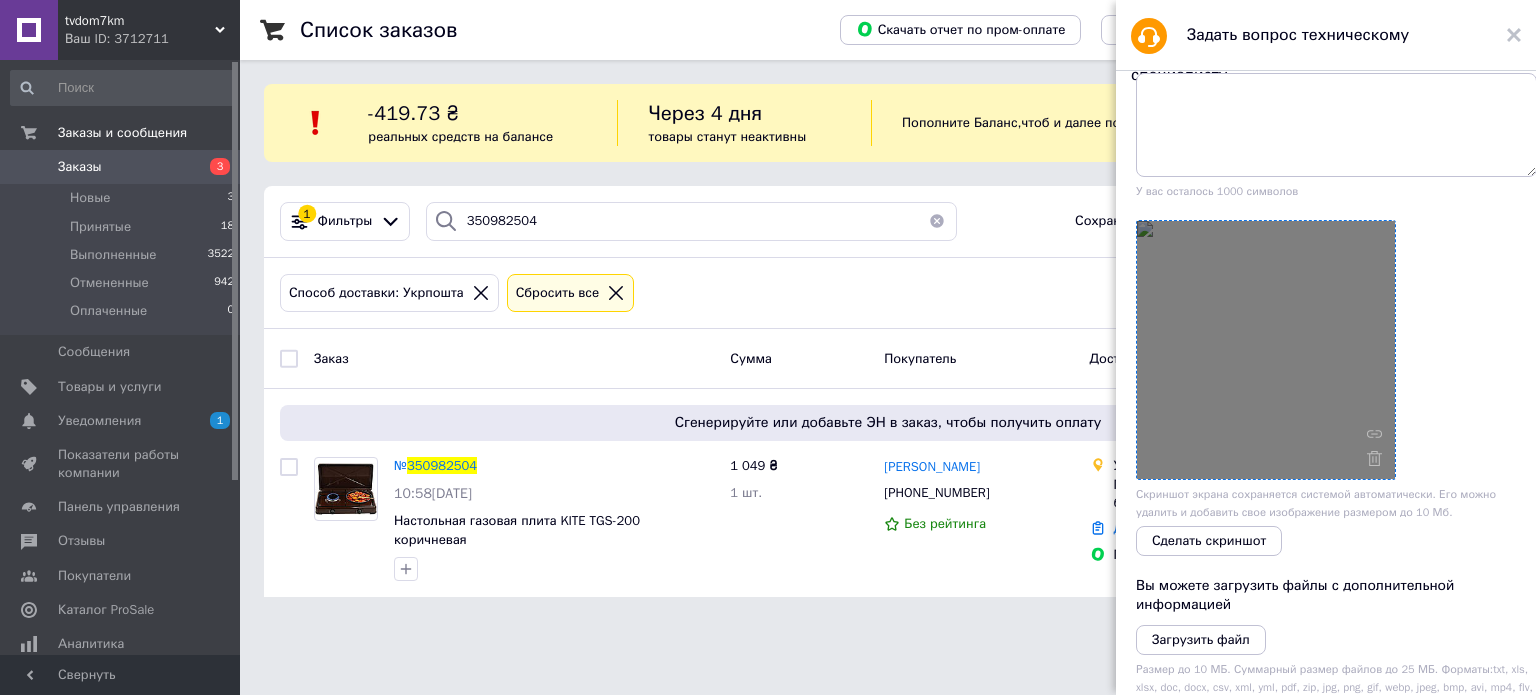 scroll, scrollTop: 200, scrollLeft: 0, axis: vertical 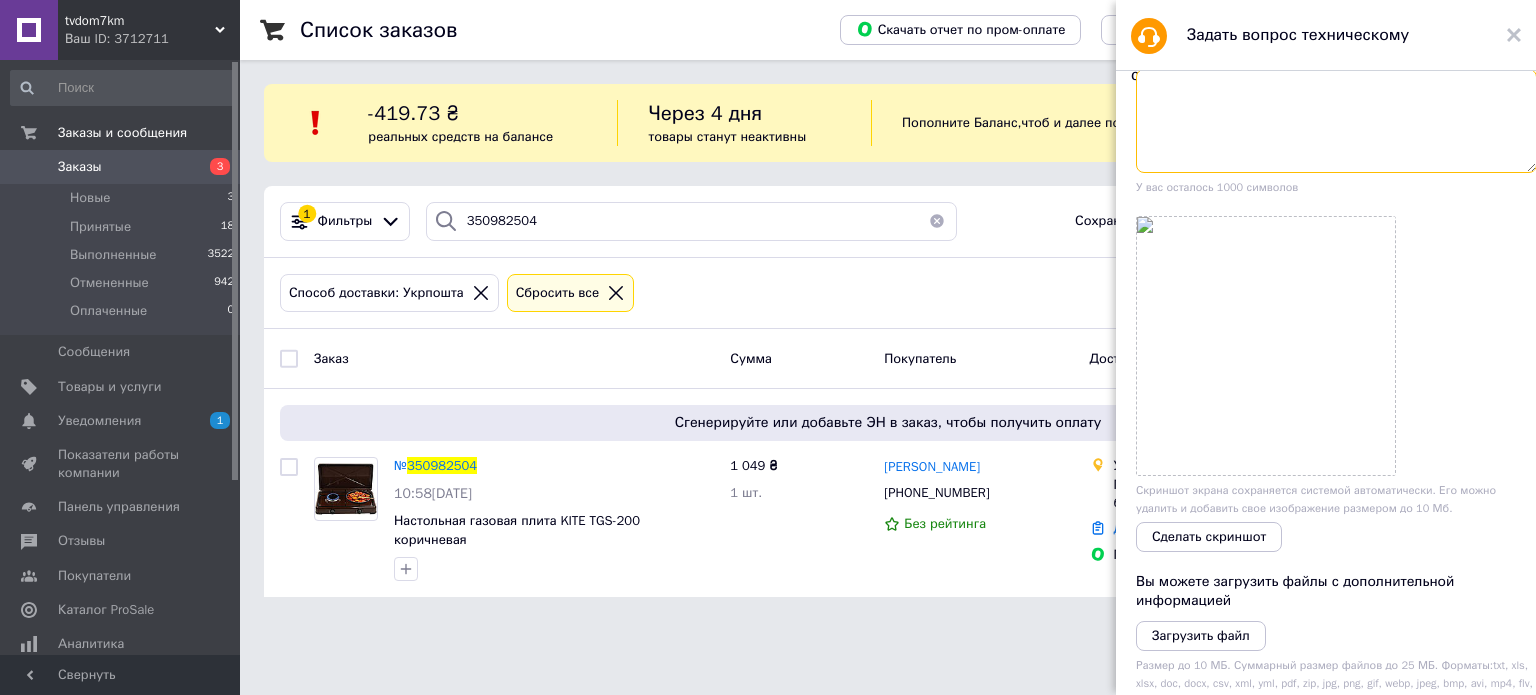 click at bounding box center (1336, 121) 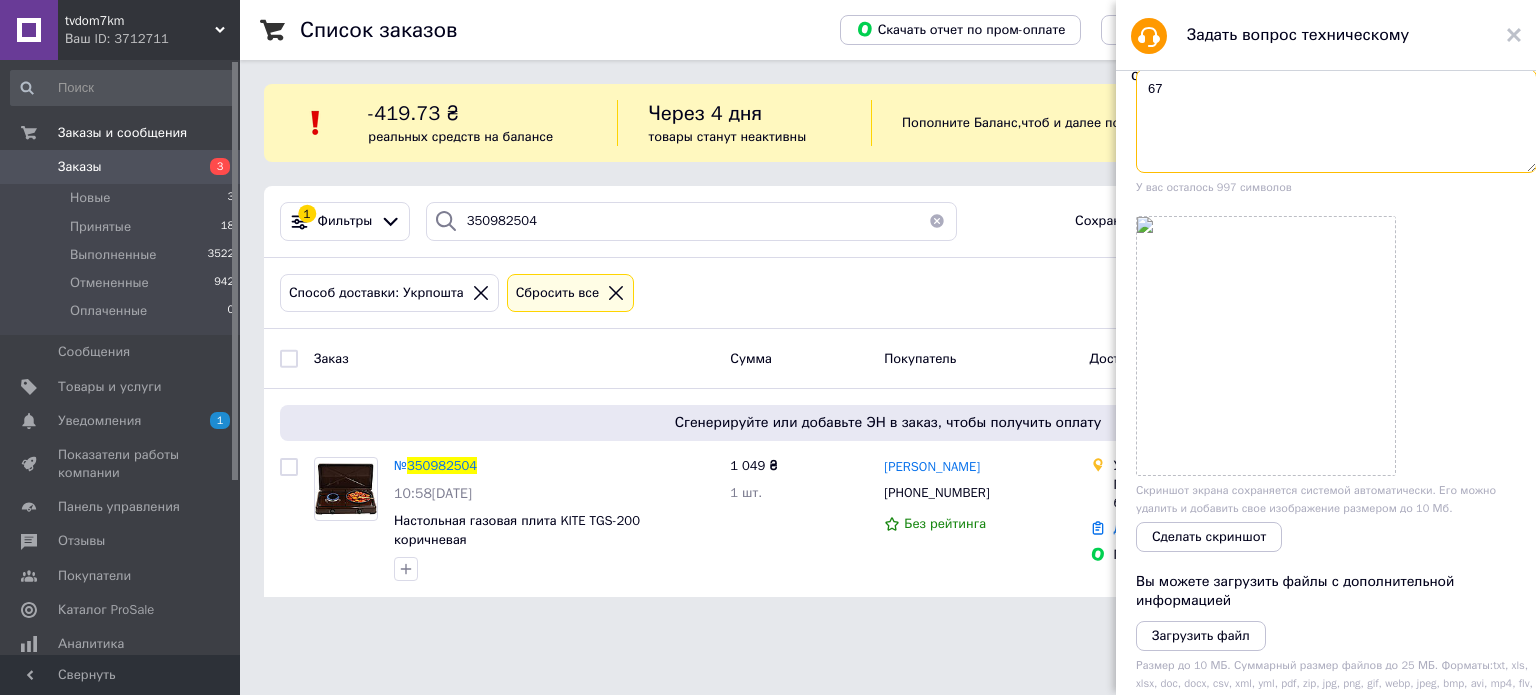type on "6" 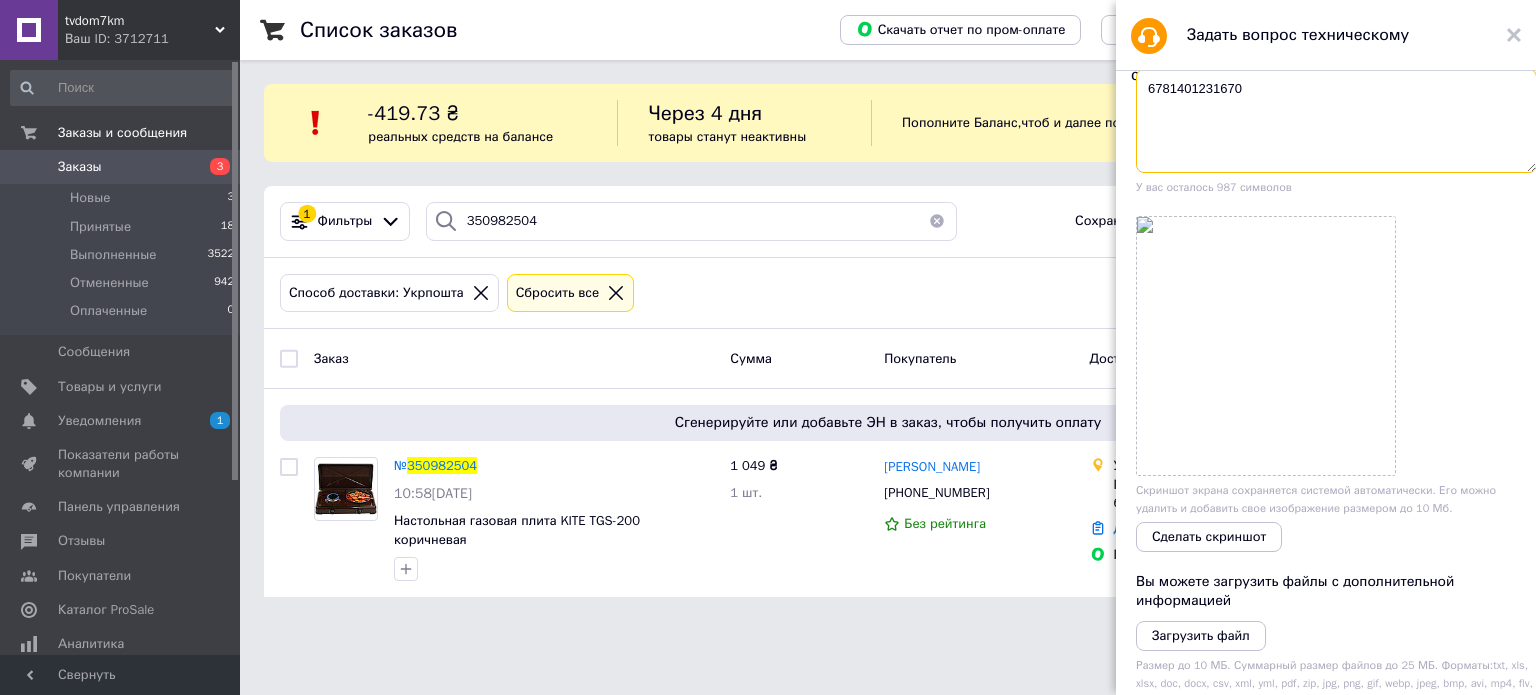 type on "6781401231670" 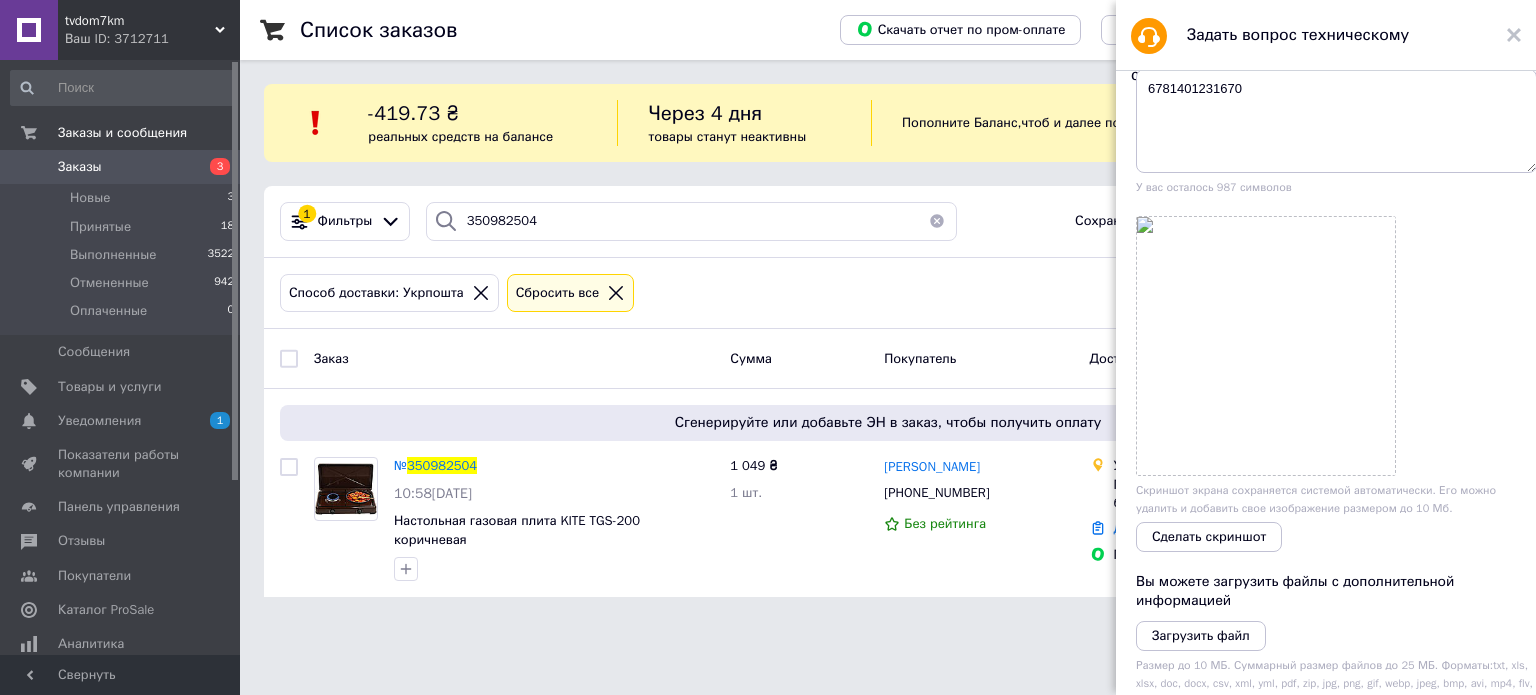 click on "Проверьте состояние системы по  ссылке ,
возможно мы уже решаем вашу проблему Пром-оплата Функционал личного кабинета Каталог ProSale Маркет приложений Отзывы Тарифы, счета, документы Пожаловаться на контент Выплата по Пром-оплате Общие вопросы по Пром-оплате 6781401231670 У вас осталось 987 символов Скриншот экрана сохраняется системой автоматически.
Его можно удалить и добавить свое изображение размером до 10 Мб. Сделать скриншот Вы можете загрузить файлы с дополнительной информацией Загрузить файл Отправить Написать в Viber Написать в Telegram" at bounding box center (1336, 388) 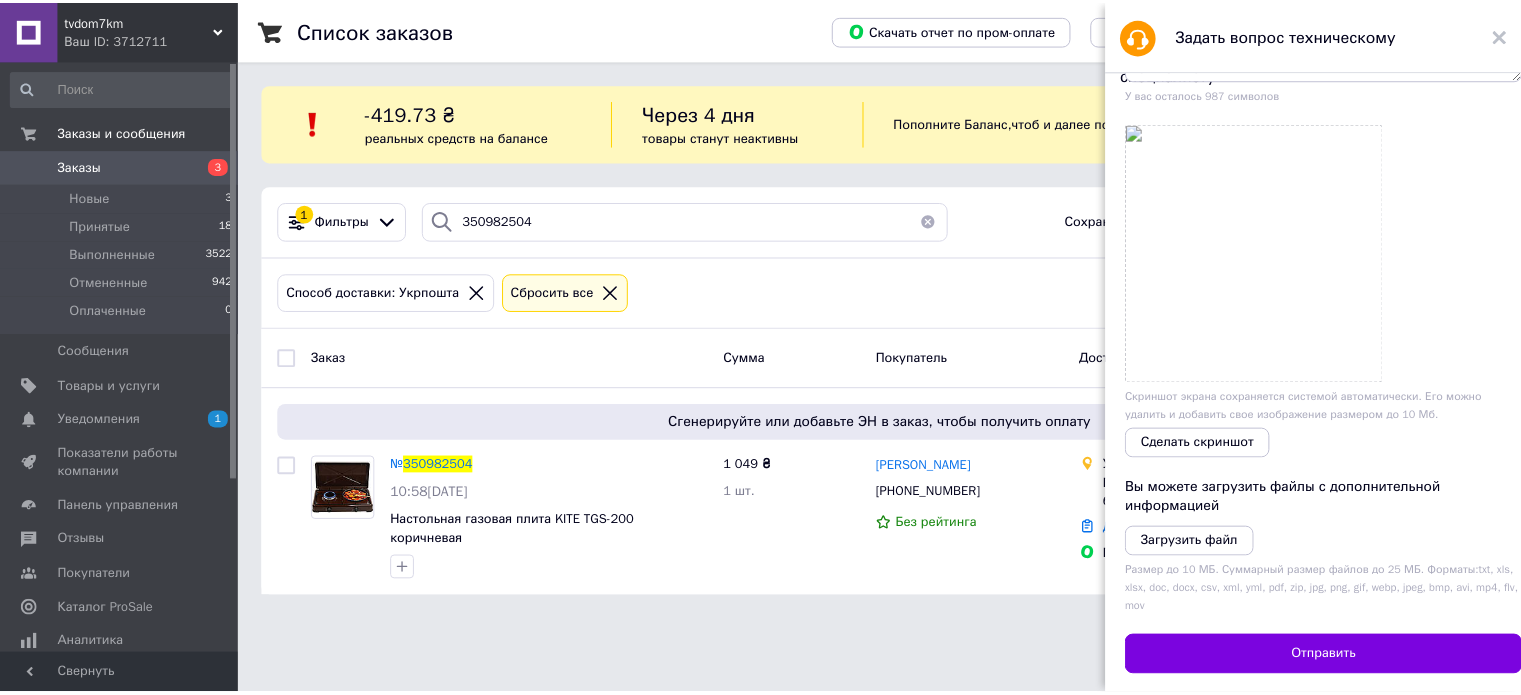scroll, scrollTop: 410, scrollLeft: 0, axis: vertical 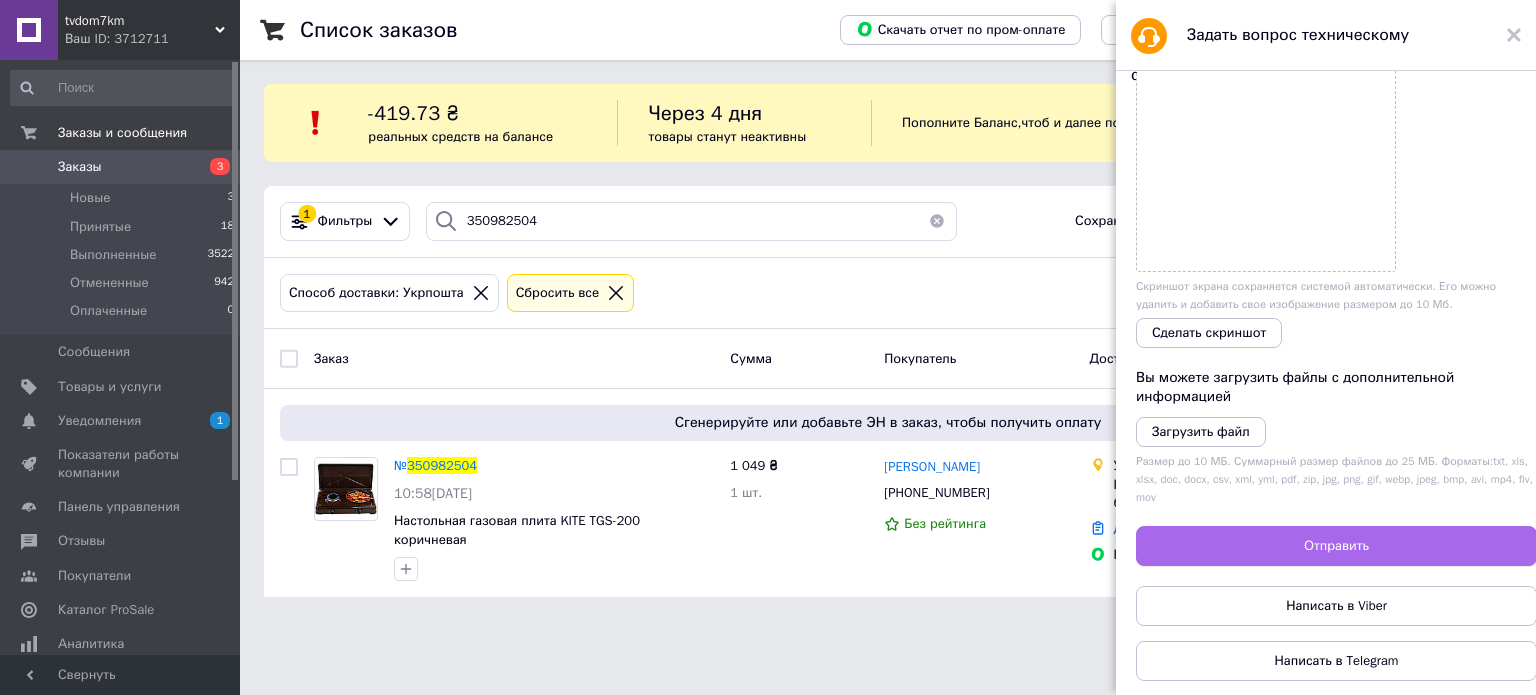 click on "Отправить" at bounding box center [1336, 546] 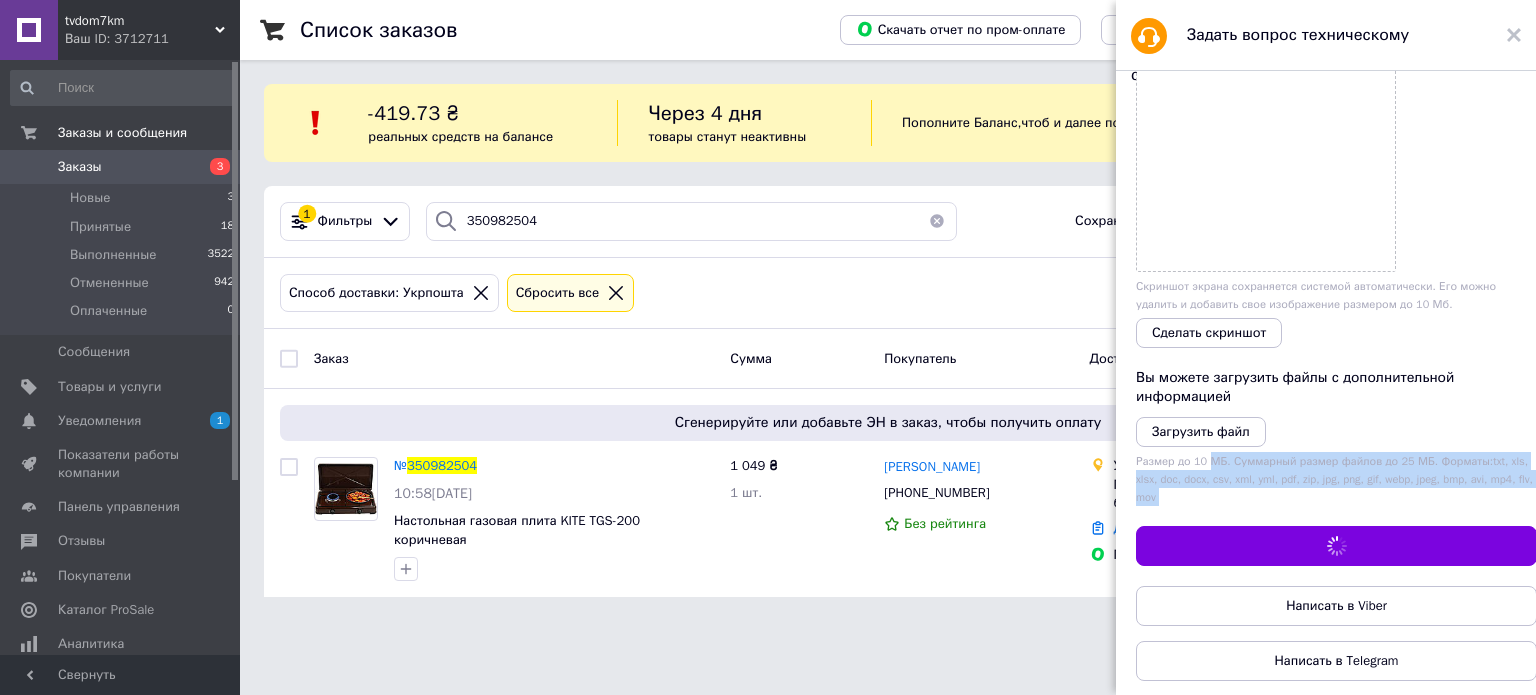 click on "Проверьте состояние системы по  ссылке ,
возможно мы уже решаем вашу проблему Пром-оплата Функционал личного кабинета Каталог ProSale Маркет приложений Отзывы Тарифы, счета, документы Пожаловаться на контент Выплата по Пром-оплате Общие вопросы по Пром-оплате 6781401231670 У вас осталось 987 символов Скриншот экрана сохраняется системой автоматически.
Его можно удалить и добавить свое изображение размером до 10 Мб. Сделать скриншот Вы можете загрузить файлы с дополнительной информацией Загрузить файл Отправить Написать в Viber Написать в Telegram" at bounding box center [1336, 184] 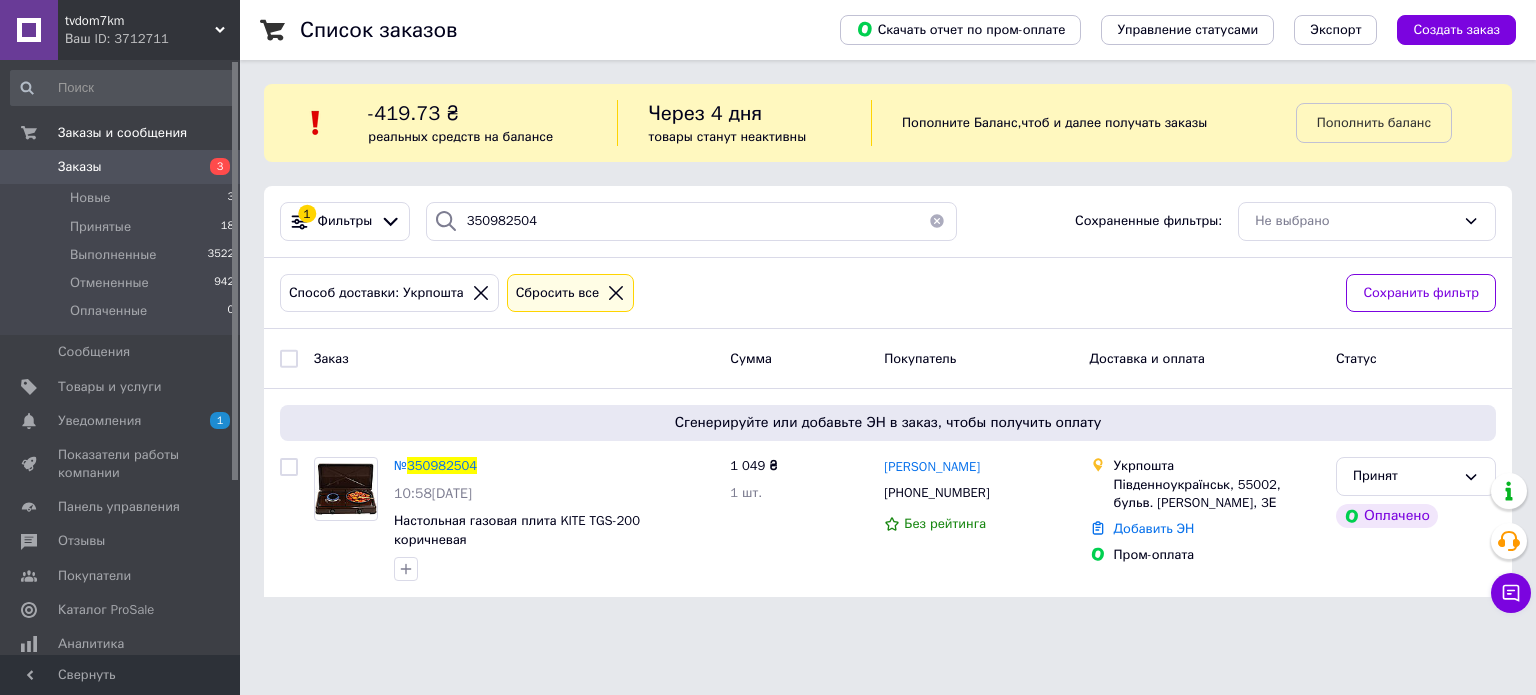 click 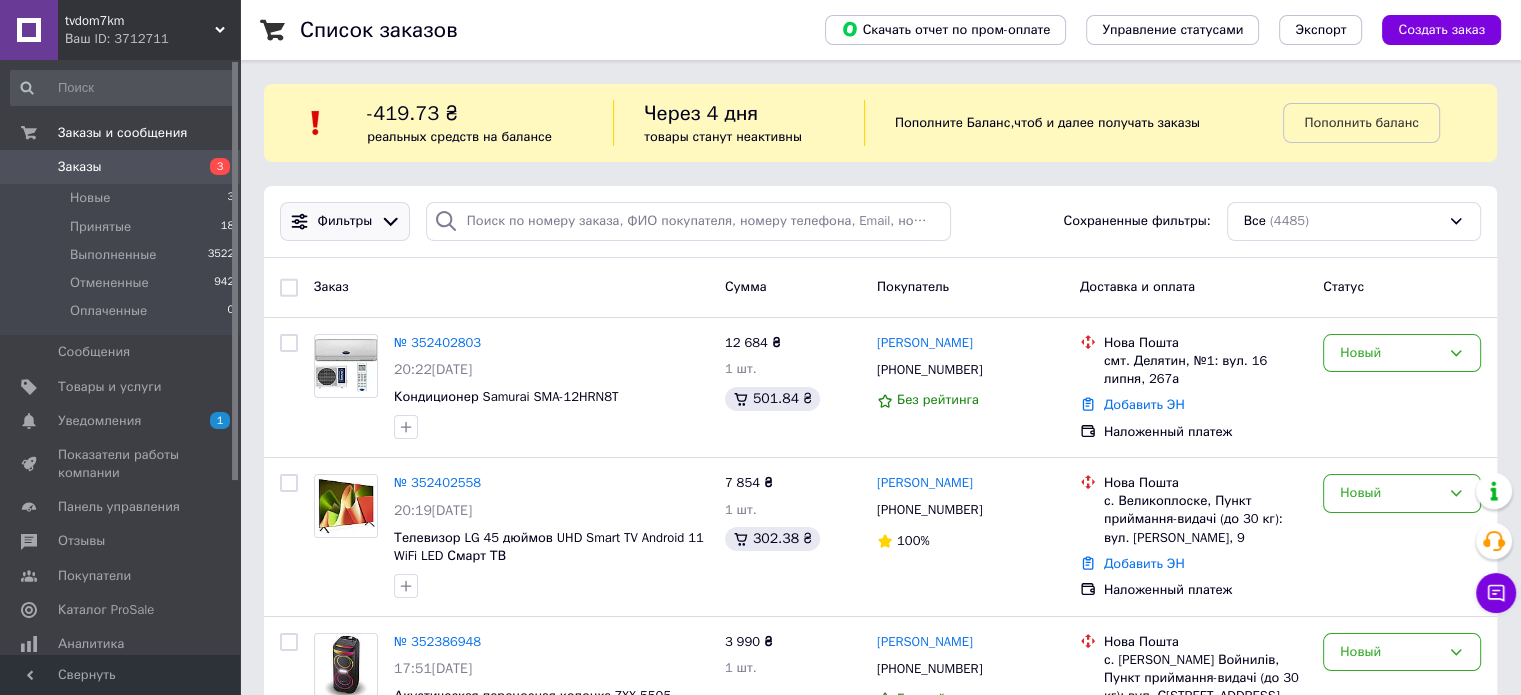 click on "Фильтры Сохраненные фильтры: Все (4485)" at bounding box center [880, 222] 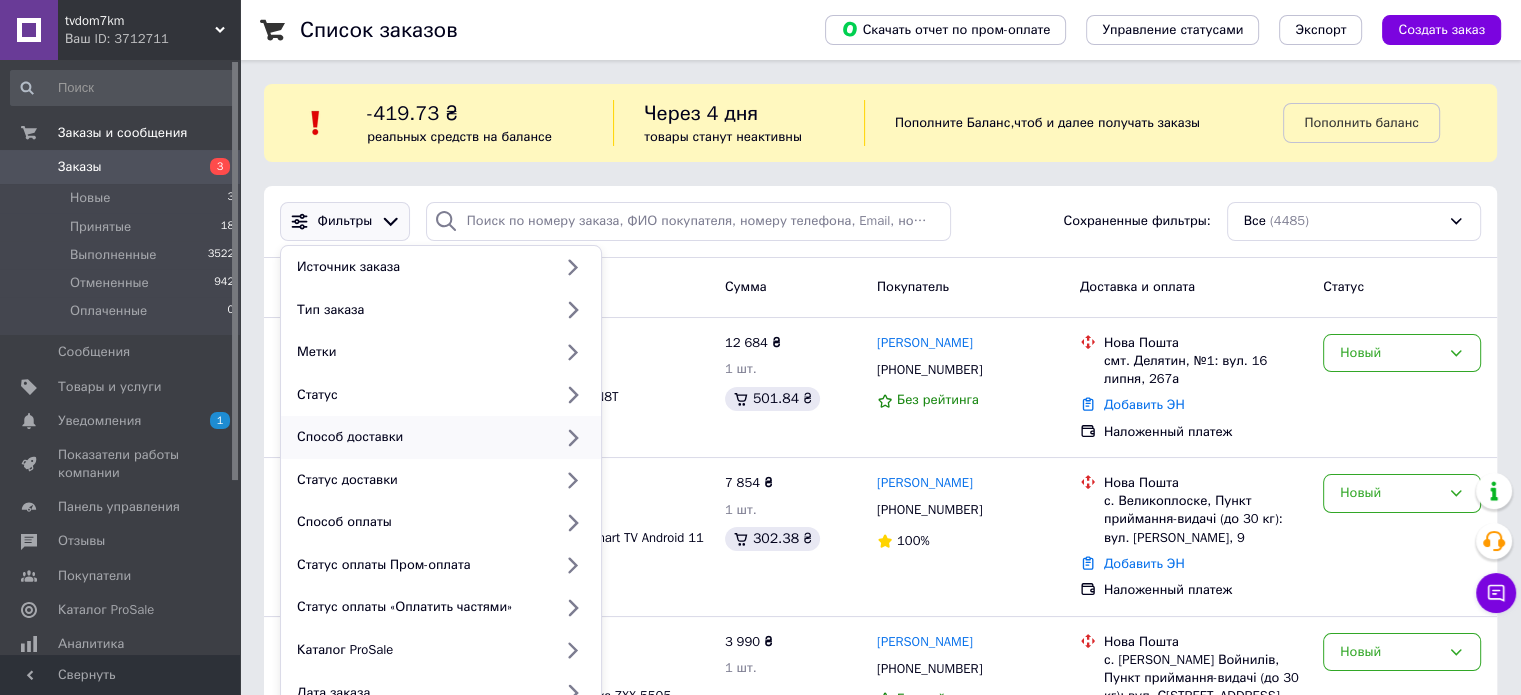 click on "Способ доставки" at bounding box center (420, 437) 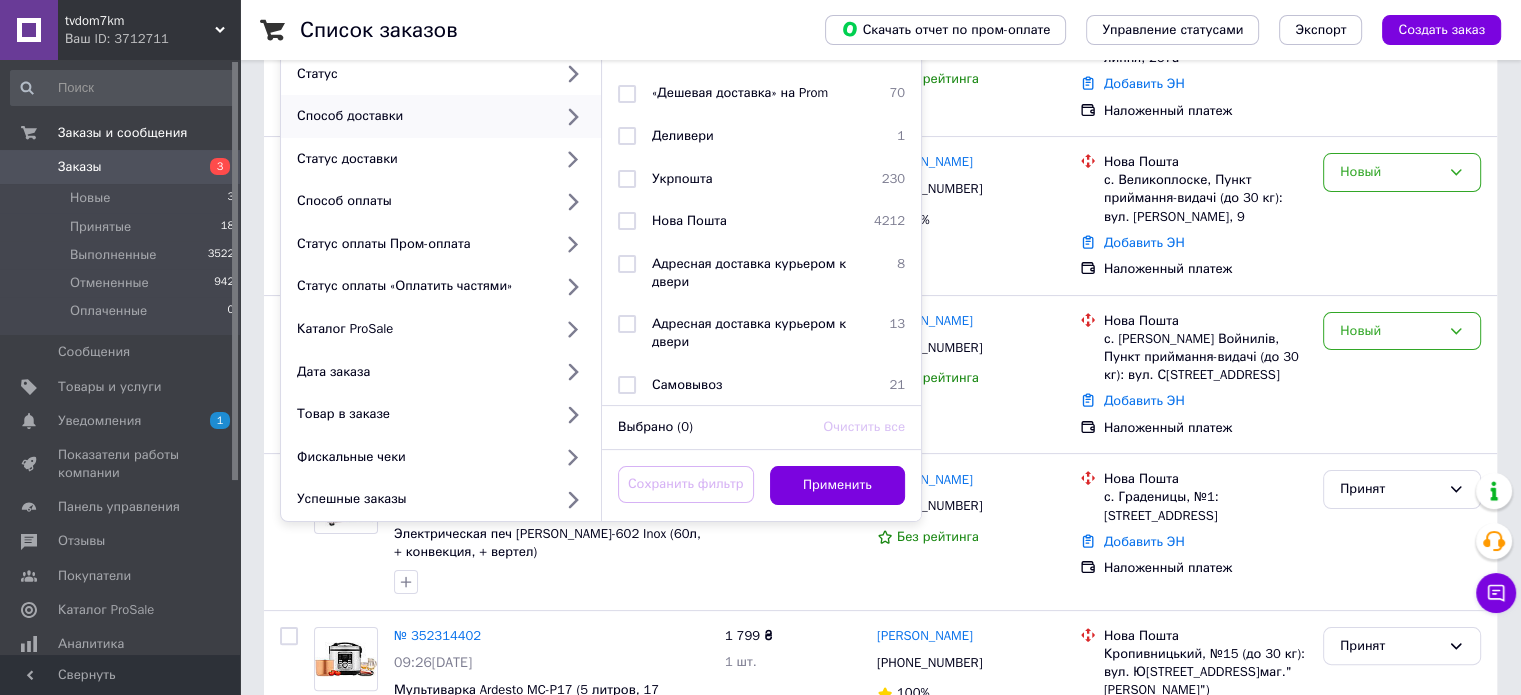 scroll, scrollTop: 400, scrollLeft: 0, axis: vertical 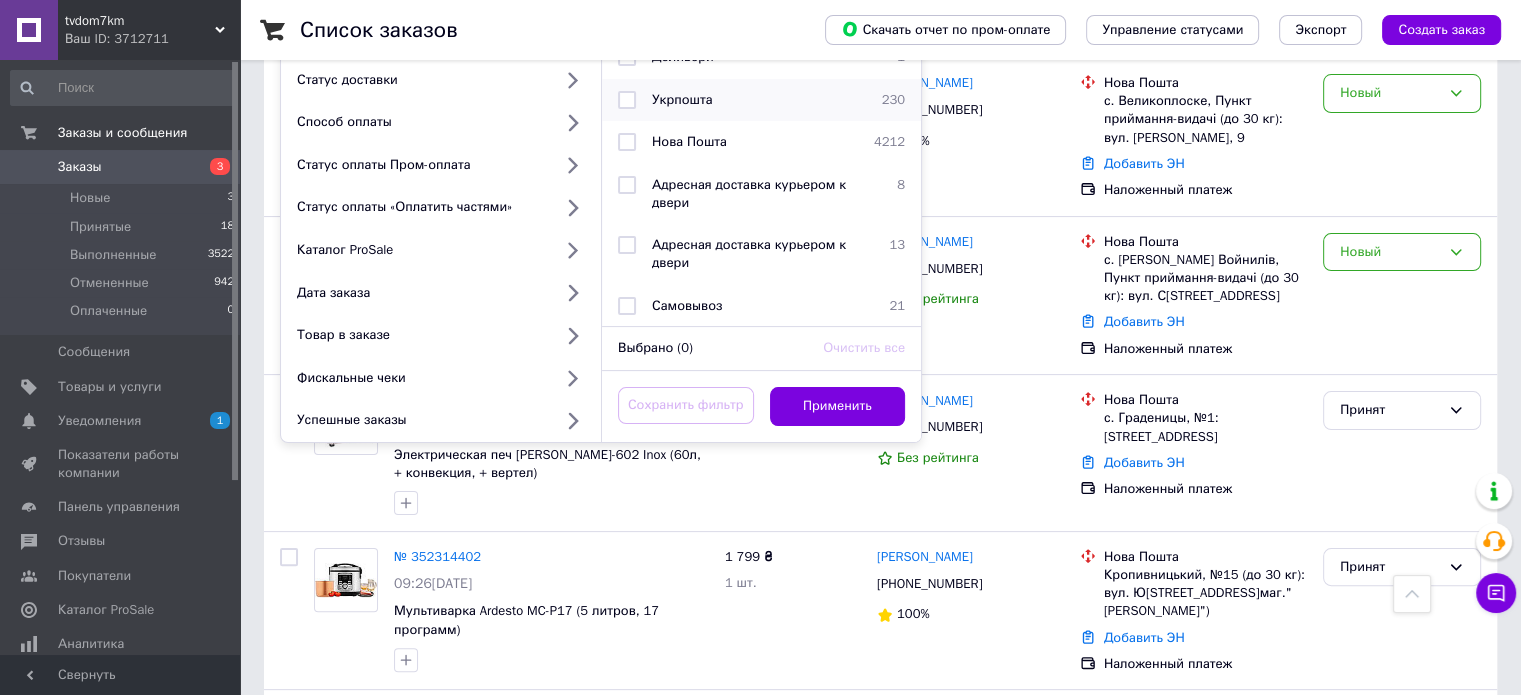 click on "Укрпошта" at bounding box center [758, 100] 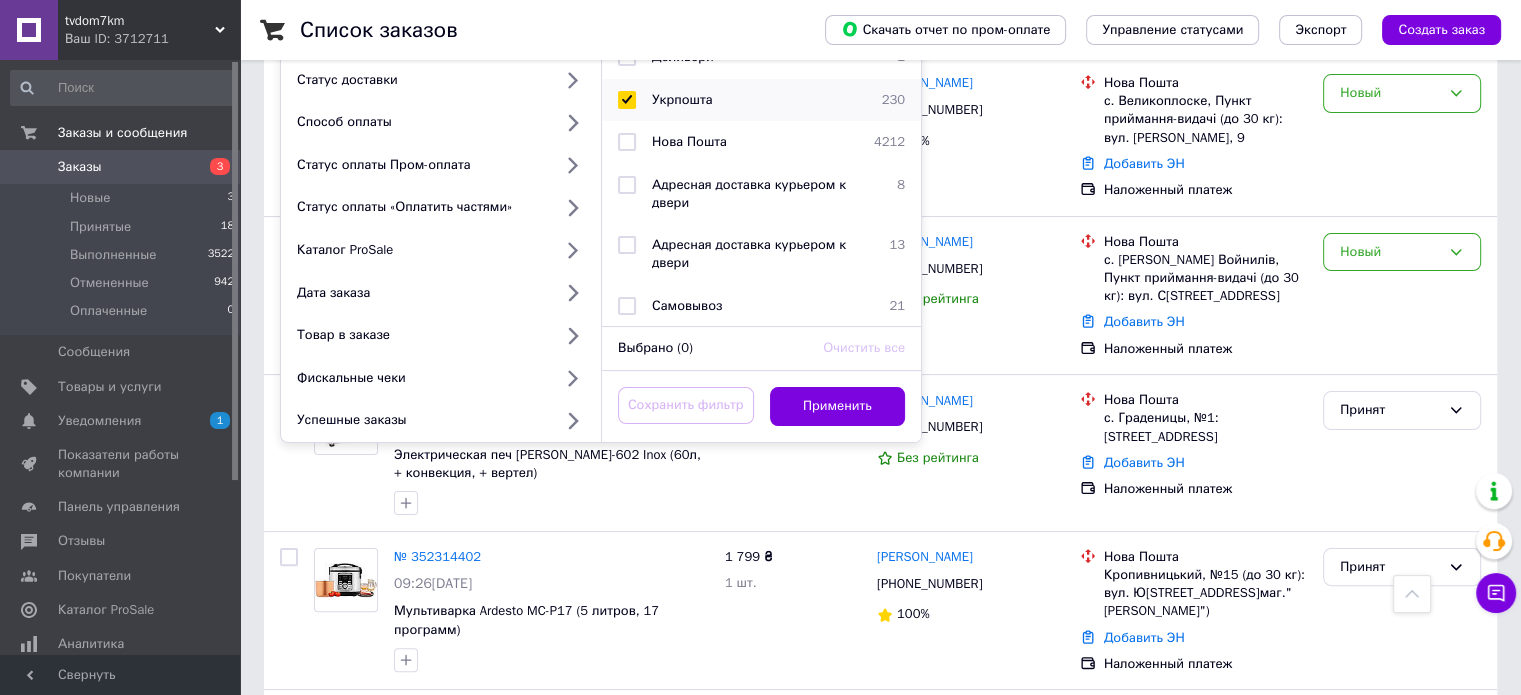 checkbox on "true" 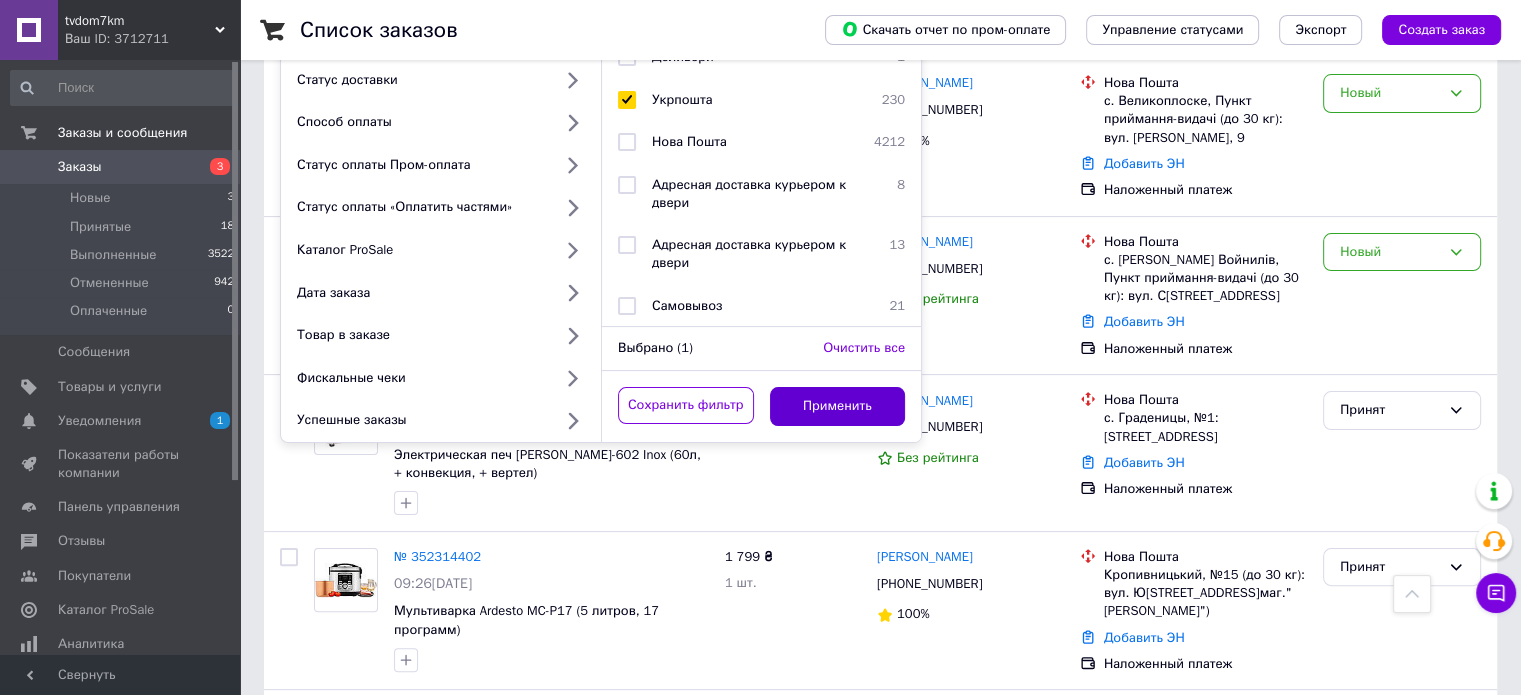 click on "Применить" at bounding box center [838, 406] 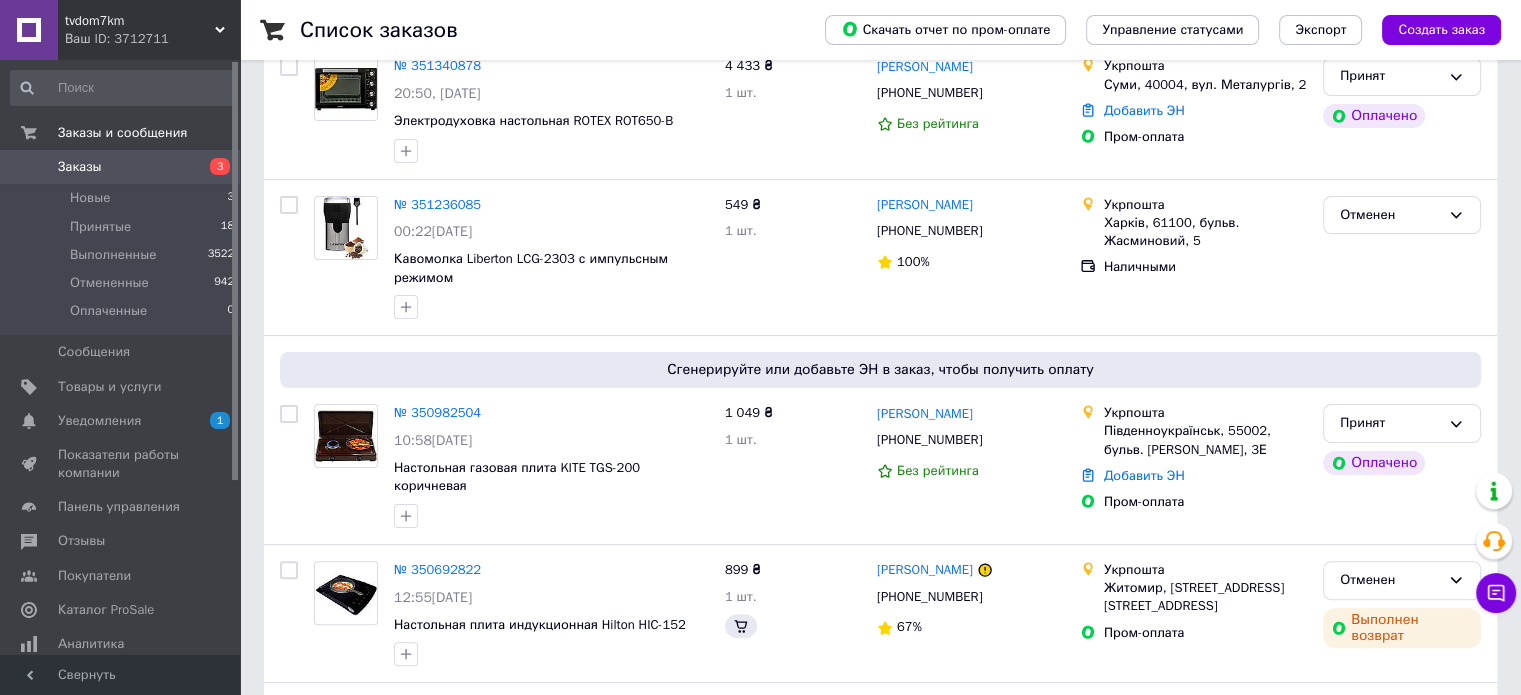 scroll, scrollTop: 0, scrollLeft: 0, axis: both 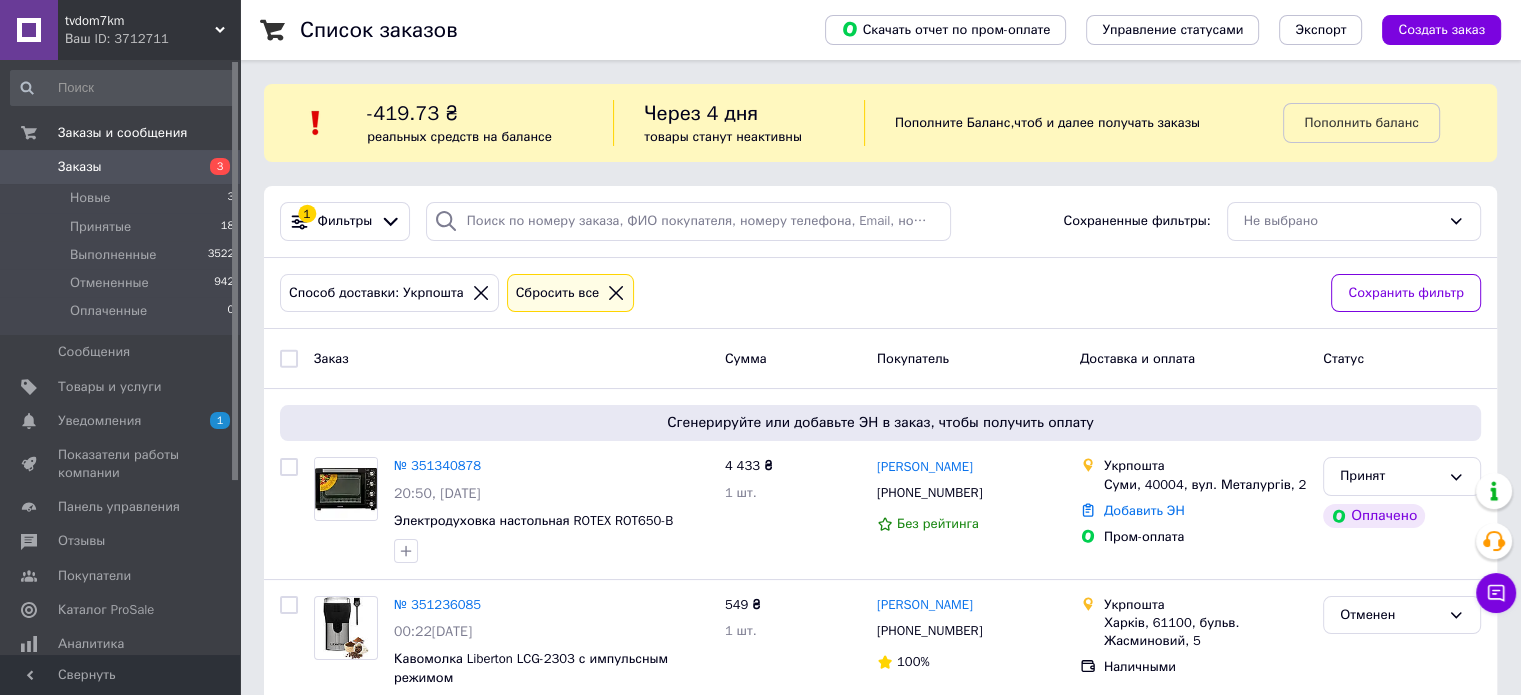 drag, startPoint x: 699, startPoint y: 517, endPoint x: 644, endPoint y: 694, distance: 185.34833 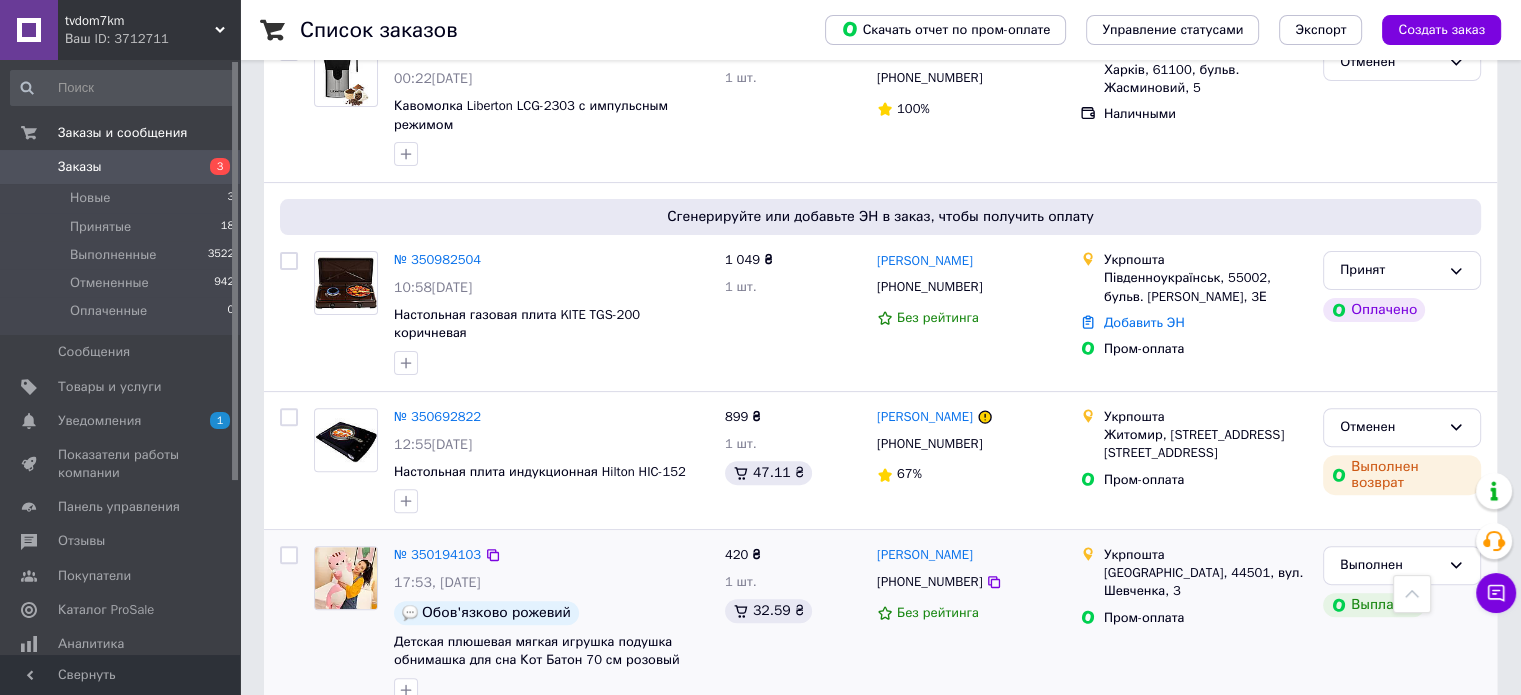 scroll, scrollTop: 556, scrollLeft: 0, axis: vertical 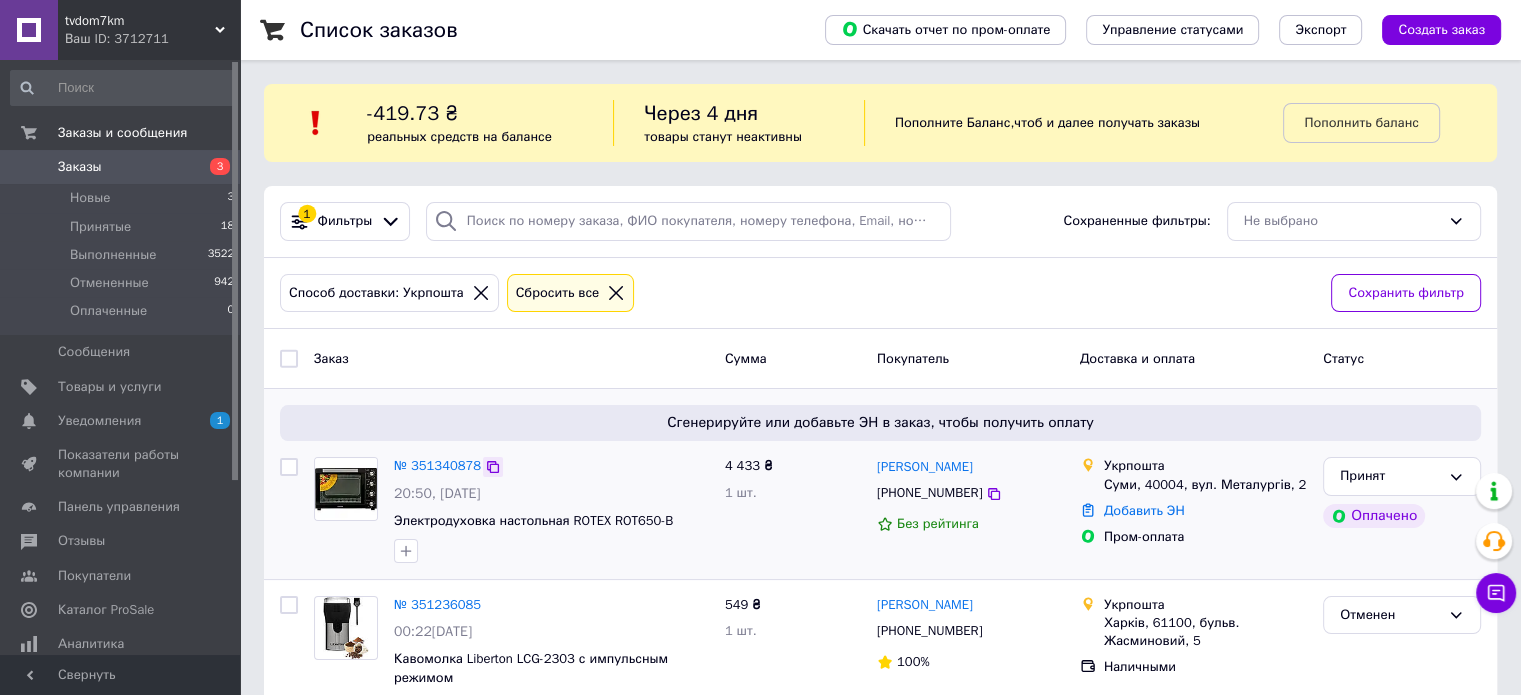 click 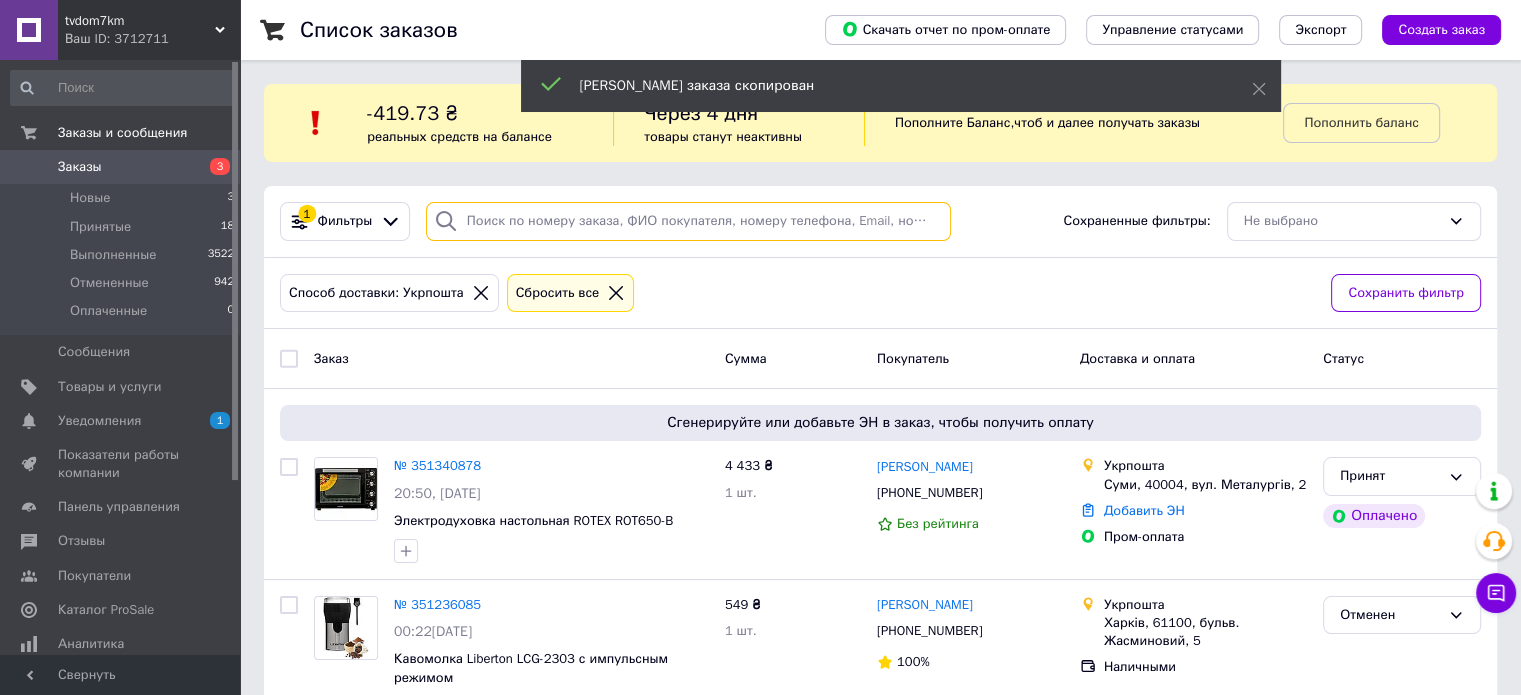 click at bounding box center [688, 221] 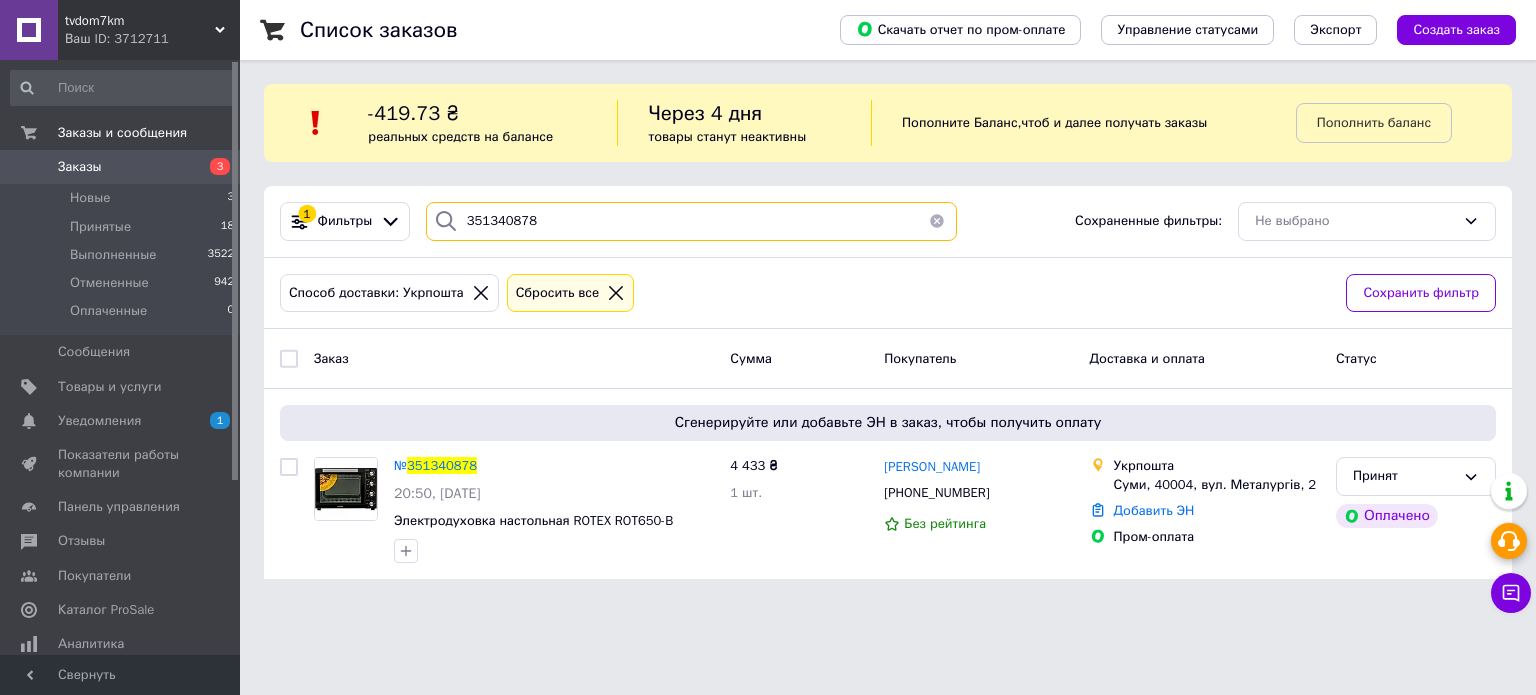 type on "351340878" 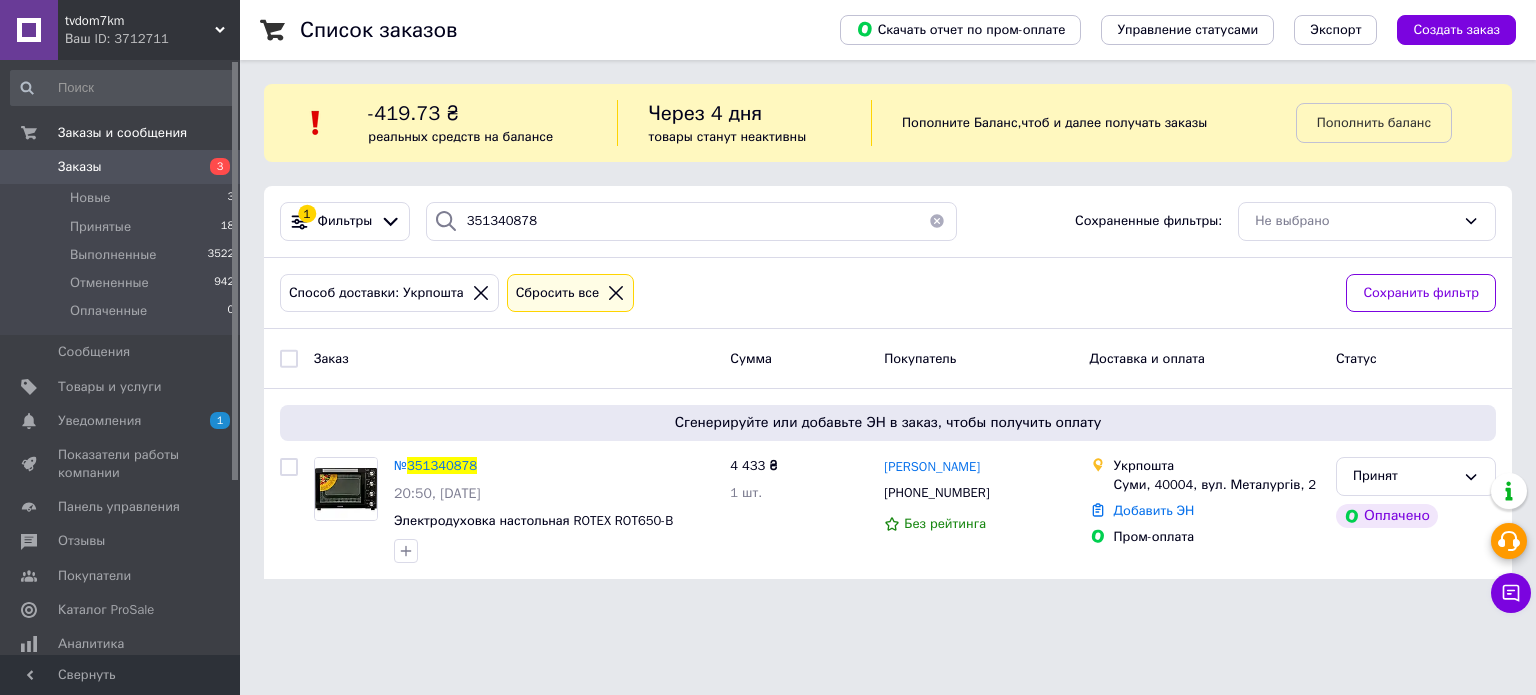 click 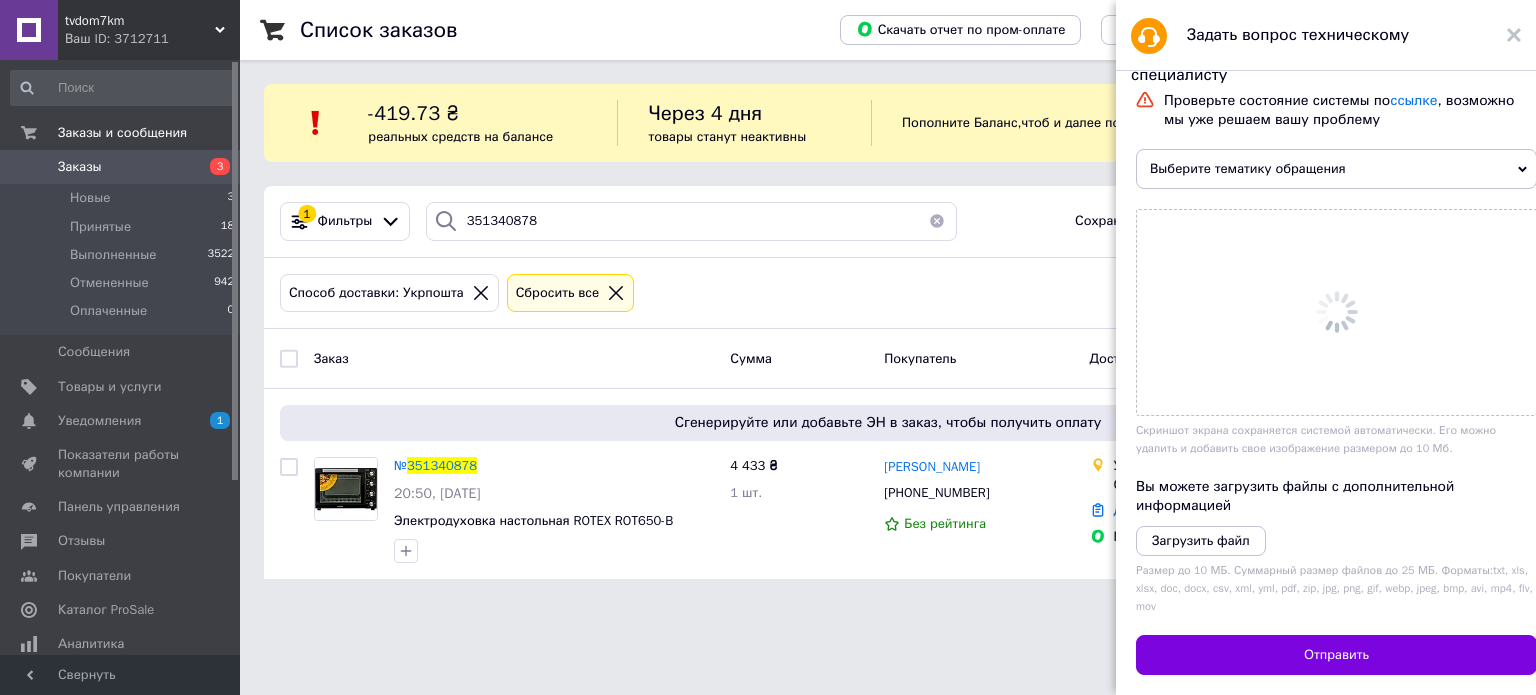 scroll, scrollTop: 0, scrollLeft: 0, axis: both 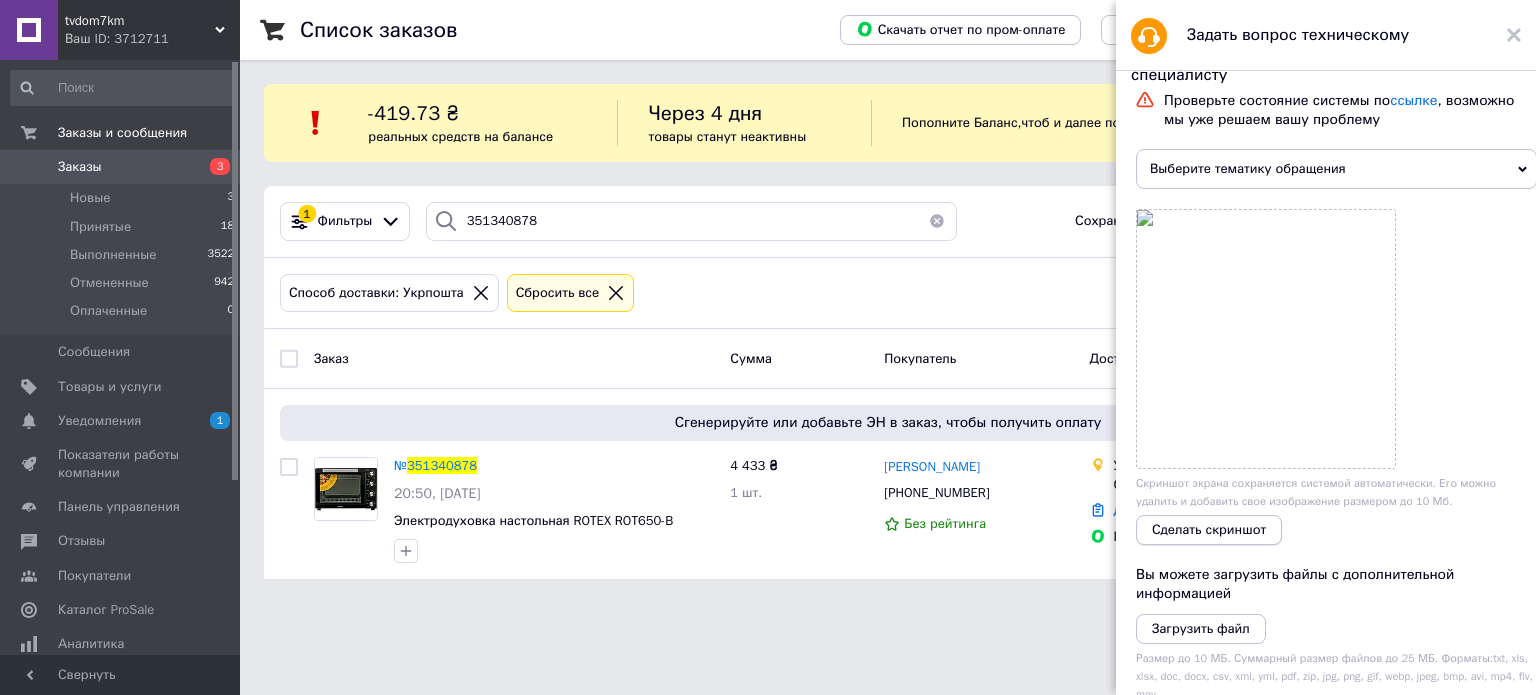 click on "Сделать скриншот" at bounding box center [1209, 530] 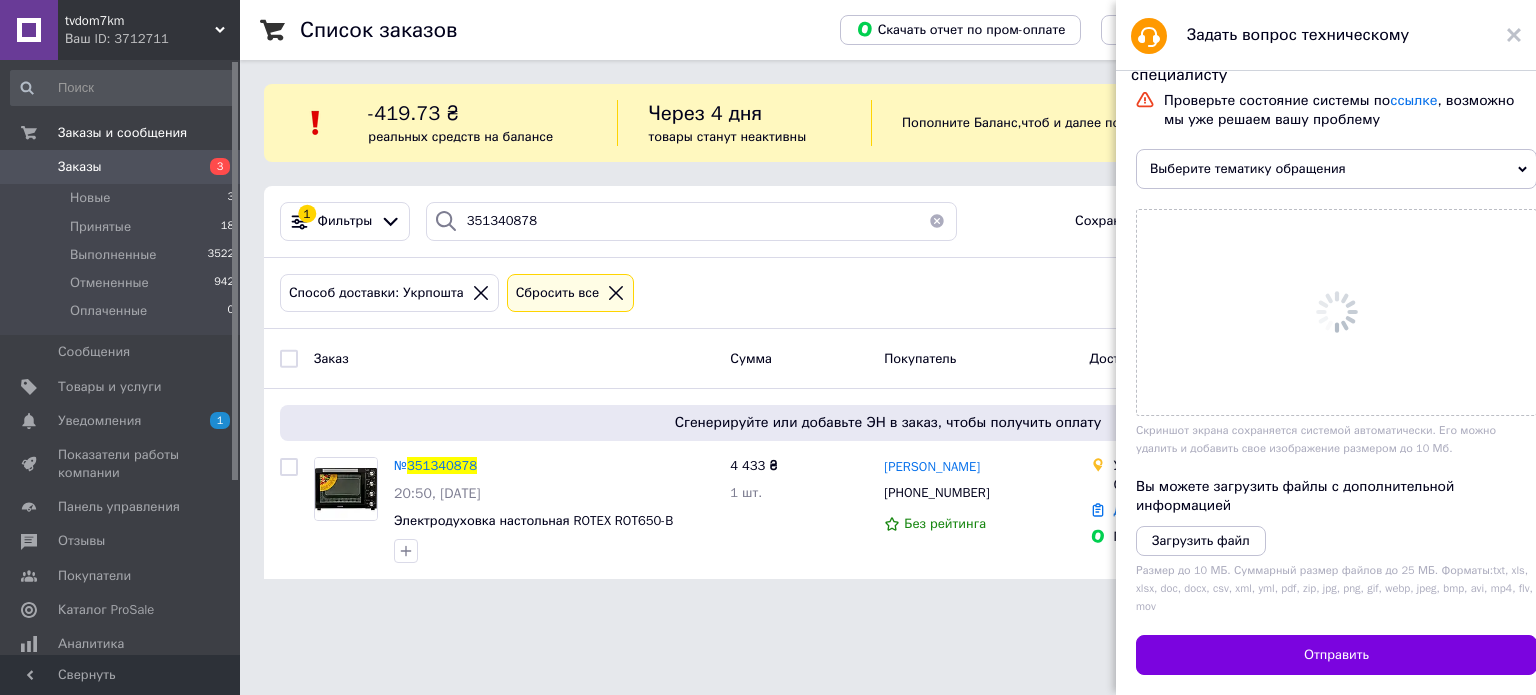 scroll, scrollTop: 0, scrollLeft: 0, axis: both 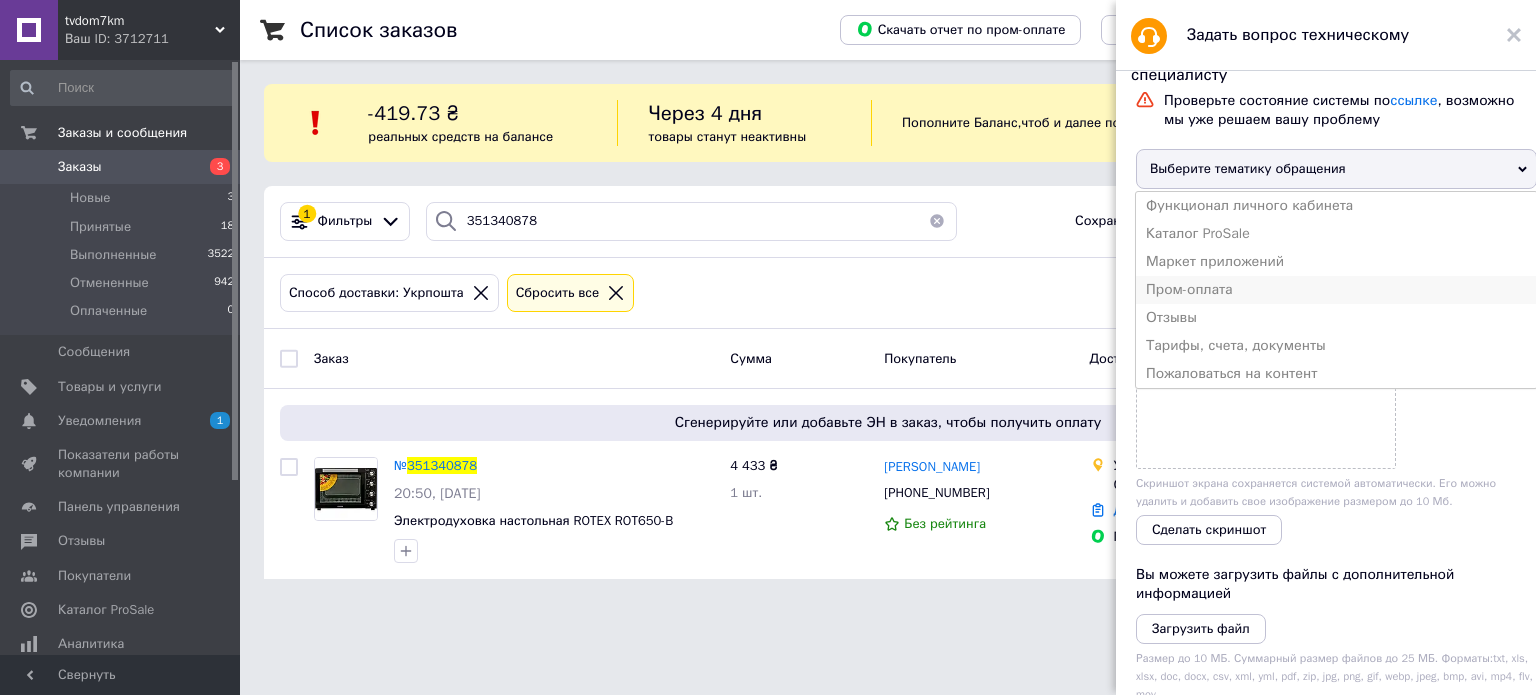 click on "Пром-оплата" at bounding box center (1336, 290) 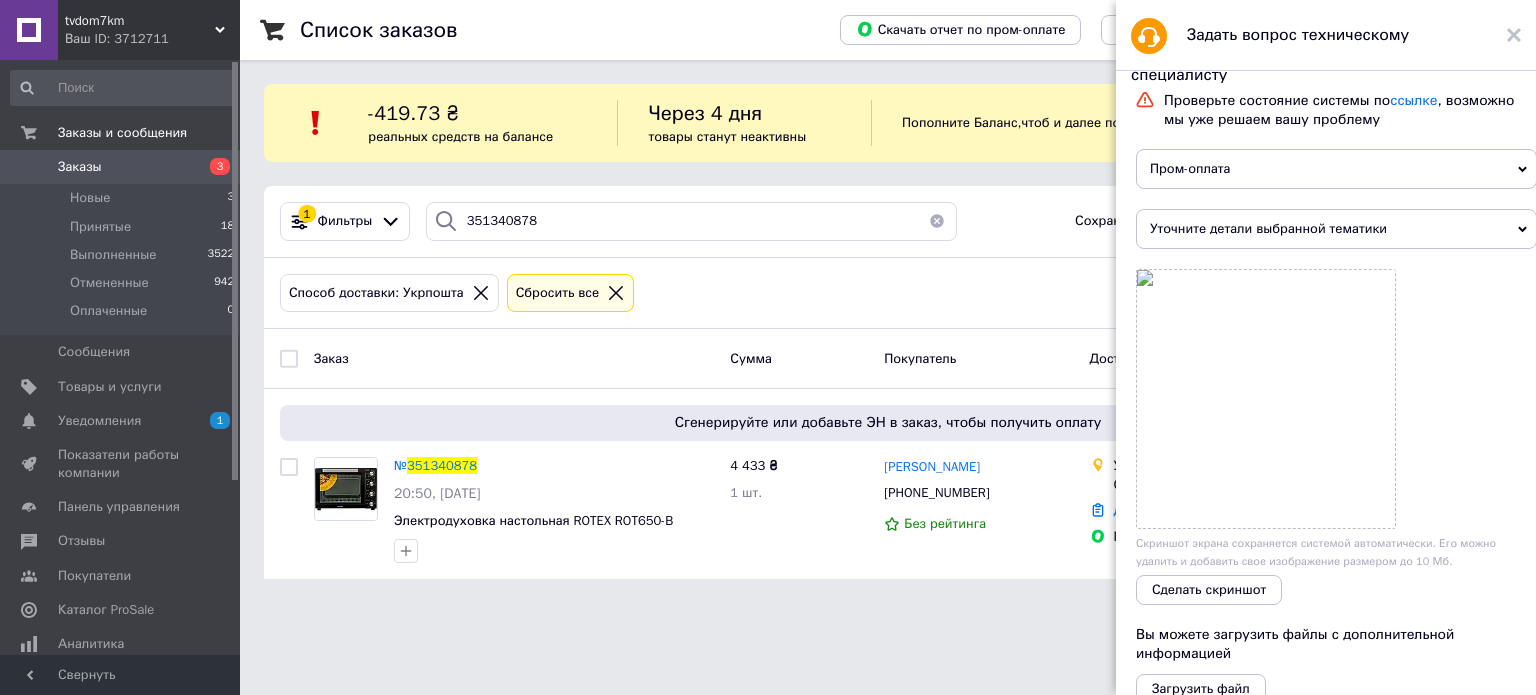 click on "Уточните детали выбранной тематики" at bounding box center [1336, 229] 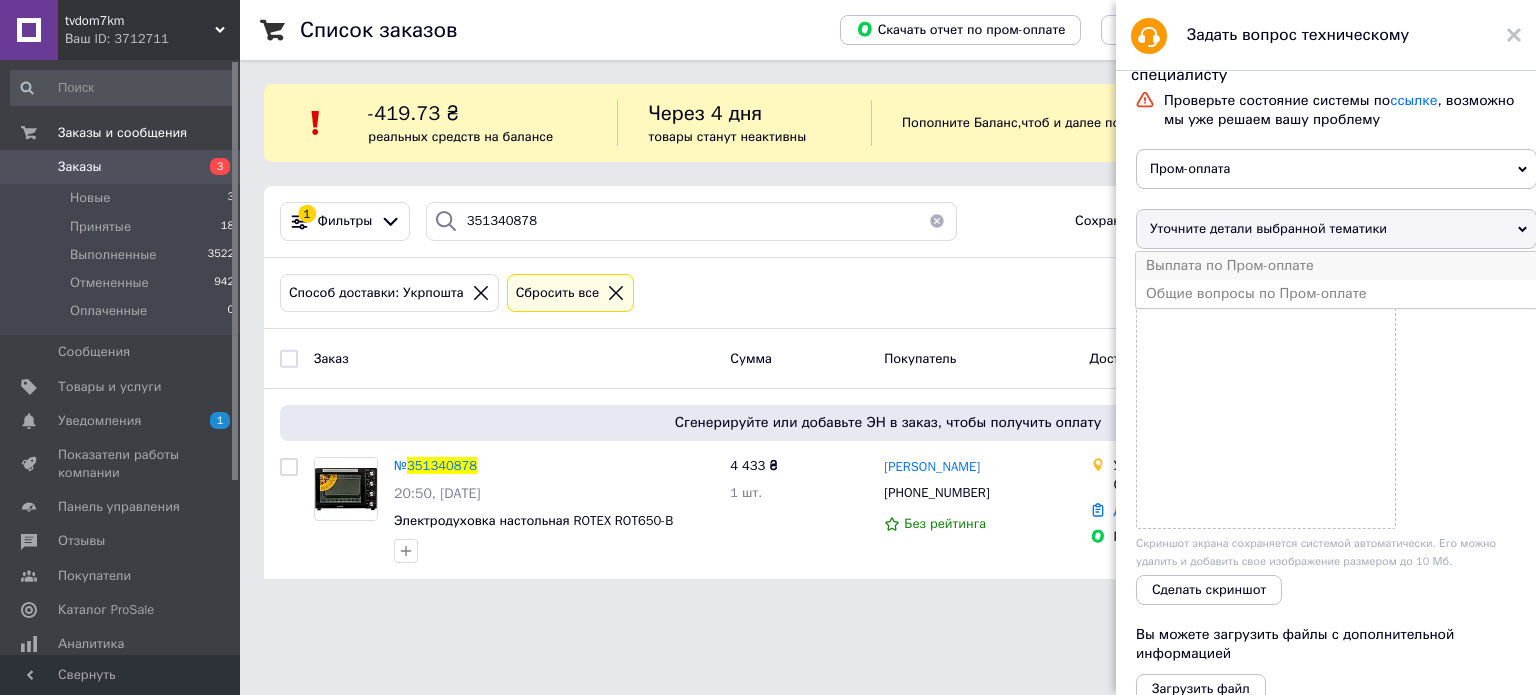 click on "Выплата по Пром-оплате" at bounding box center (1336, 266) 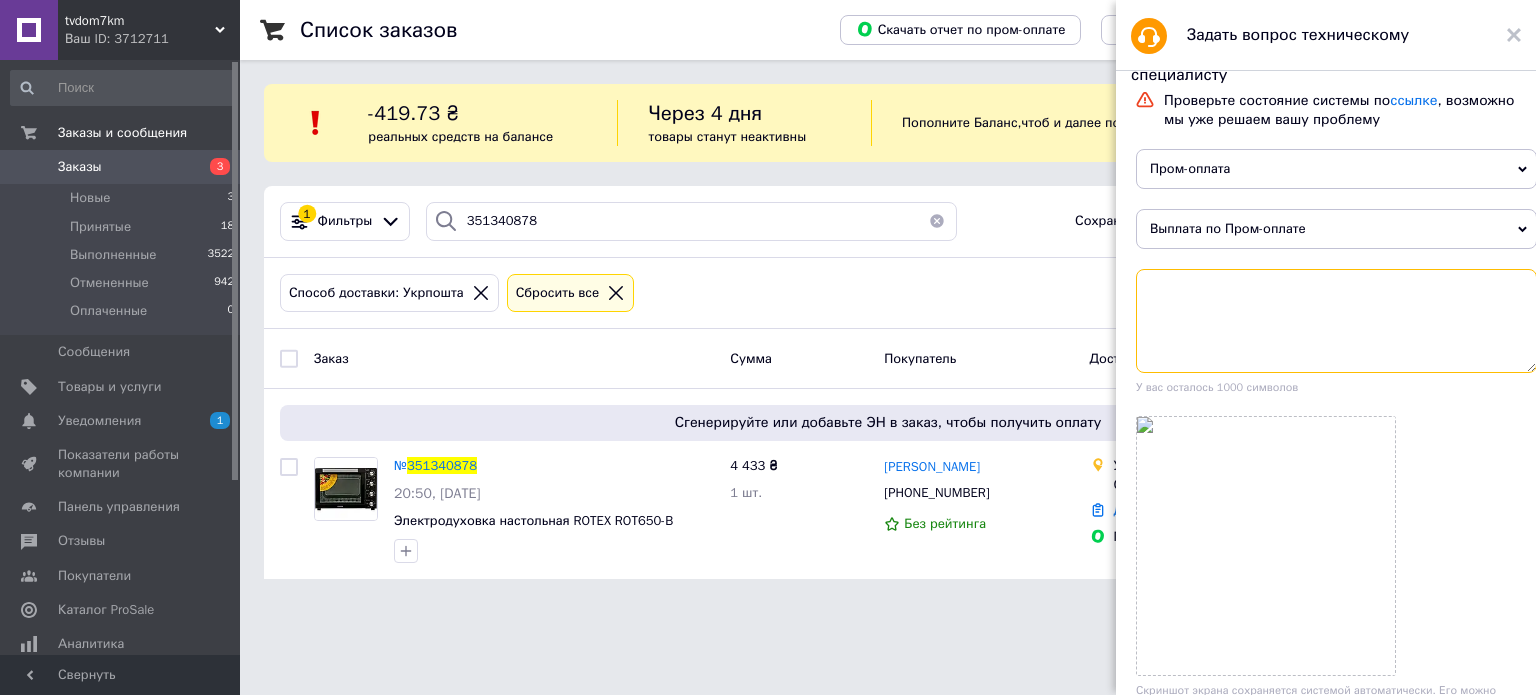 click at bounding box center (1336, 321) 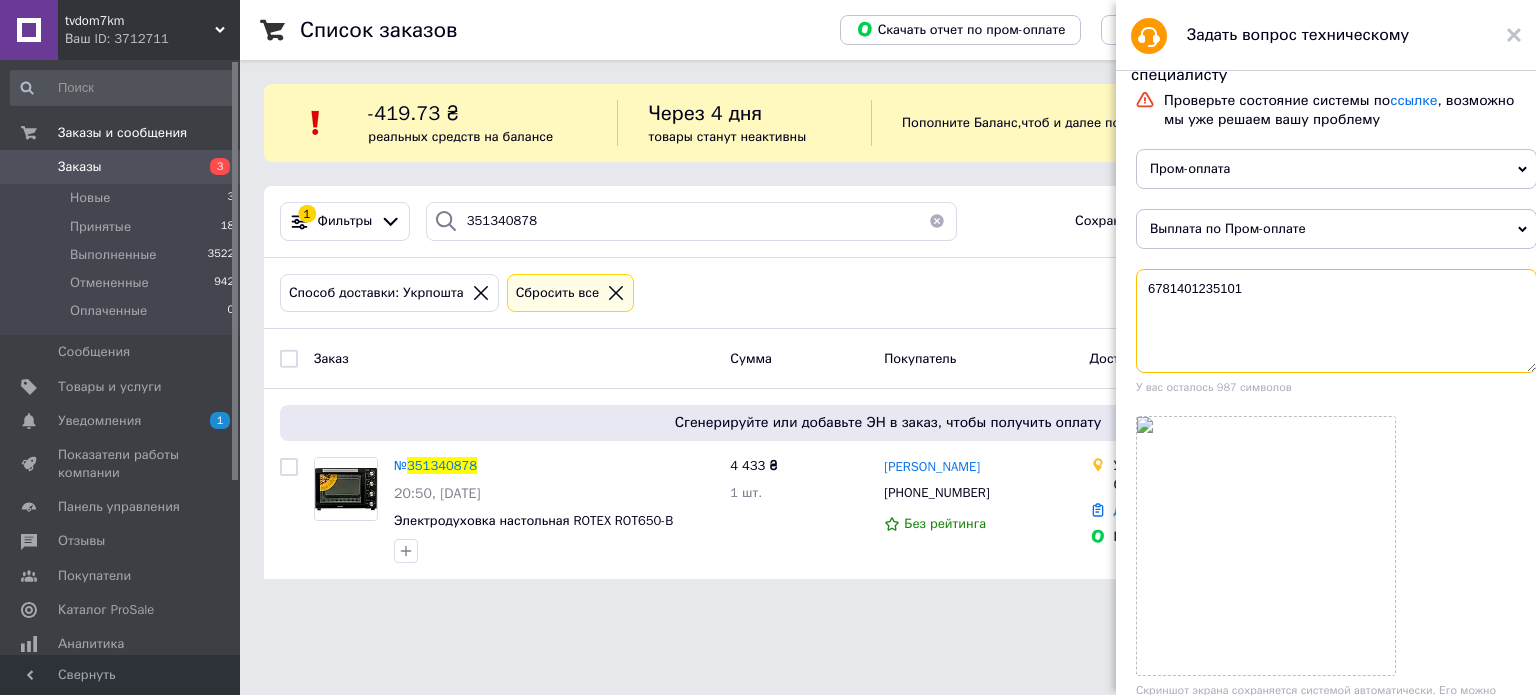 type on "6781401235101" 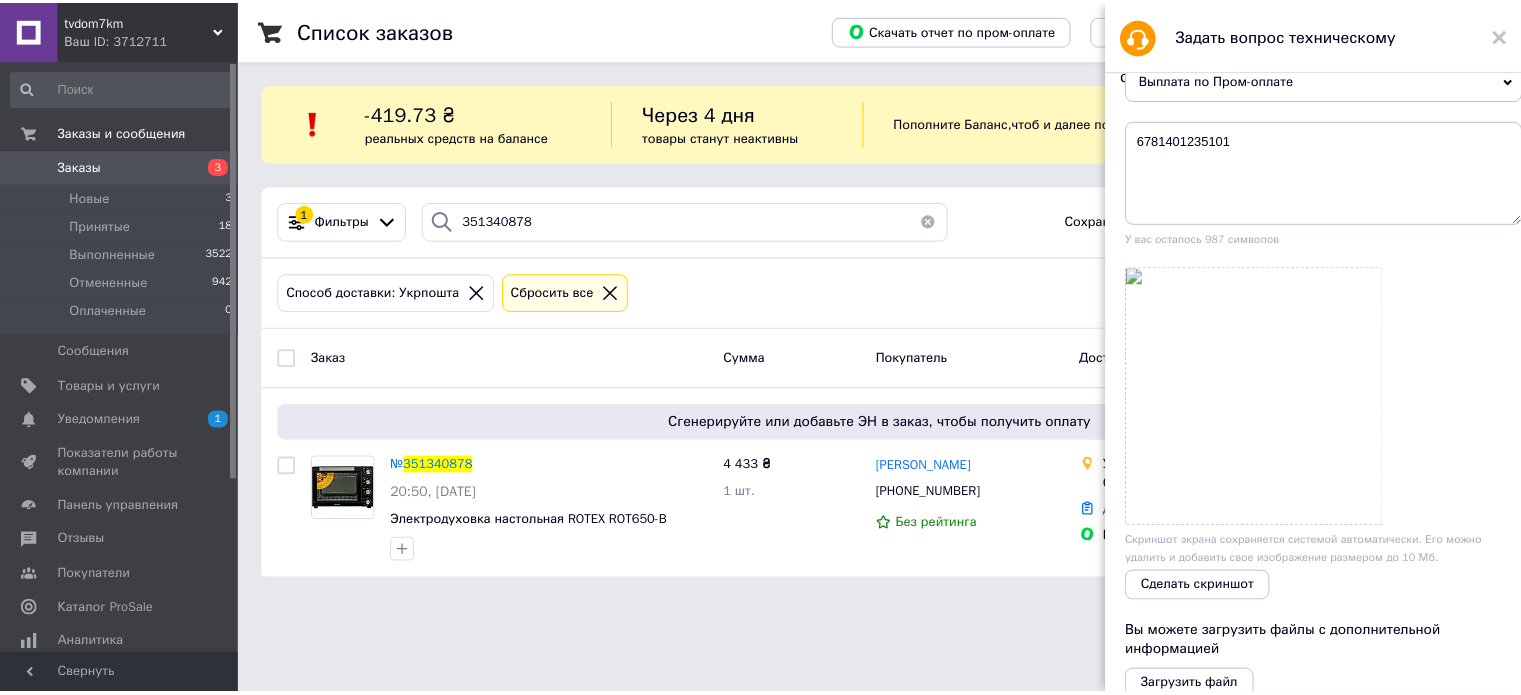 scroll, scrollTop: 410, scrollLeft: 0, axis: vertical 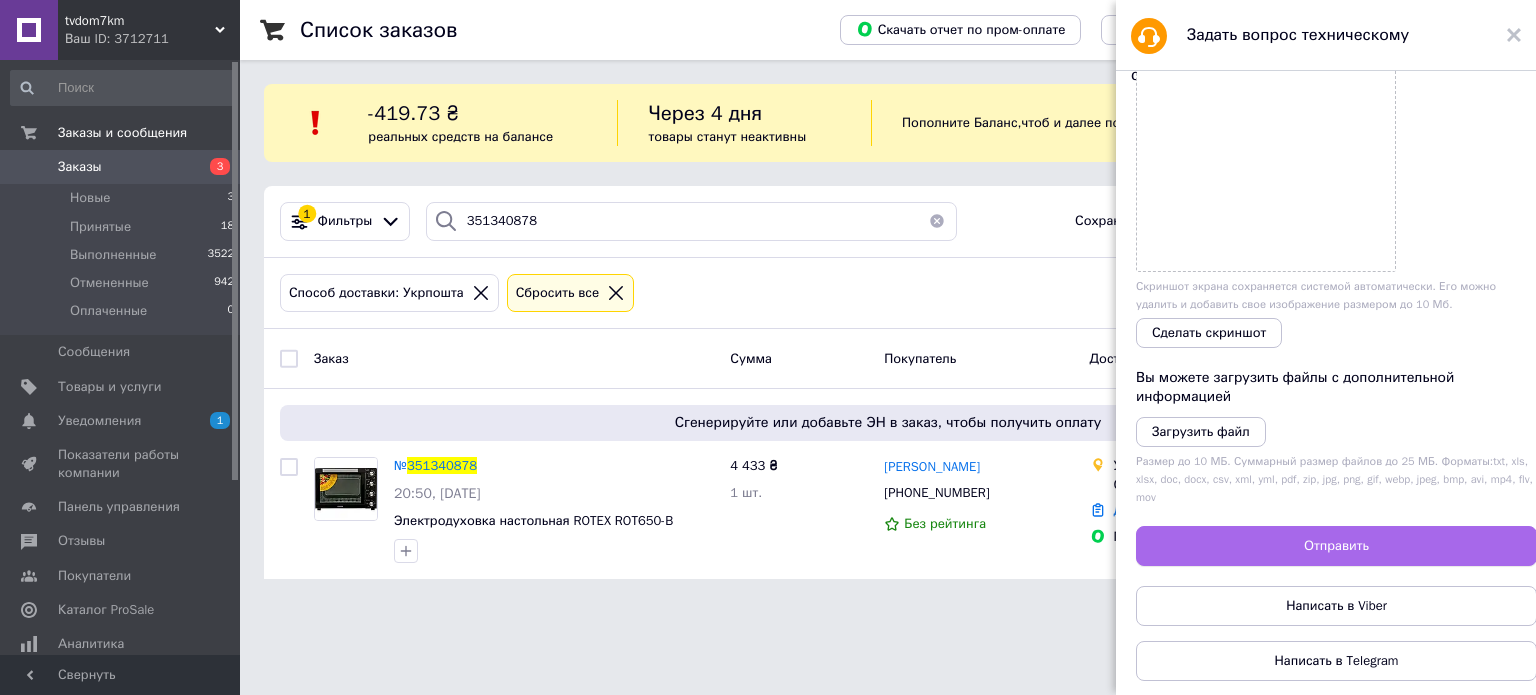 click on "Отправить" at bounding box center [1336, 546] 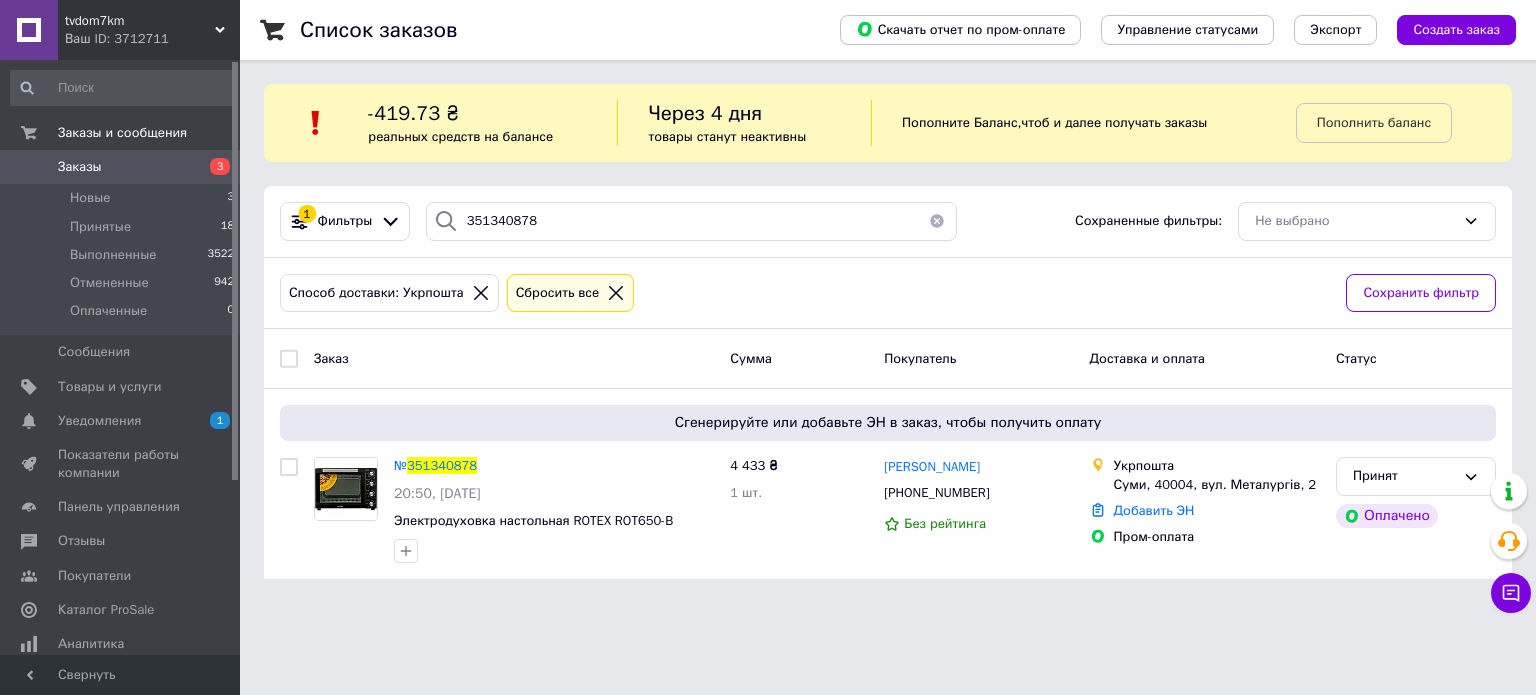 drag, startPoint x: 693, startPoint y: 668, endPoint x: 669, endPoint y: 268, distance: 400.71936 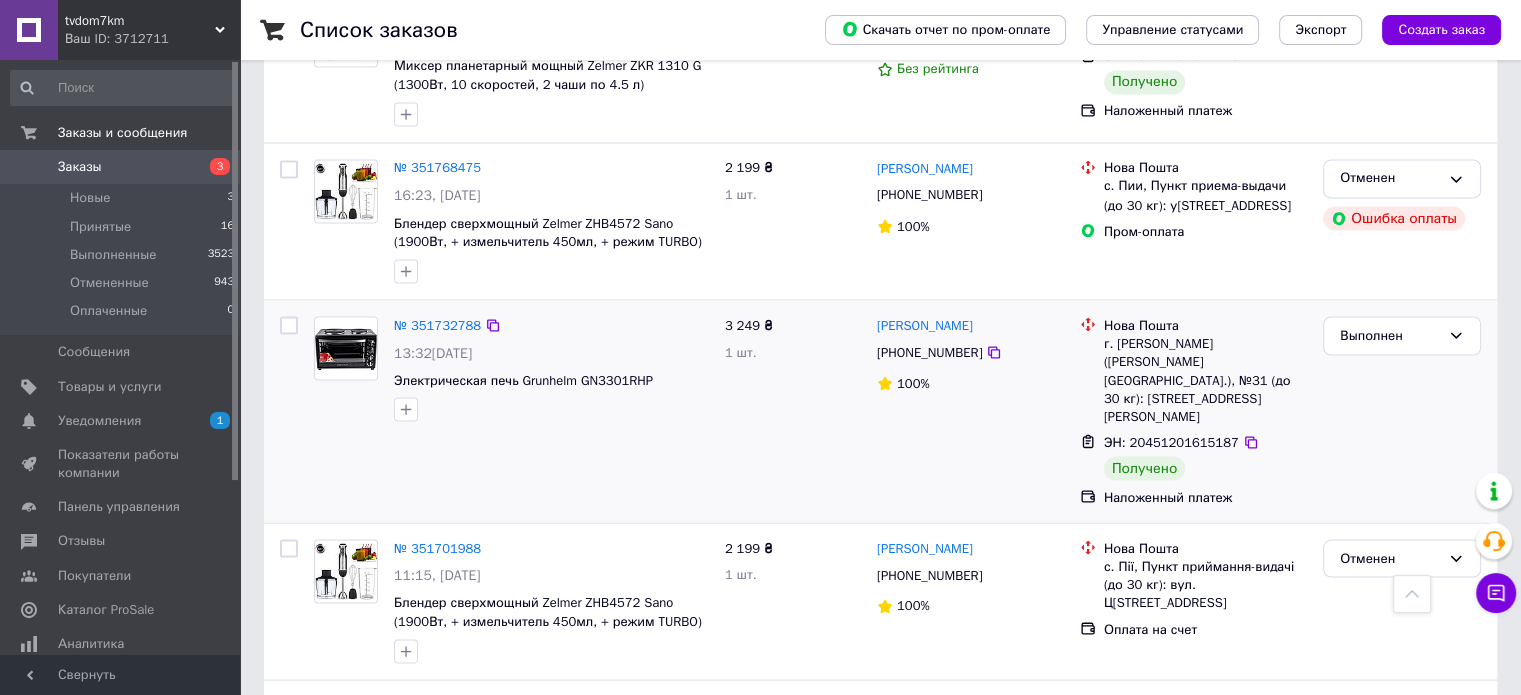 scroll, scrollTop: 3603, scrollLeft: 0, axis: vertical 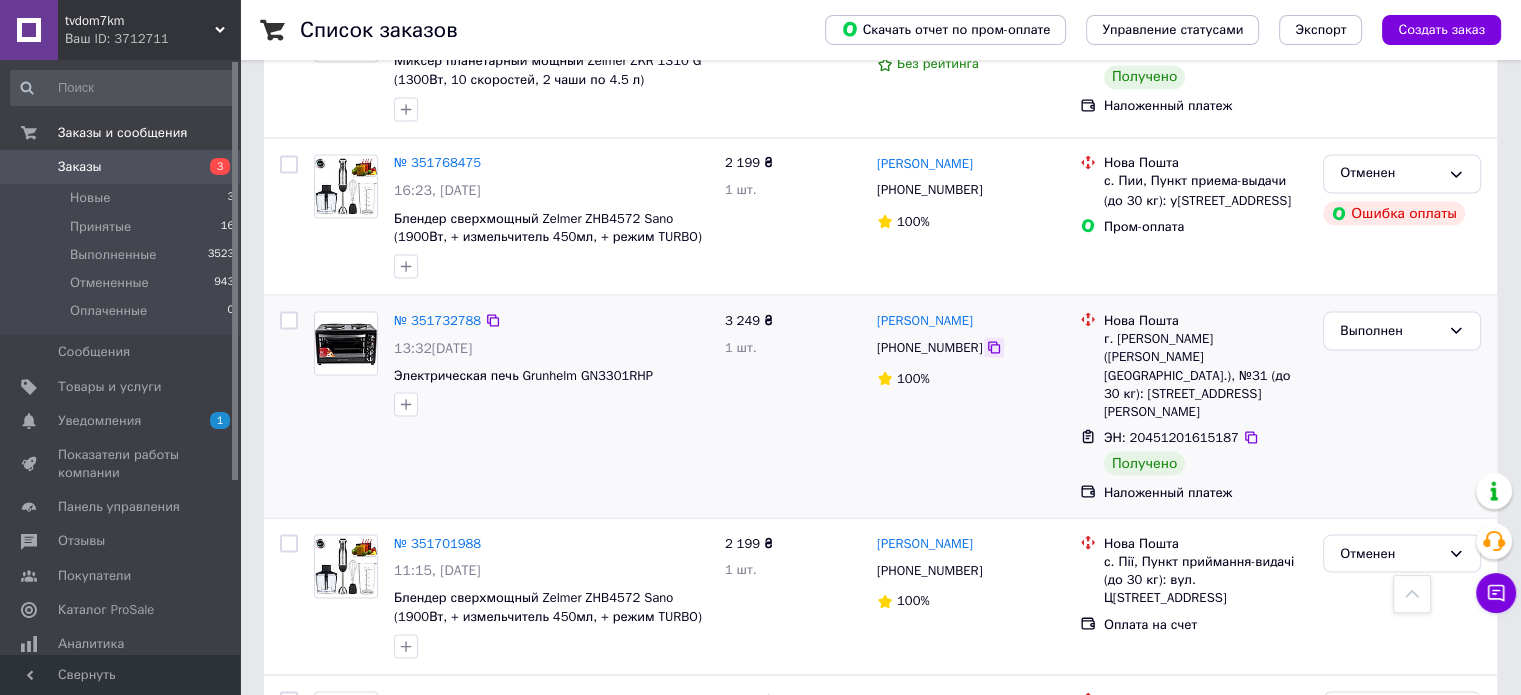 click 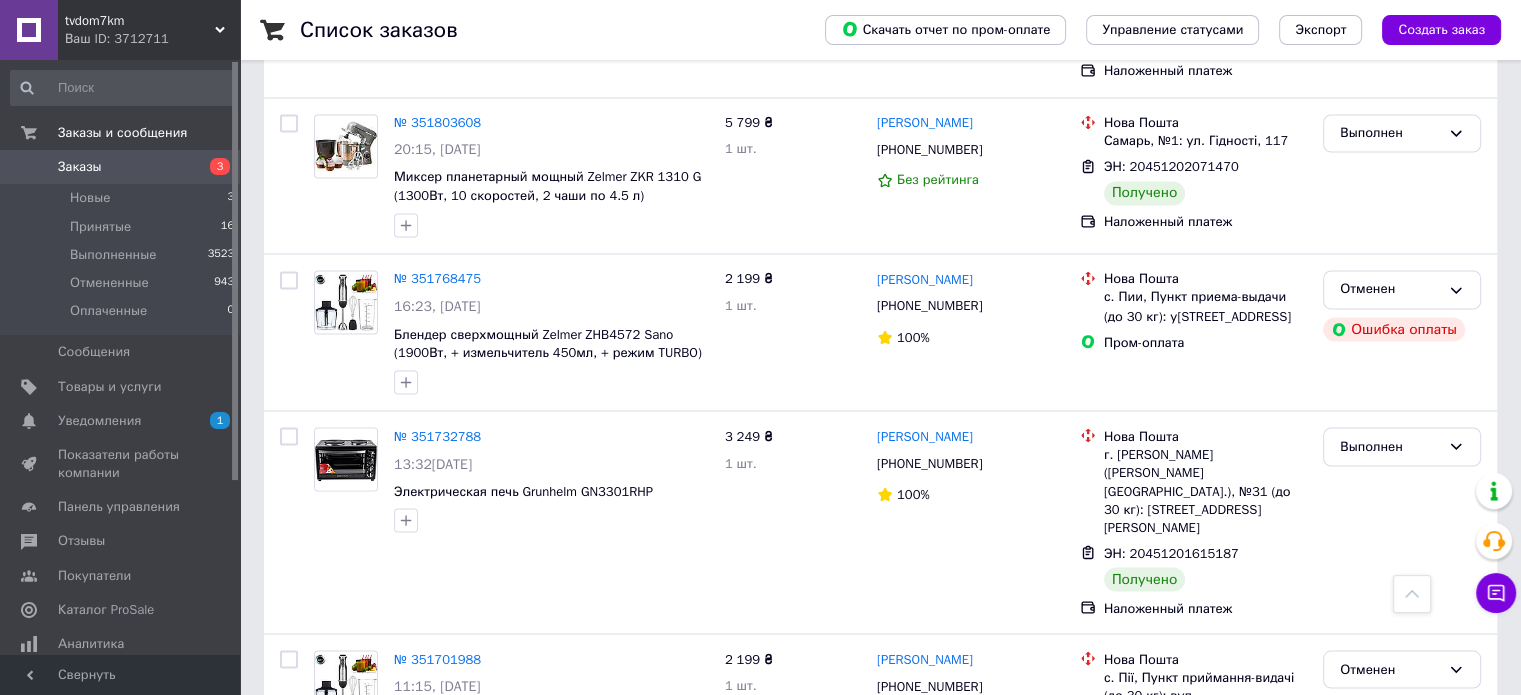 scroll, scrollTop: 3403, scrollLeft: 0, axis: vertical 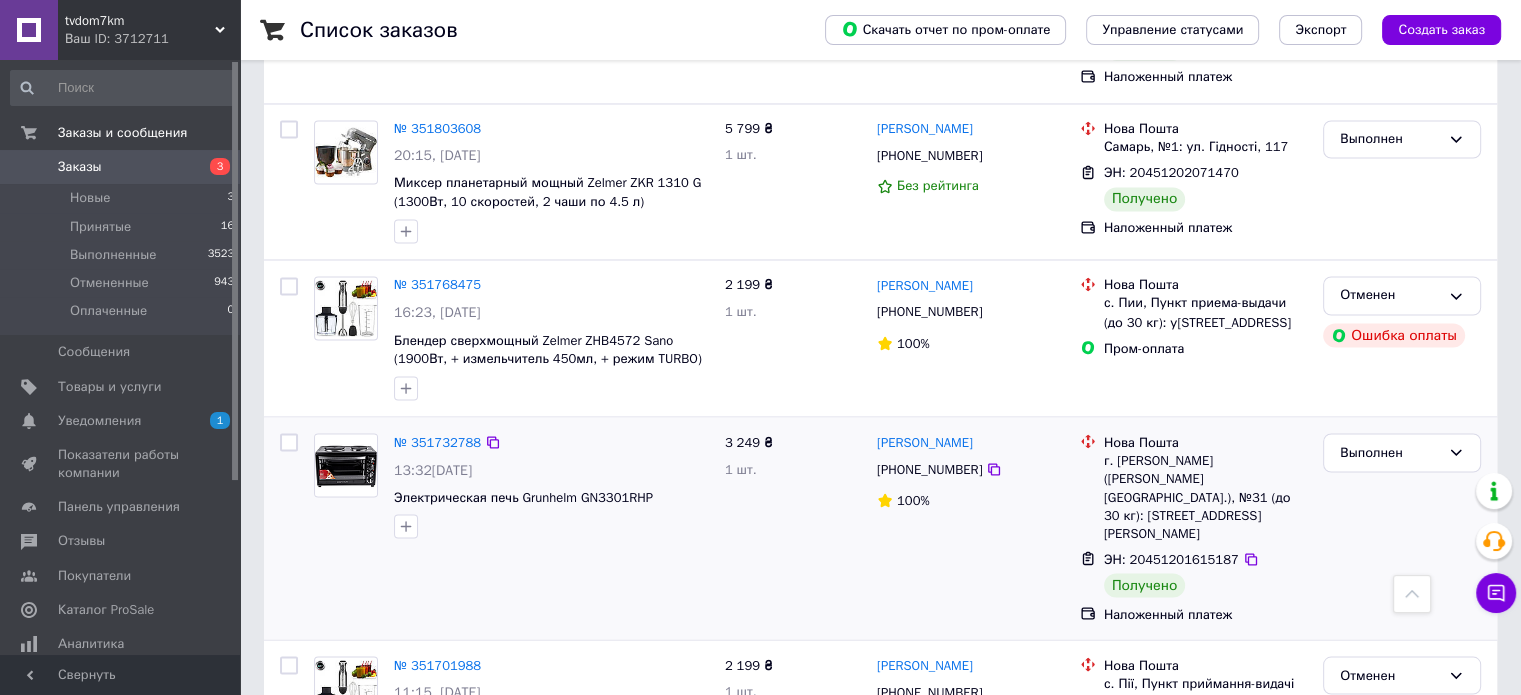 click on "ЭН: 20451201615187" at bounding box center [1205, 559] 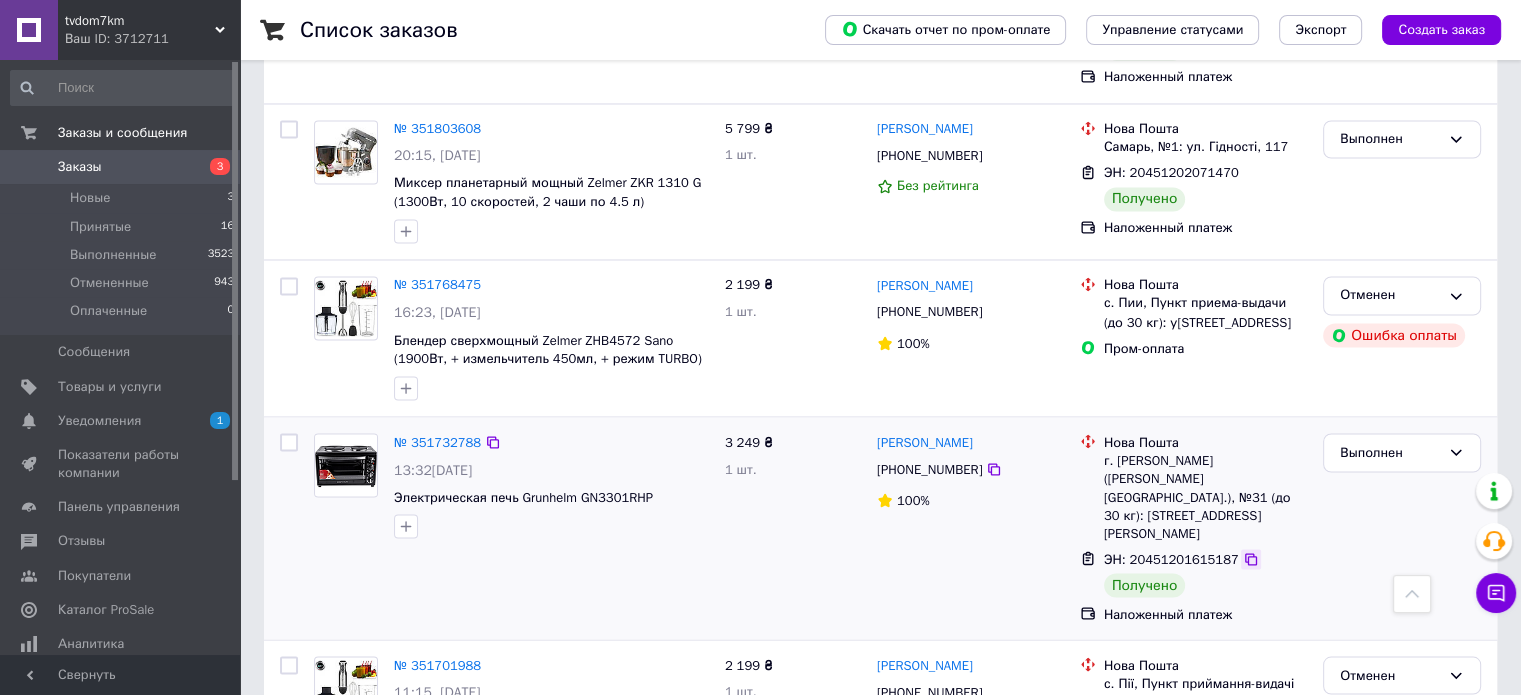 click 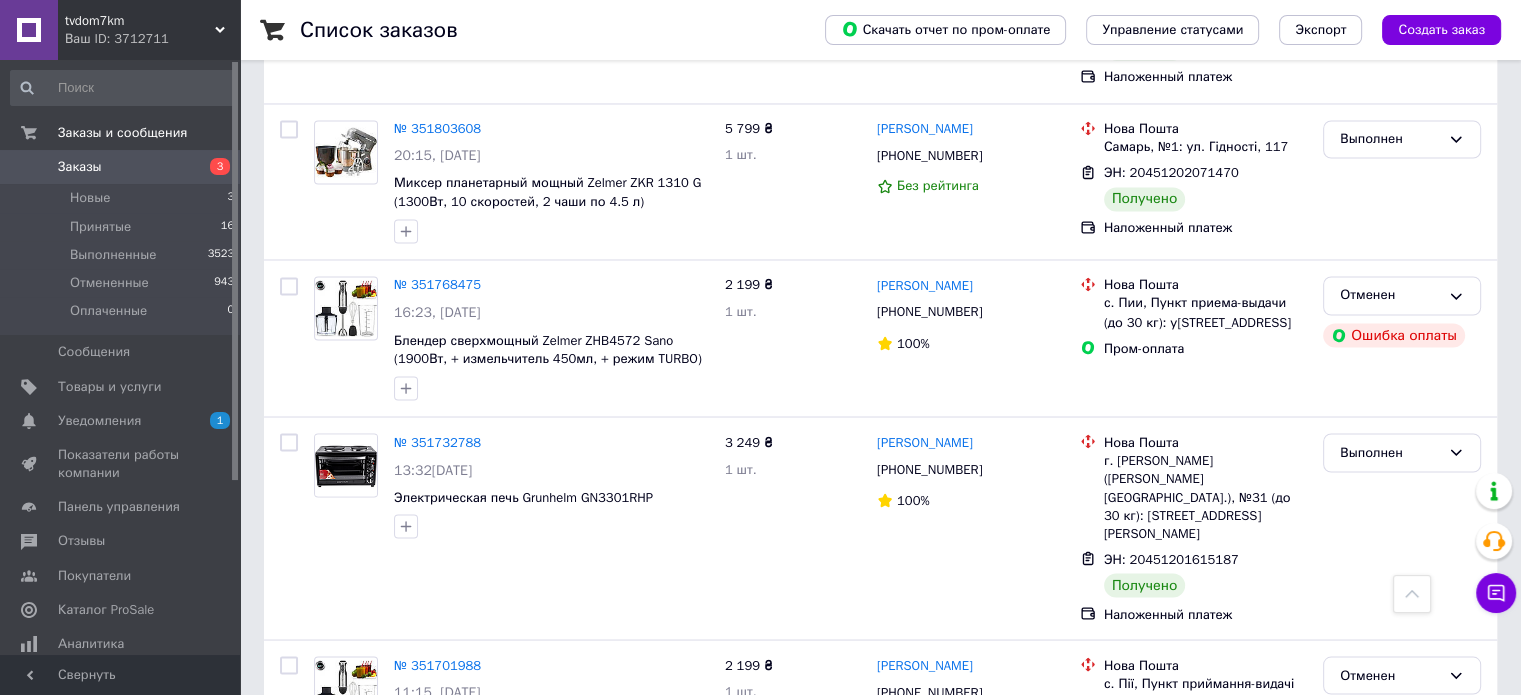 click on "3" at bounding box center [212, 167] 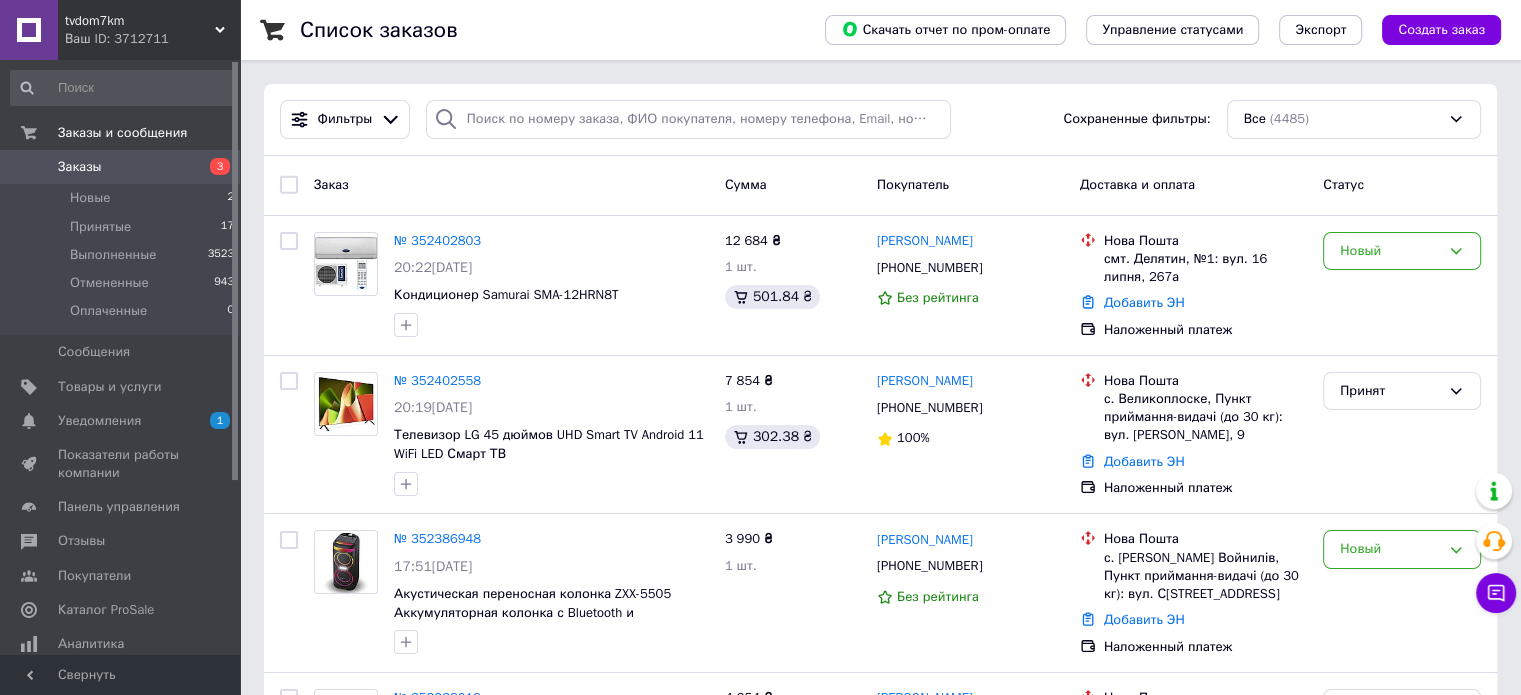 click on "Список заказов   Скачать отчет по пром-оплате Управление статусами Экспорт Создать заказ Фильтры Сохраненные фильтры: Все (4485) Заказ Сумма Покупатель Доставка и оплата Статус № 352402803 20:22[DATE] Кондиционер Samurai SMA-12HRN8T 12 684 ₴ 1 шт. 501.84 ₴ [PERSON_NAME] [PHONE_NUMBER] Без рейтинга [GEOGRAPHIC_DATA]. Делятин, №1: вул. 16 липня, 267а Добавить ЭН Наложенный платеж Новый № 352402558 20:19[DATE] Телевизор LG 45 дюймов UHD Smart TV Android 11 WiFi LED Смарт ТВ 7 854 ₴ 1 шт. 302.38 ₴ [PERSON_NAME] [PHONE_NUMBER] 100% Нова Пошта с. Великоплоске, Пункт приймання-видачі (до 30 кг): вул. [PERSON_NAME], 9 Добавить ЭН Принят" at bounding box center [880, 8901] 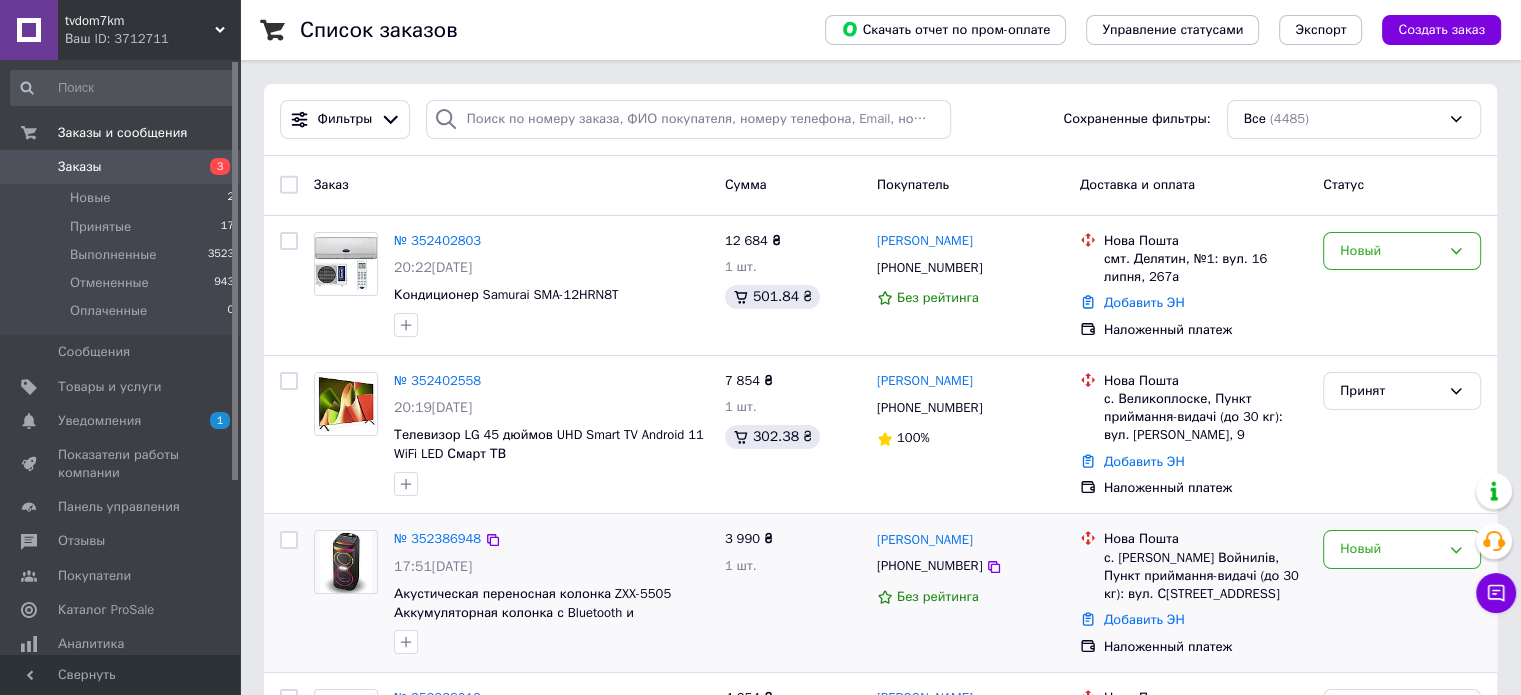 scroll, scrollTop: 0, scrollLeft: 0, axis: both 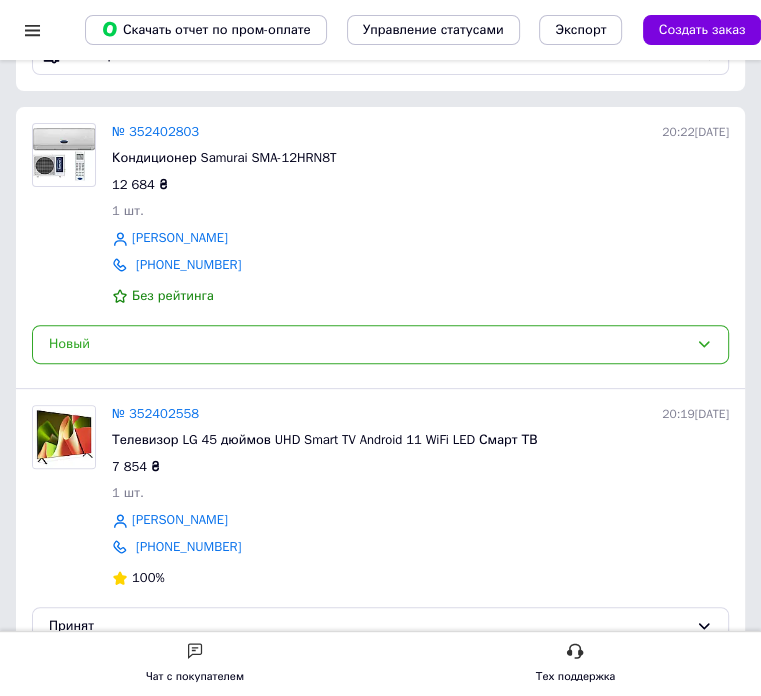 click at bounding box center (64, 216) 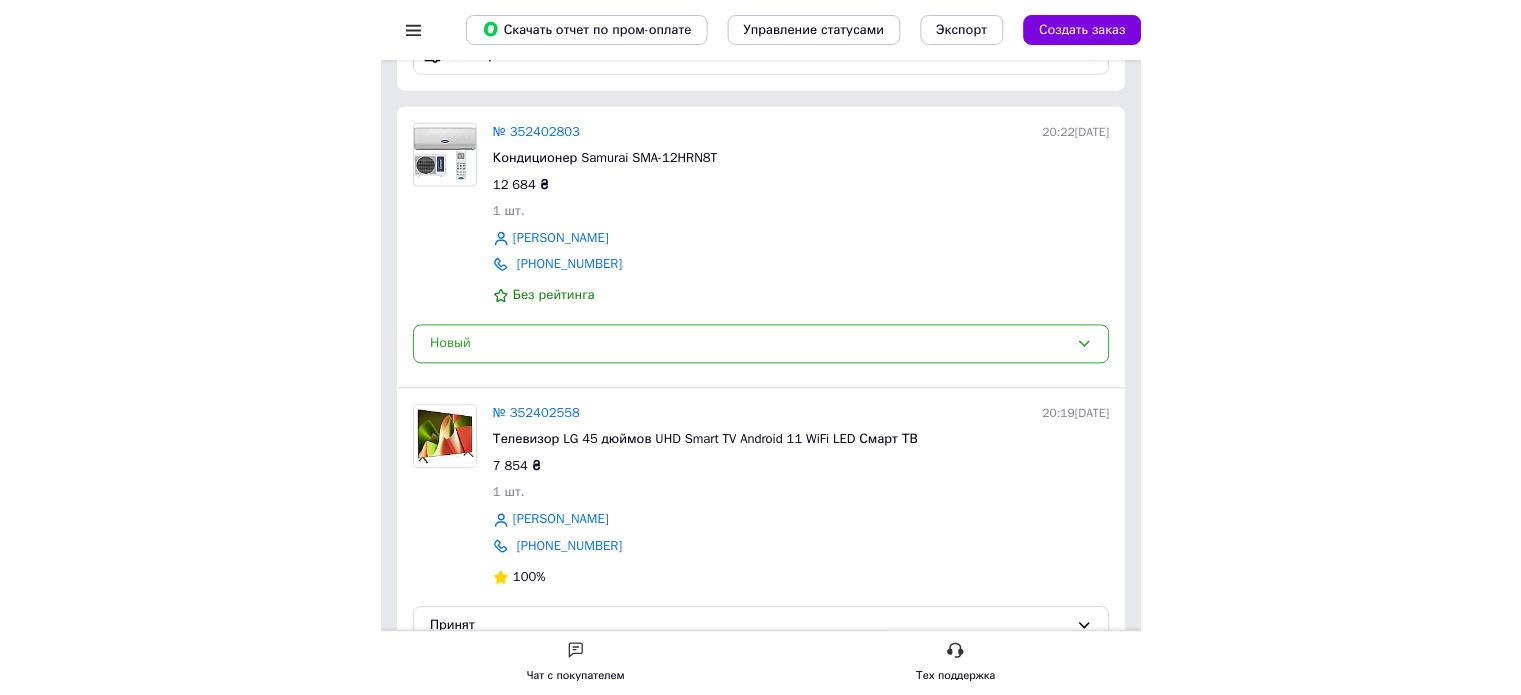 scroll, scrollTop: 42, scrollLeft: 0, axis: vertical 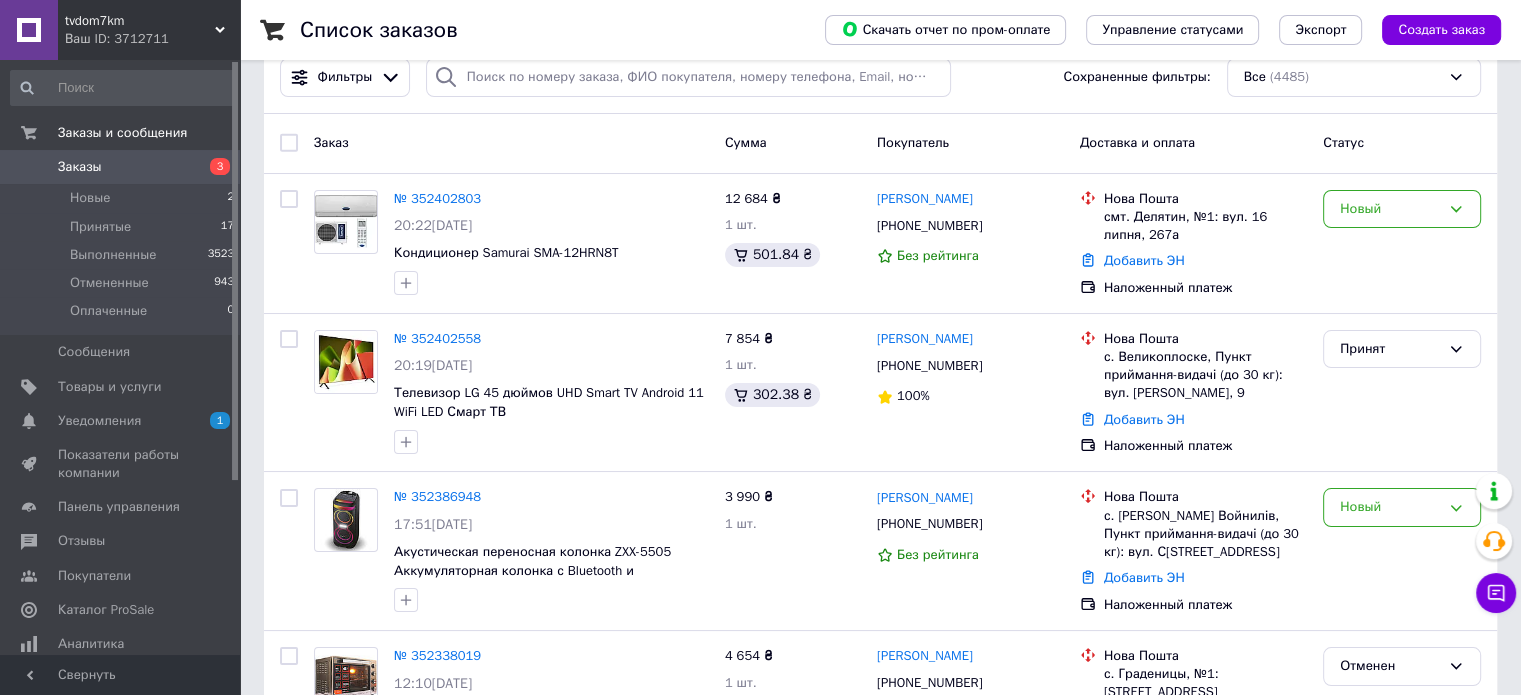 click on "Заказы" at bounding box center (121, 167) 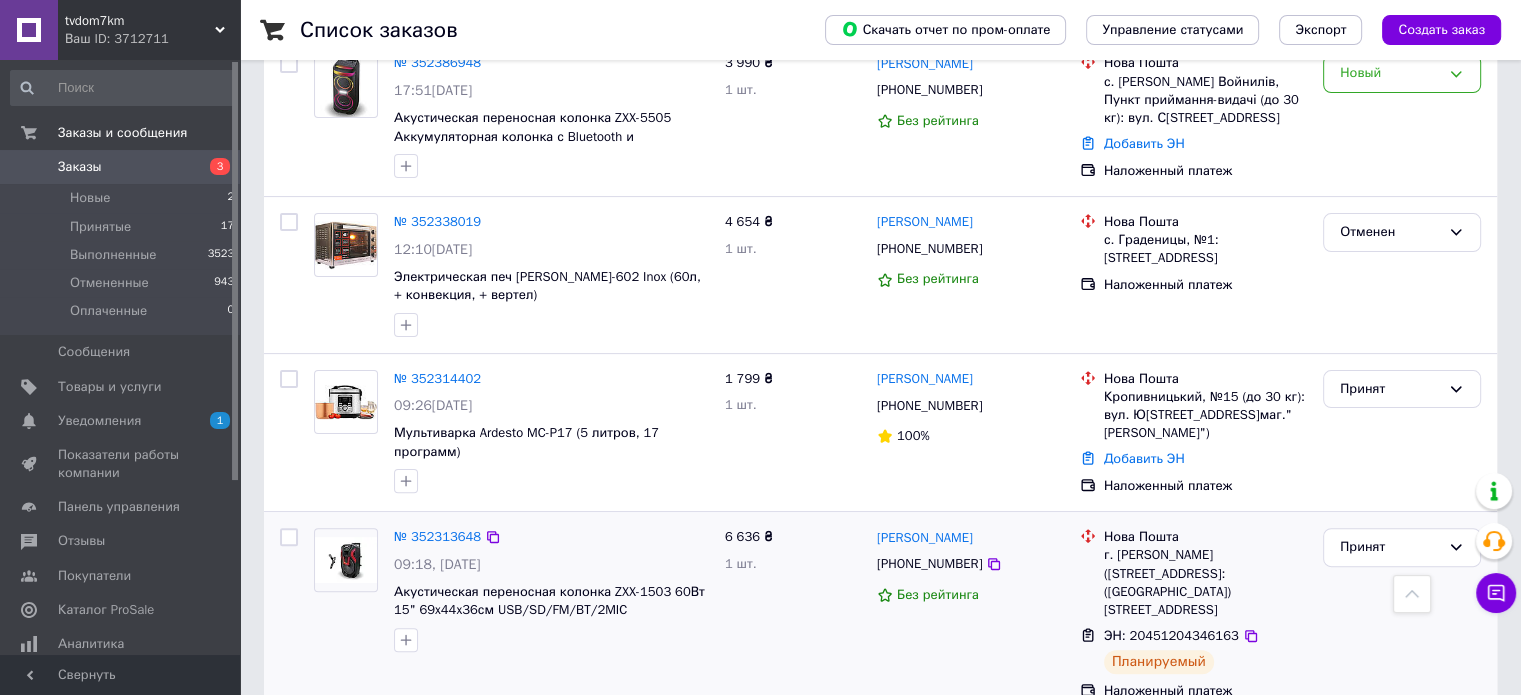 drag, startPoint x: 719, startPoint y: 357, endPoint x: 627, endPoint y: 661, distance: 317.61612 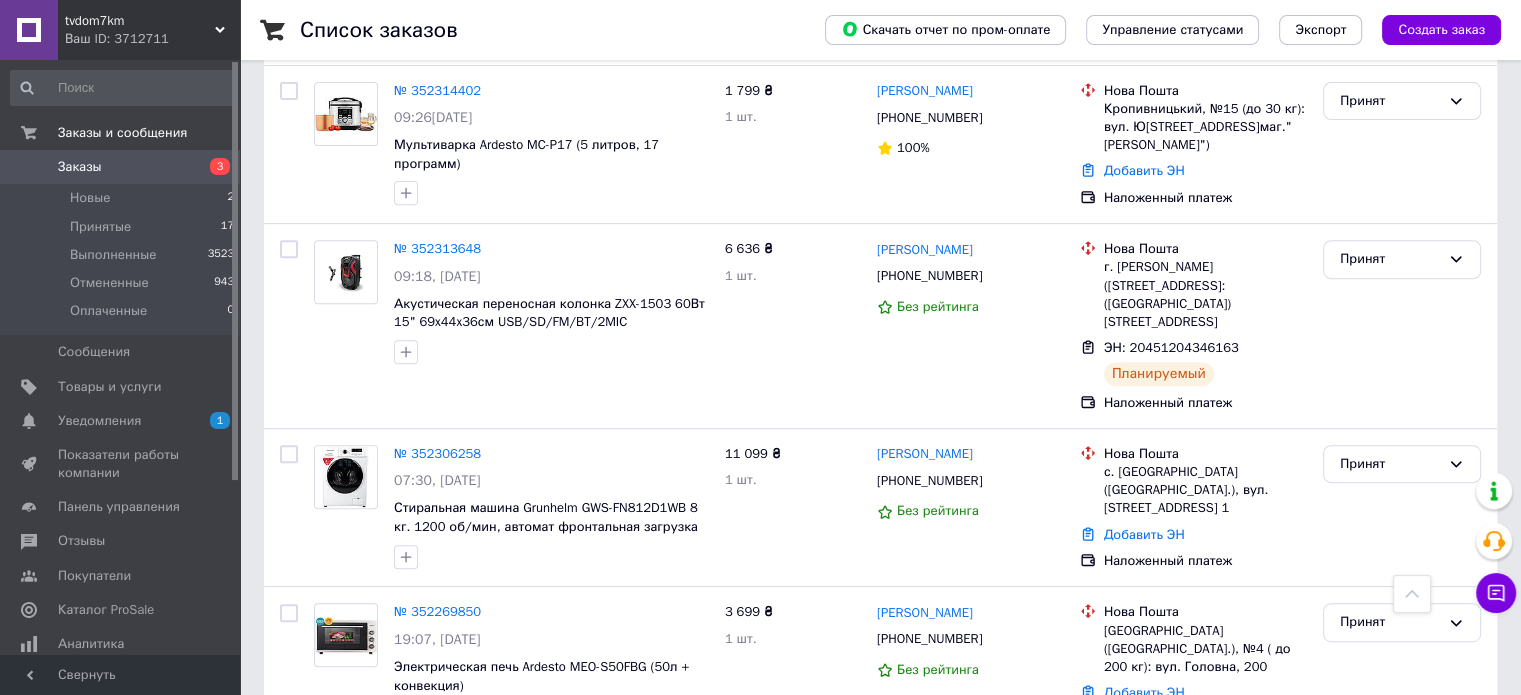 scroll, scrollTop: 0, scrollLeft: 0, axis: both 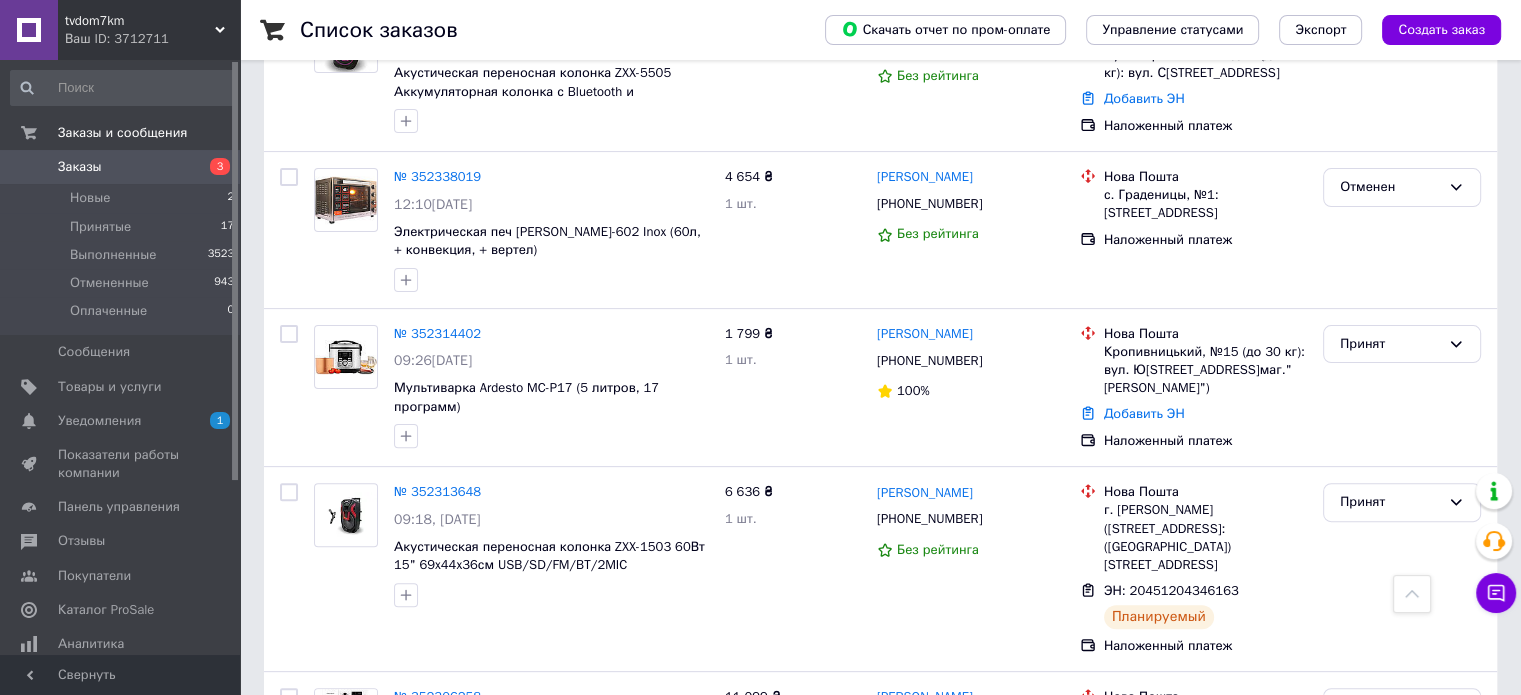 click on "Заказы" at bounding box center [121, 167] 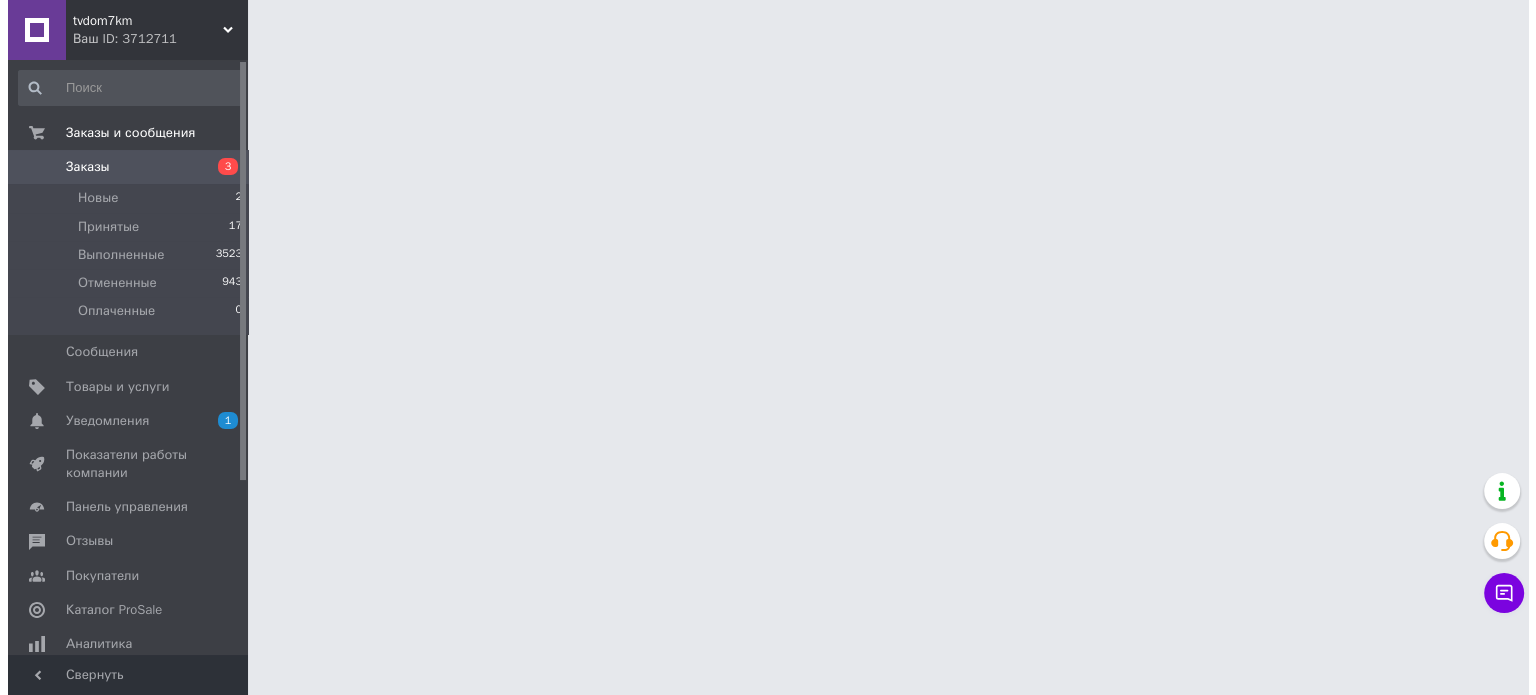 scroll, scrollTop: 0, scrollLeft: 0, axis: both 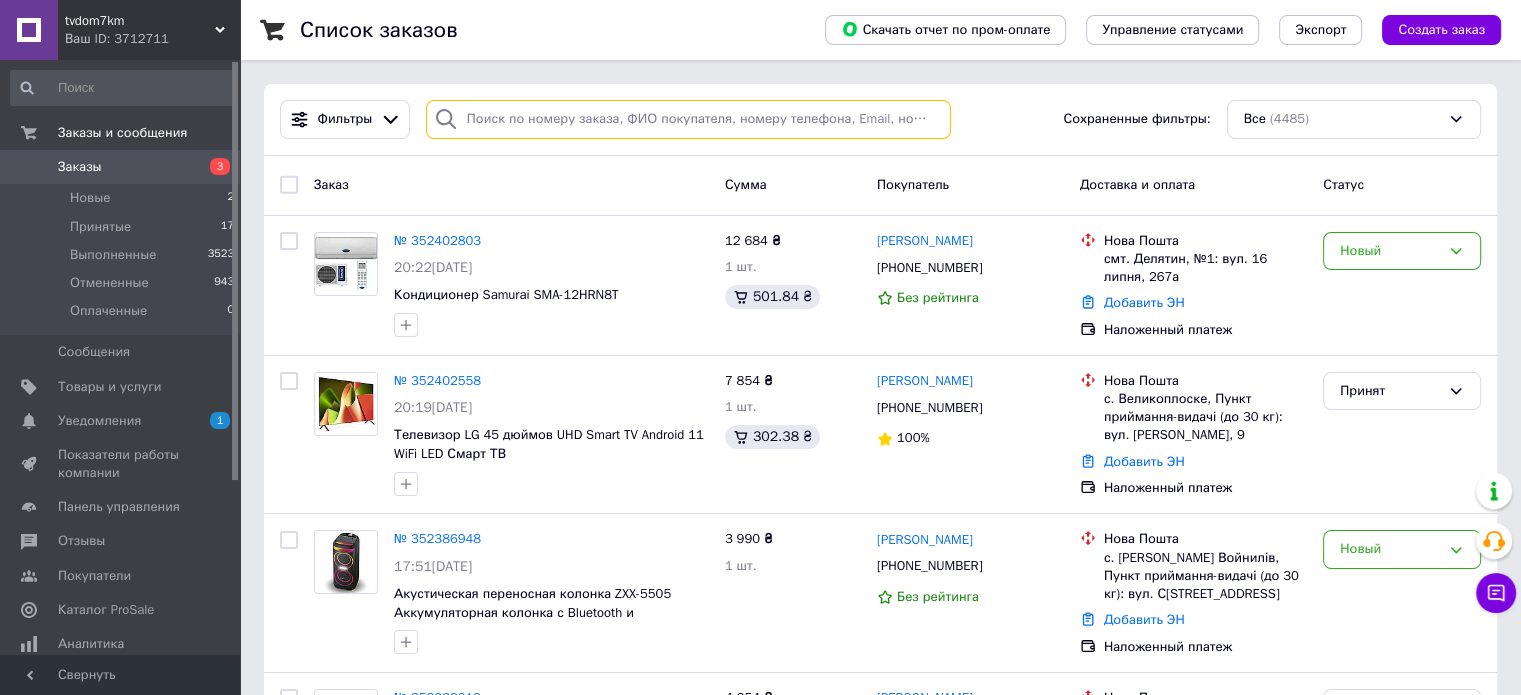 click at bounding box center (688, 119) 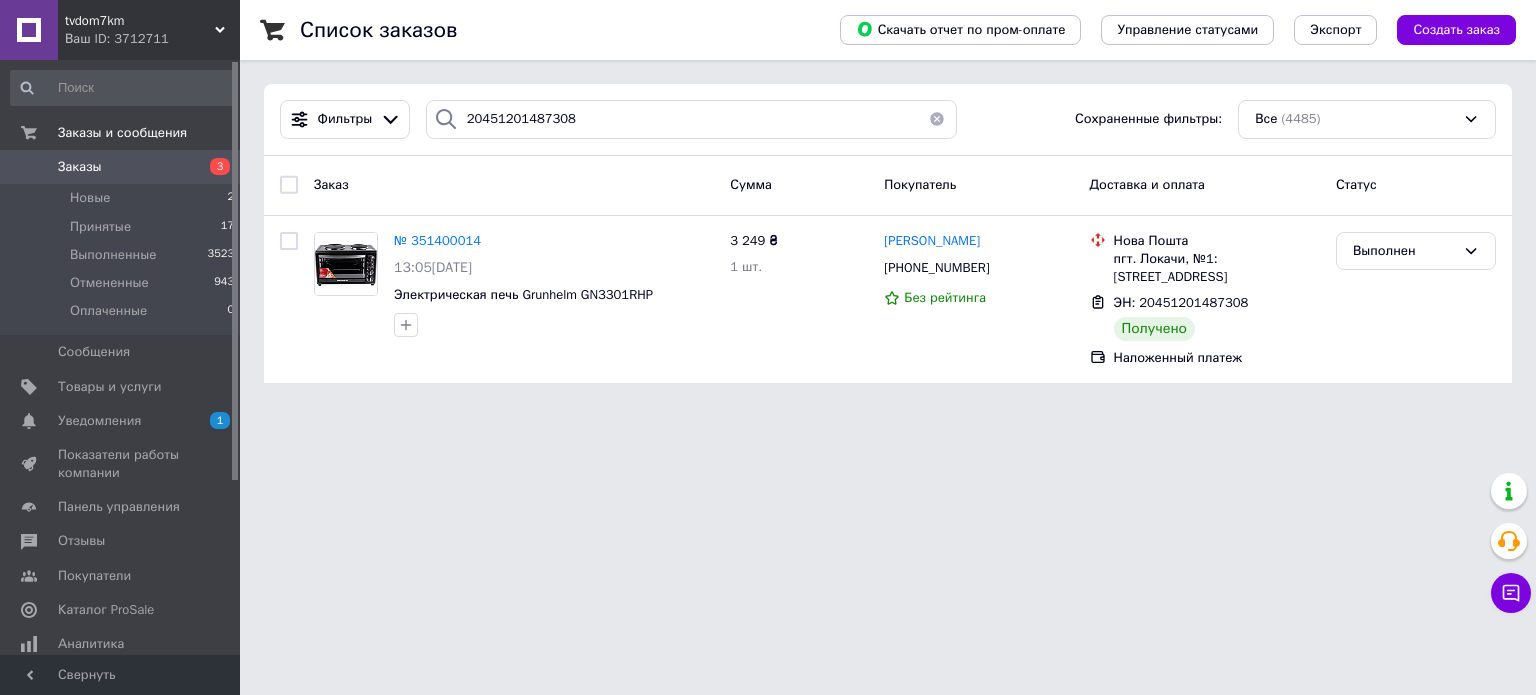 drag, startPoint x: 988, startPoint y: 263, endPoint x: 978, endPoint y: 494, distance: 231.21635 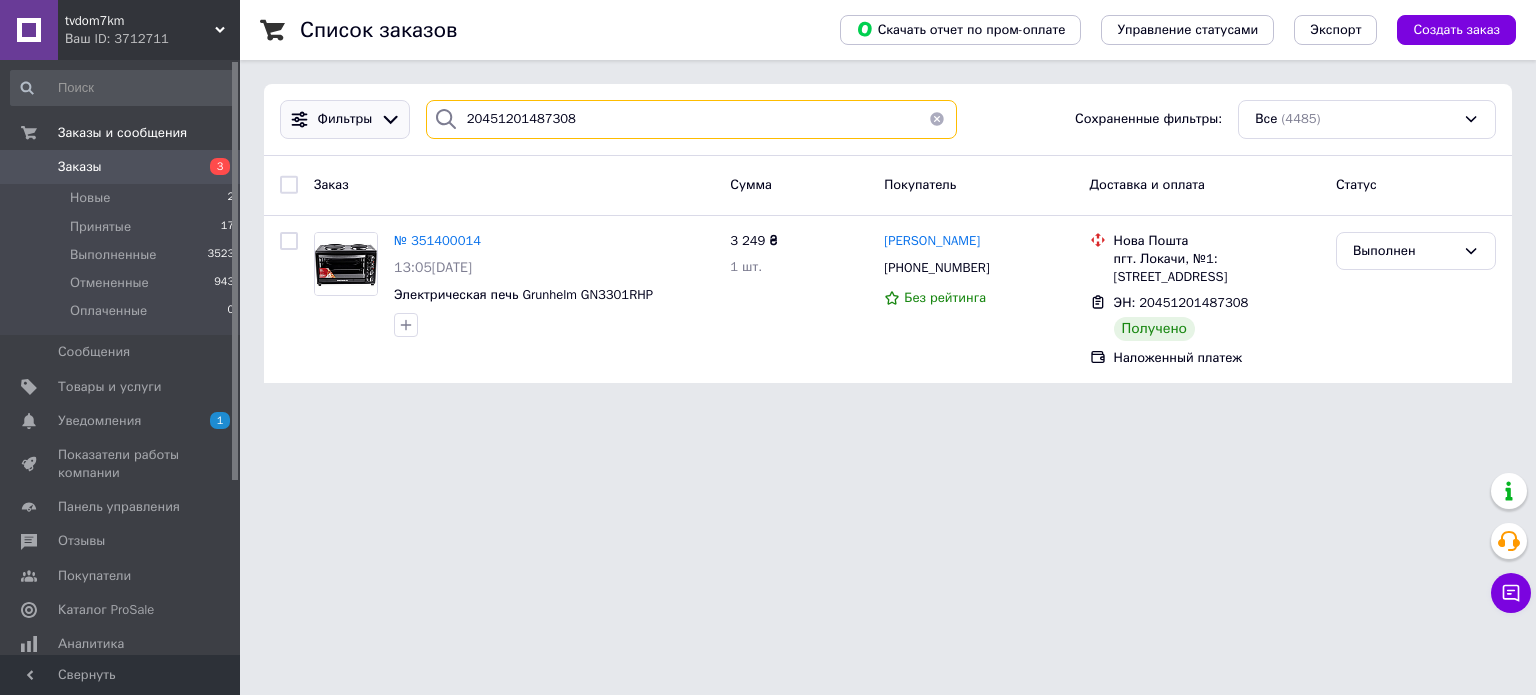 drag, startPoint x: 597, startPoint y: 124, endPoint x: 336, endPoint y: 122, distance: 261.00766 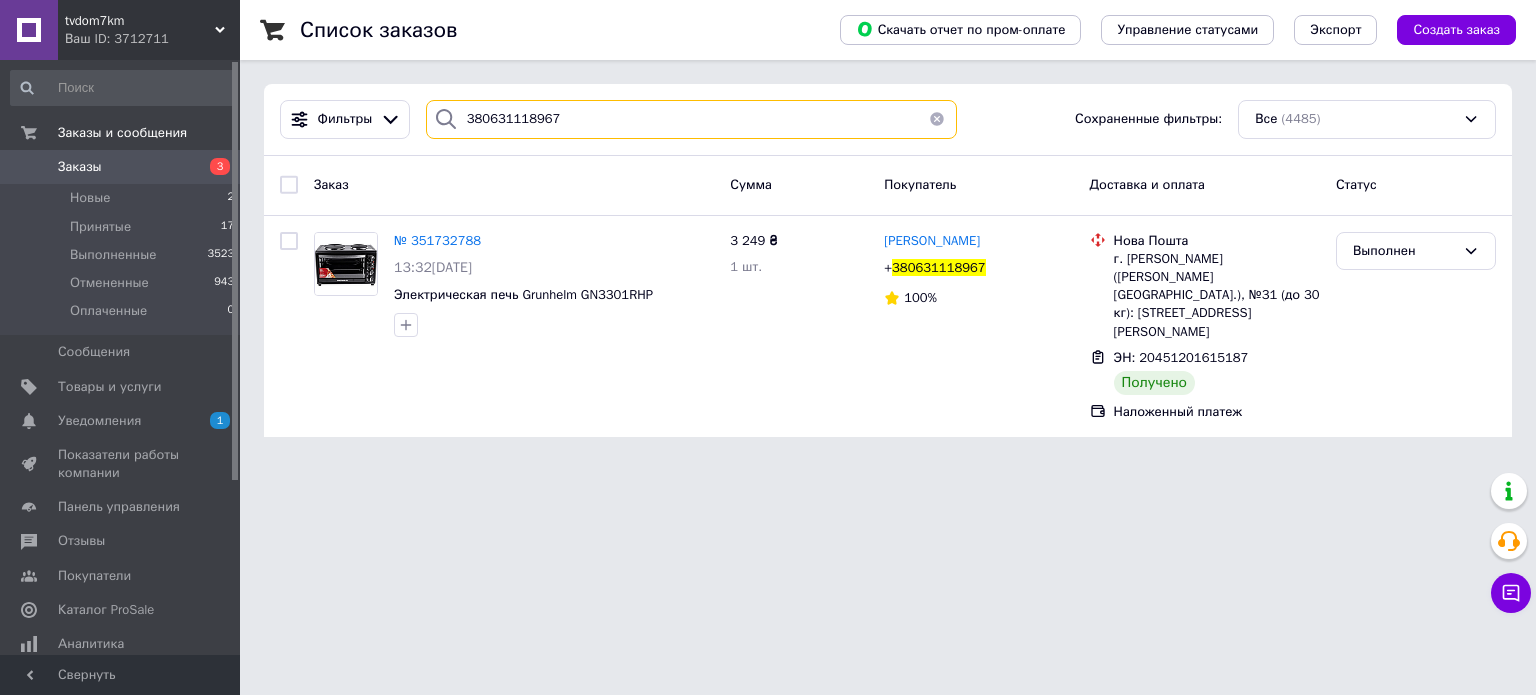 drag, startPoint x: 587, startPoint y: 112, endPoint x: 195, endPoint y: 91, distance: 392.5621 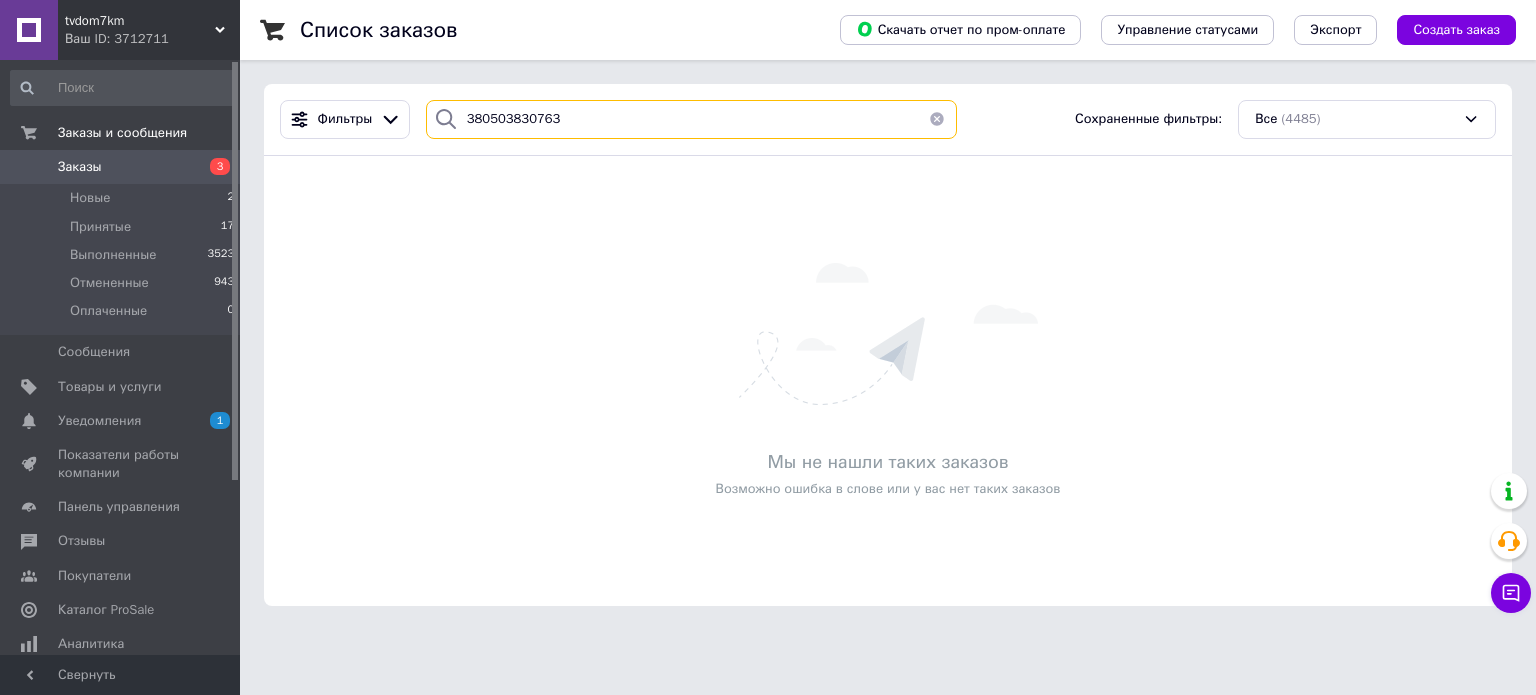 type on "380503830763" 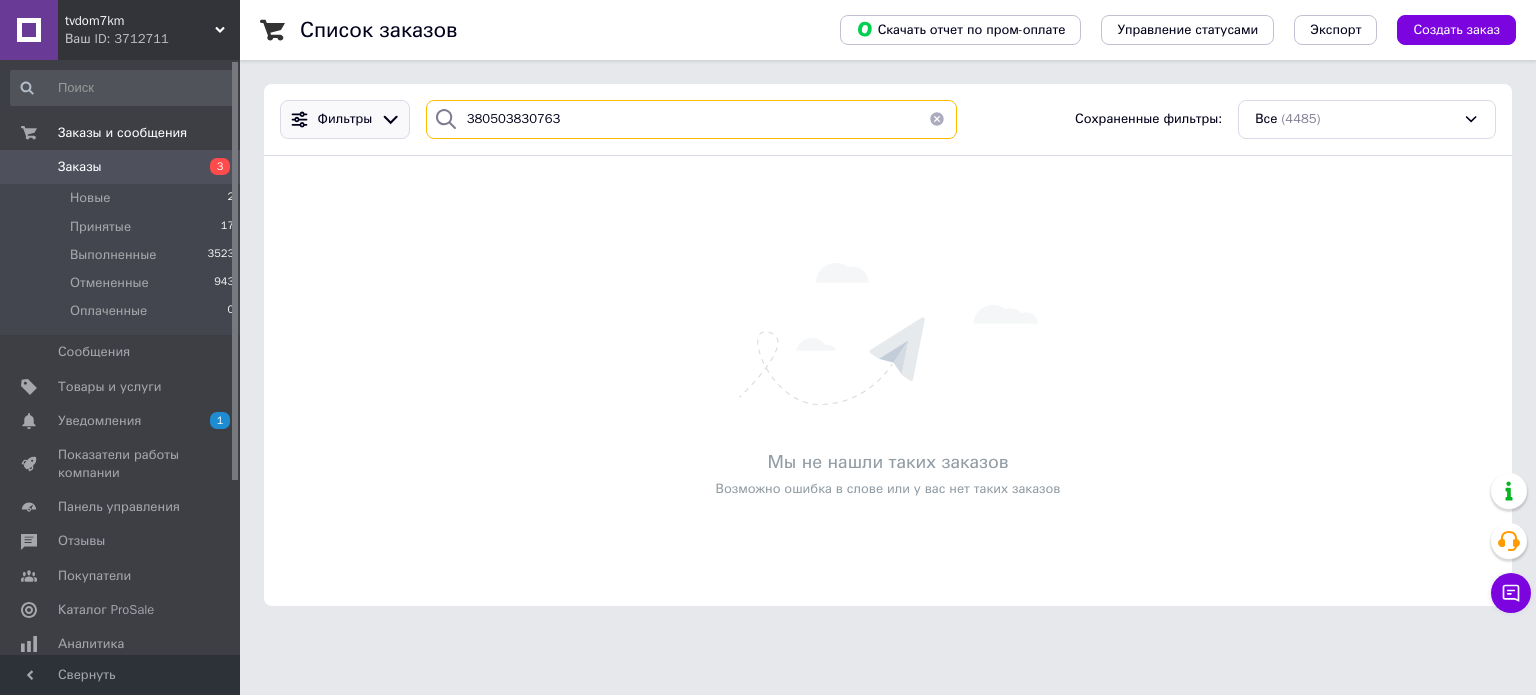drag, startPoint x: 632, startPoint y: 125, endPoint x: 329, endPoint y: 118, distance: 303.08084 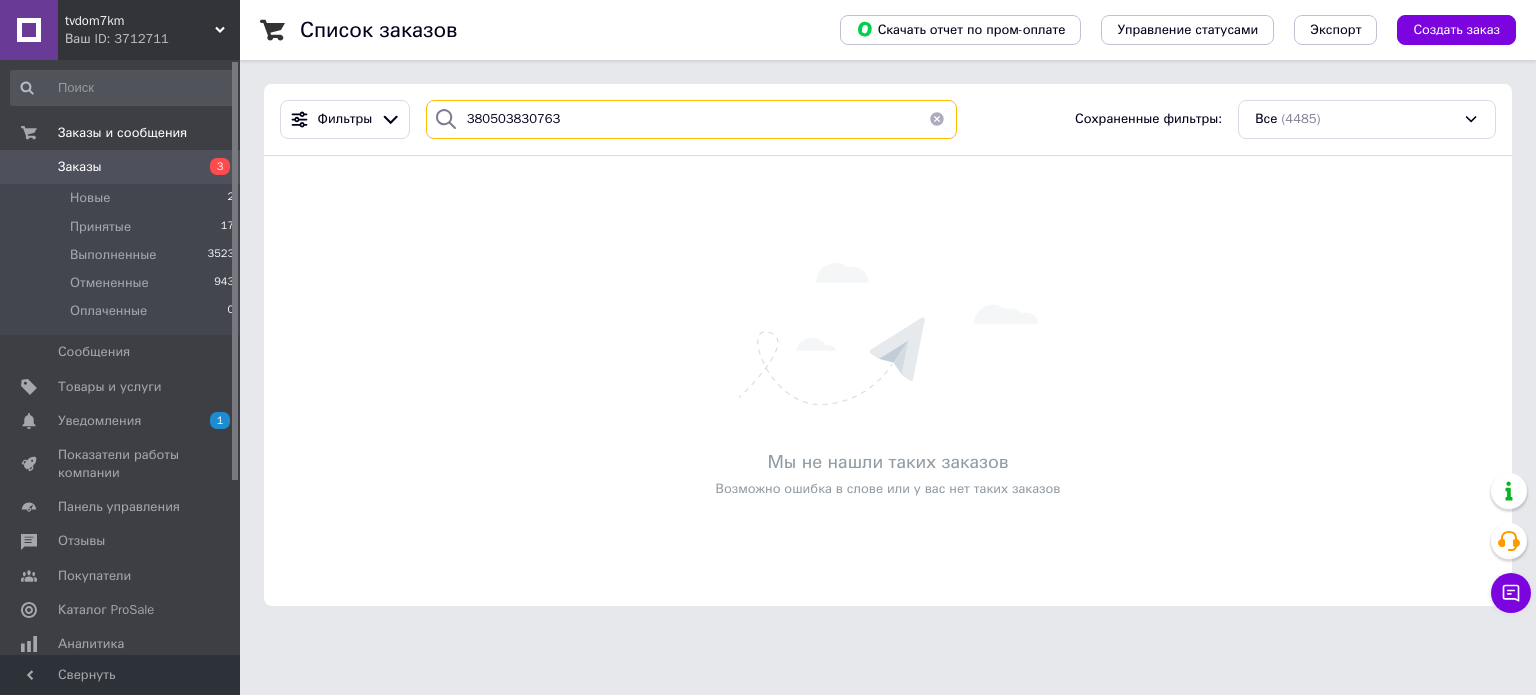 drag, startPoint x: 601, startPoint y: 135, endPoint x: 407, endPoint y: 103, distance: 196.62146 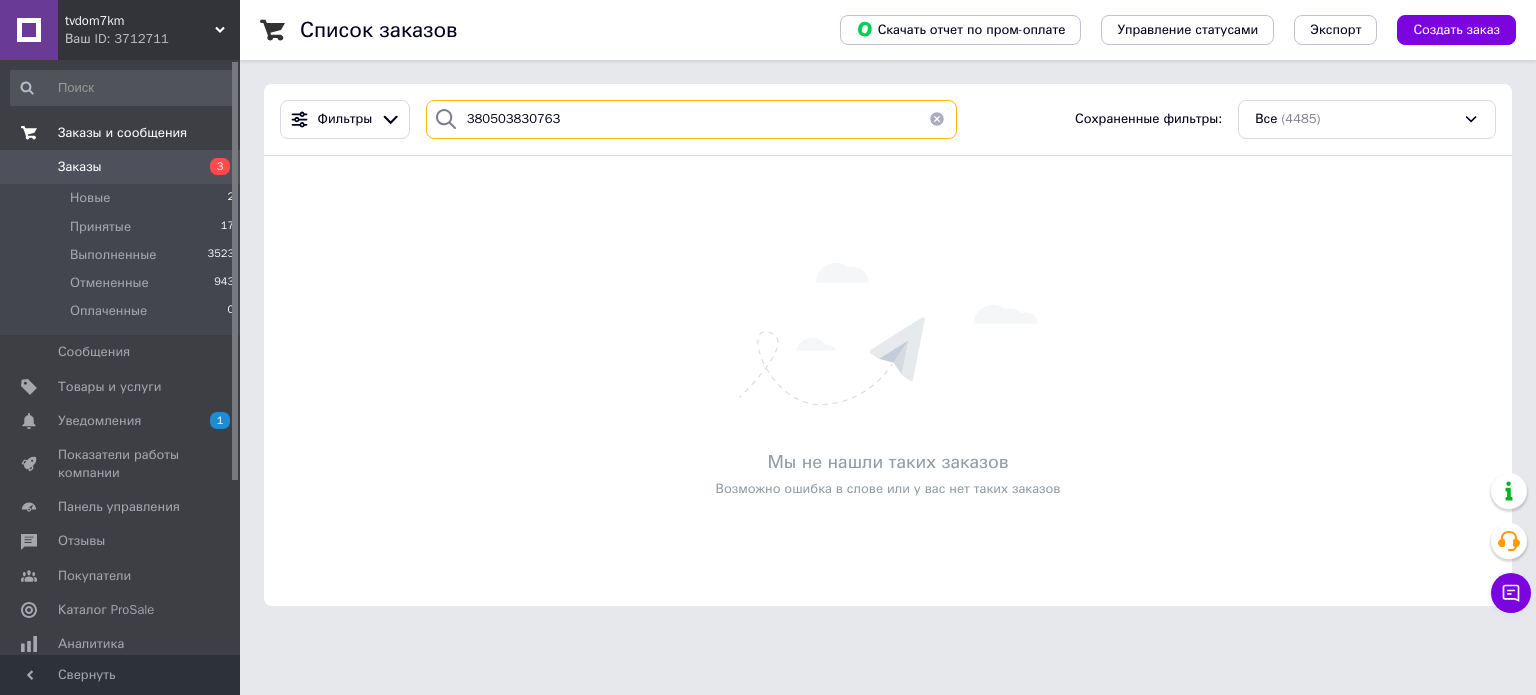 drag, startPoint x: 581, startPoint y: 123, endPoint x: 223, endPoint y: 149, distance: 358.9429 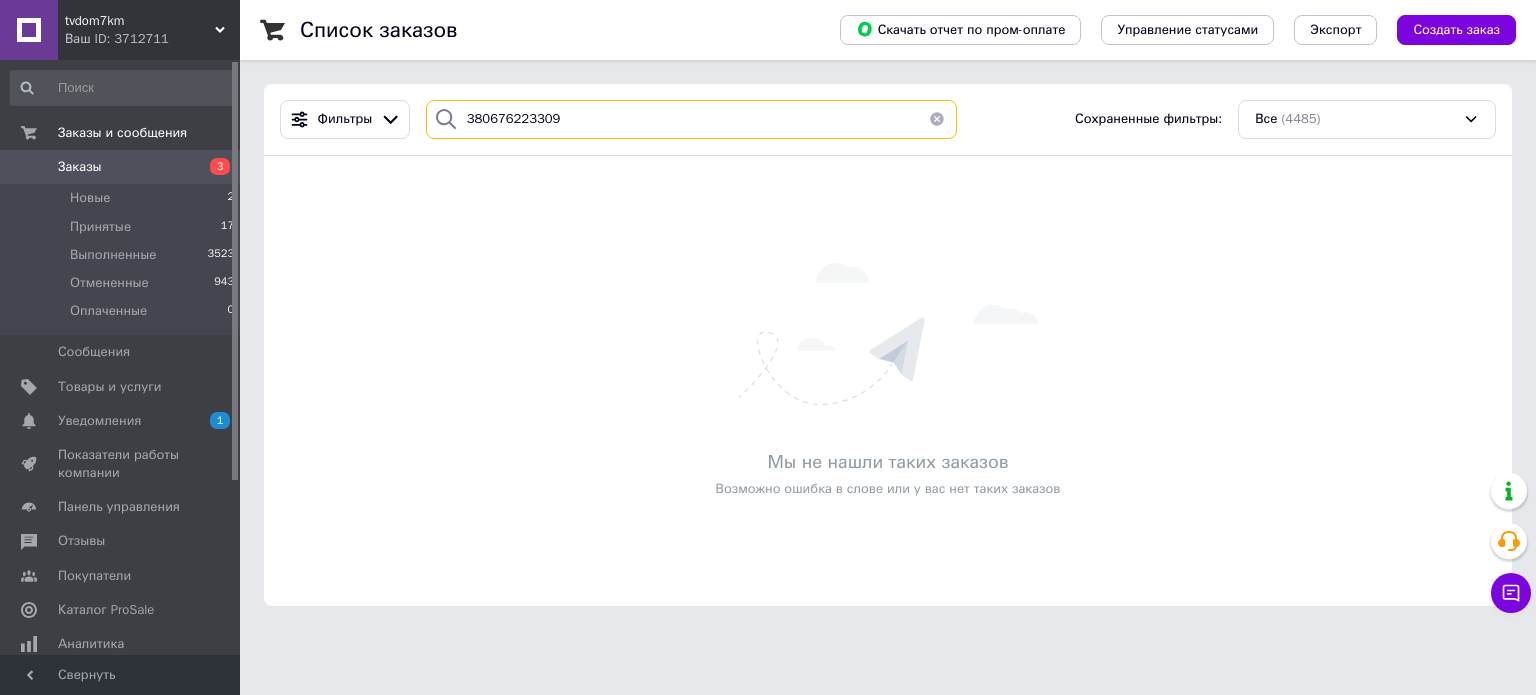 type on "380676223309" 